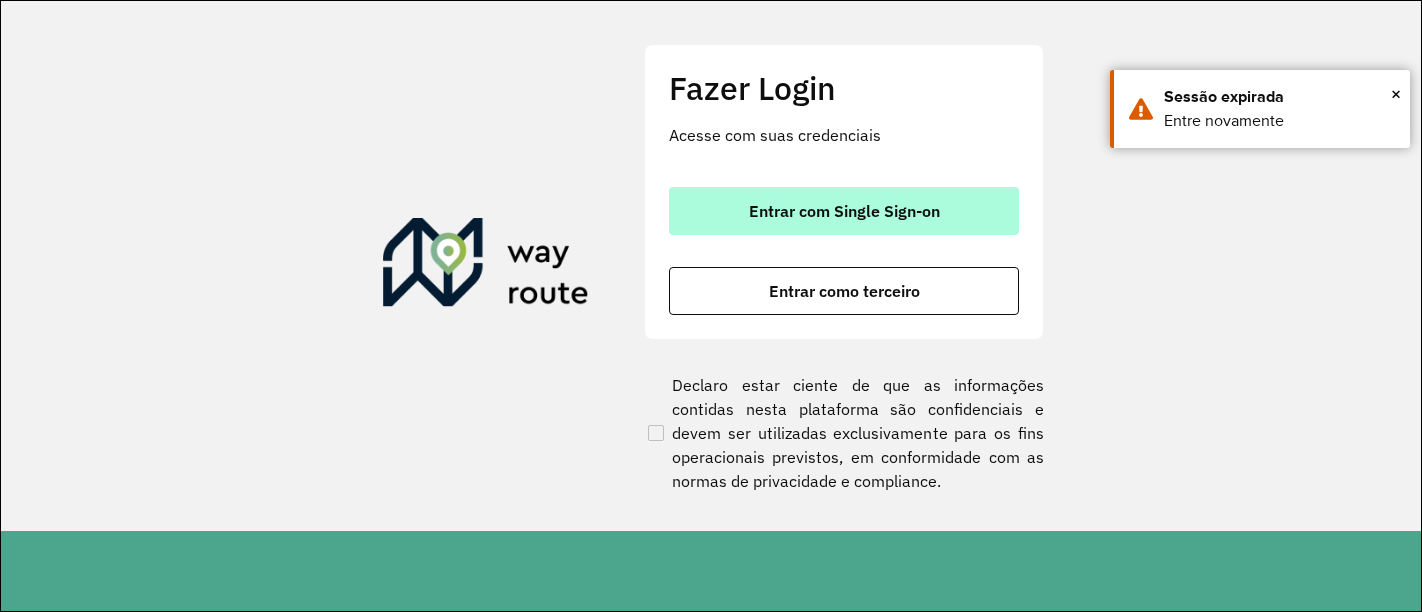 scroll, scrollTop: 0, scrollLeft: 0, axis: both 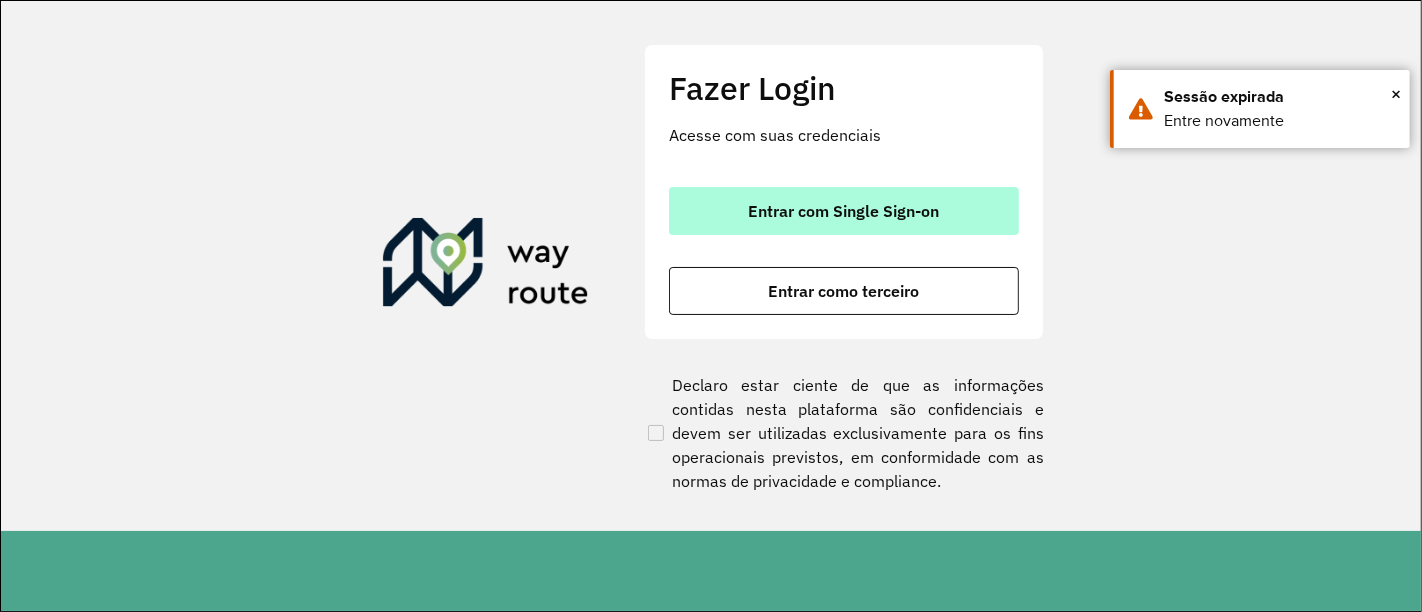 click on "Entrar com Single Sign-on" at bounding box center (844, 211) 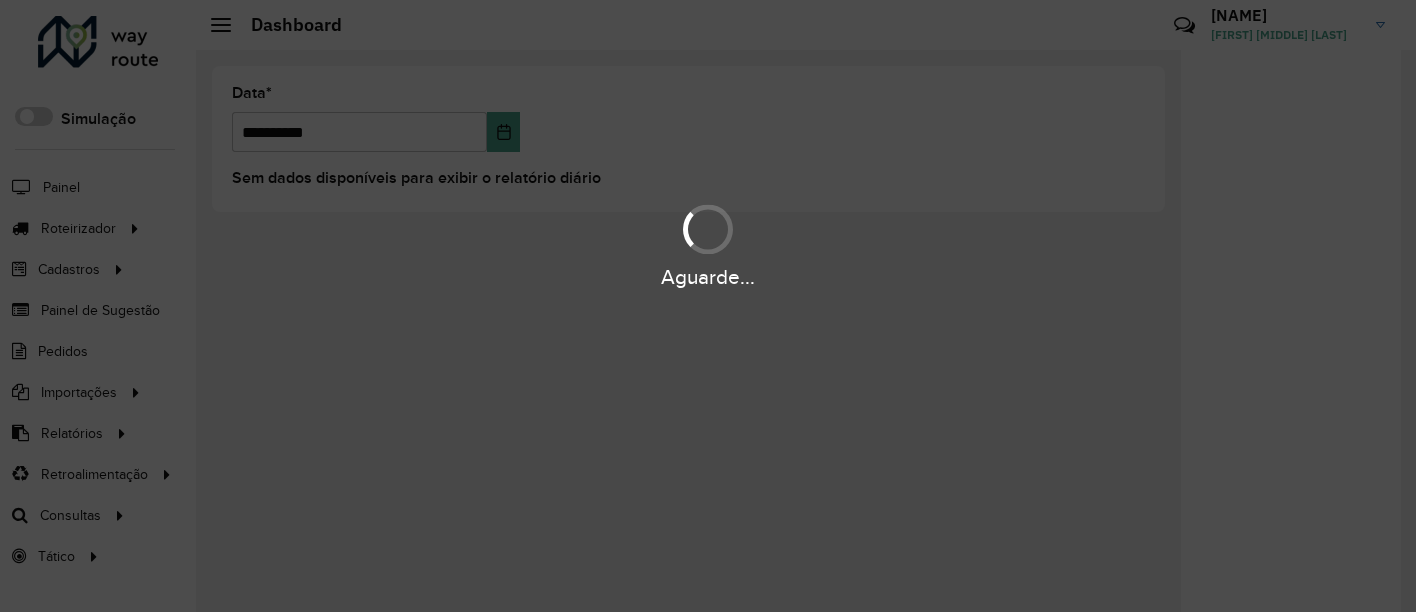 scroll, scrollTop: 0, scrollLeft: 0, axis: both 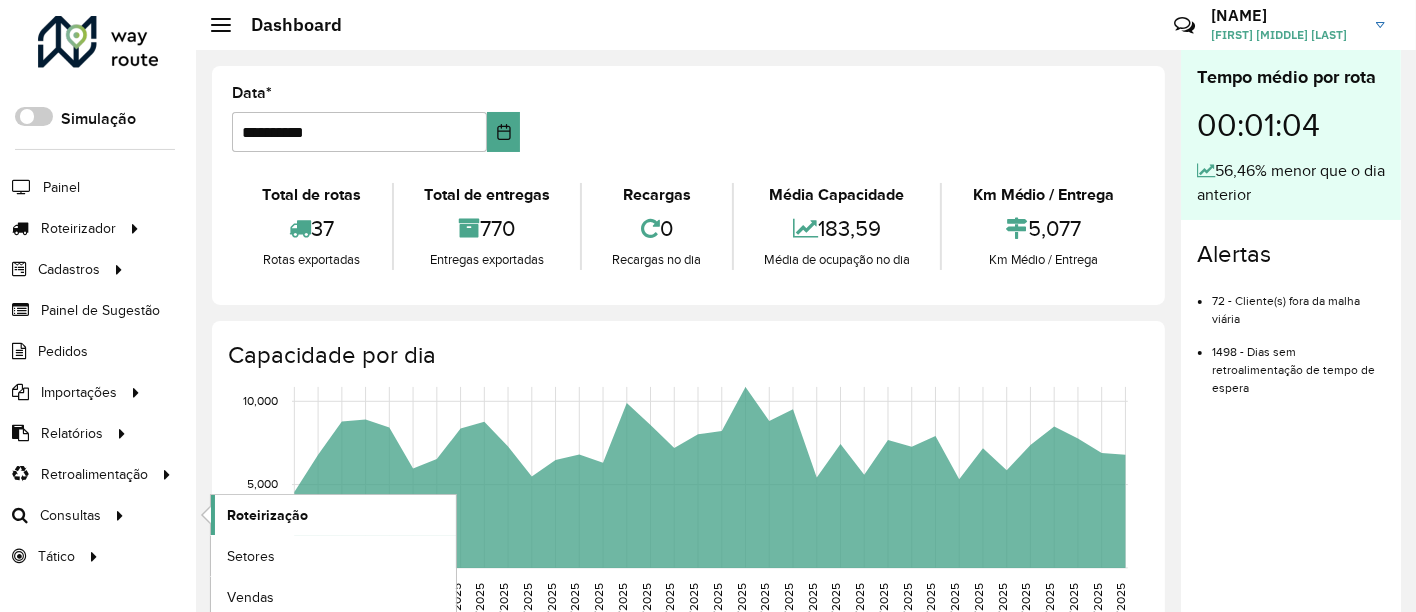 click on "Roteirização" 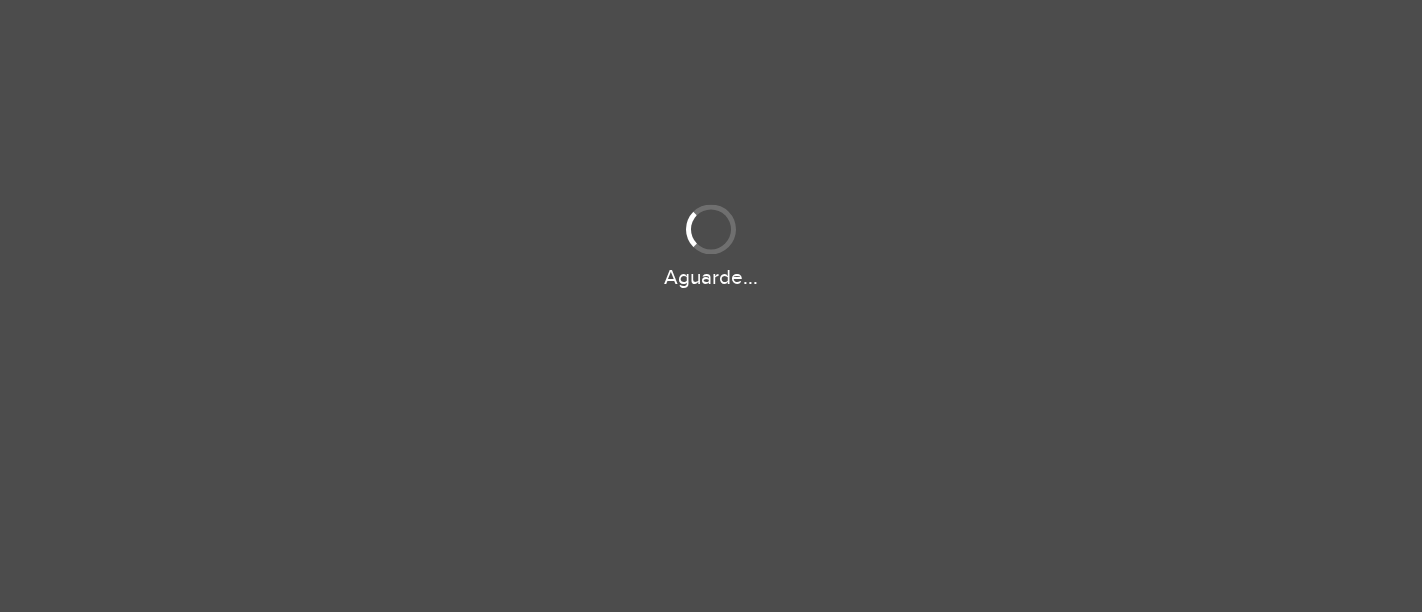 scroll, scrollTop: 0, scrollLeft: 0, axis: both 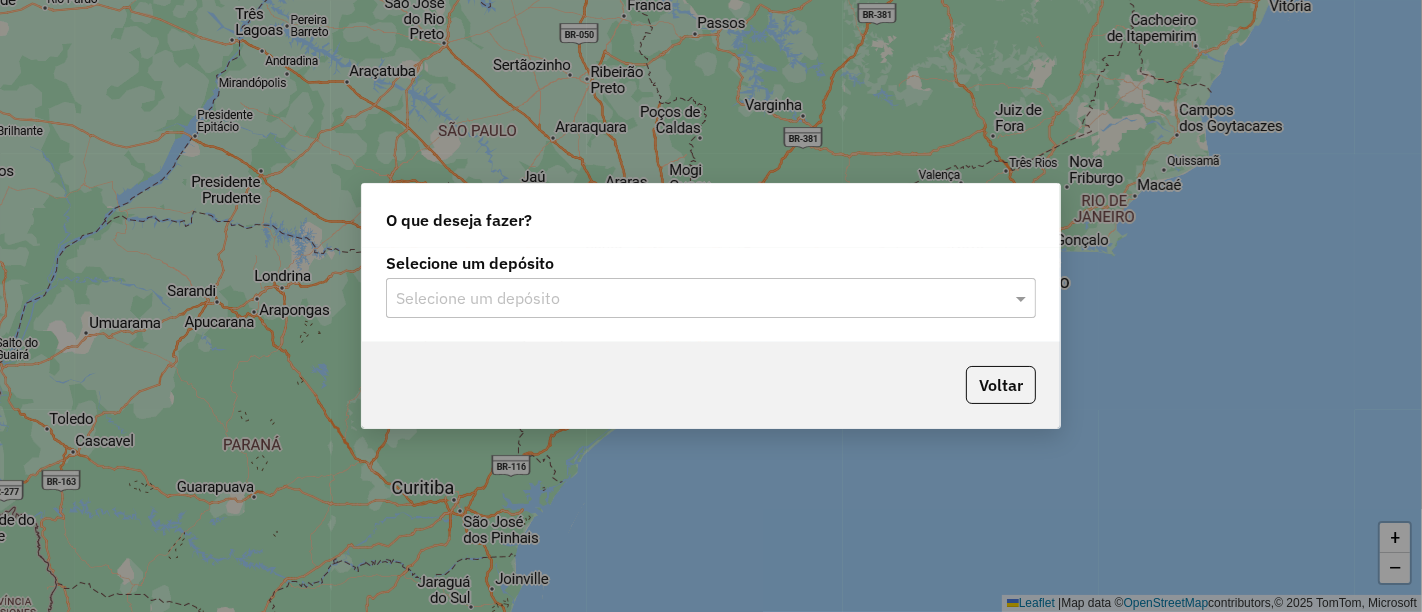 drag, startPoint x: 828, startPoint y: 286, endPoint x: 717, endPoint y: 327, distance: 118.33005 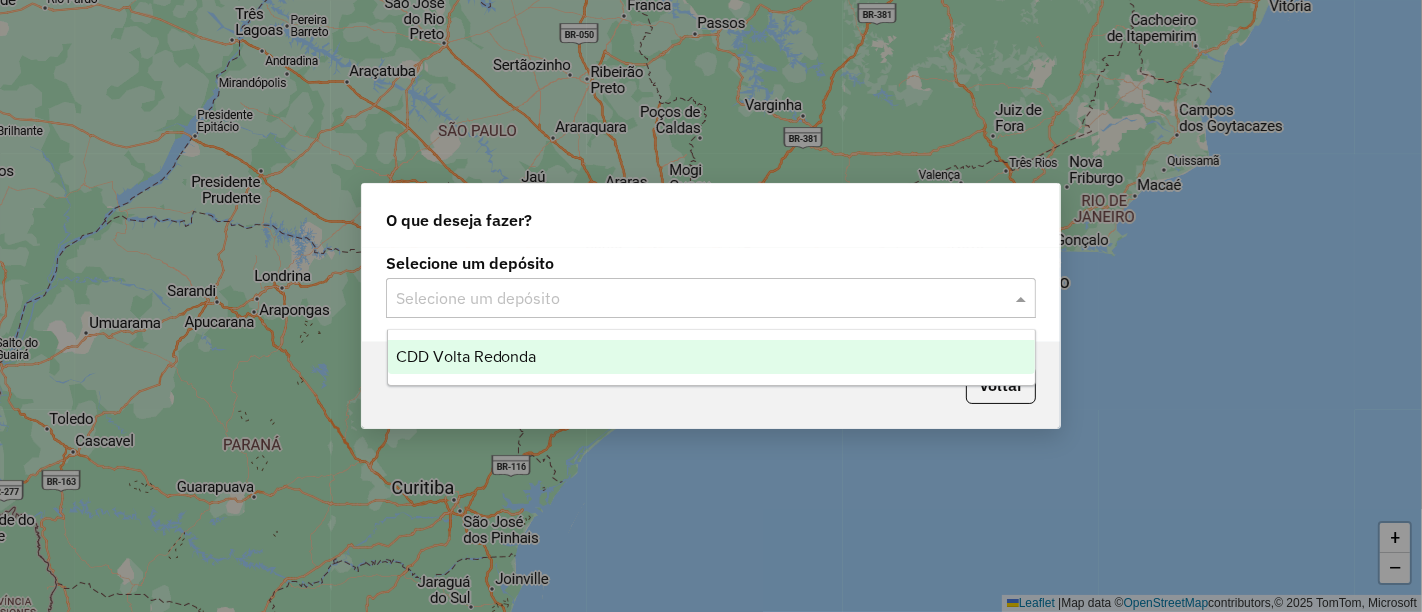click on "CDD Volta Redonda" at bounding box center (466, 356) 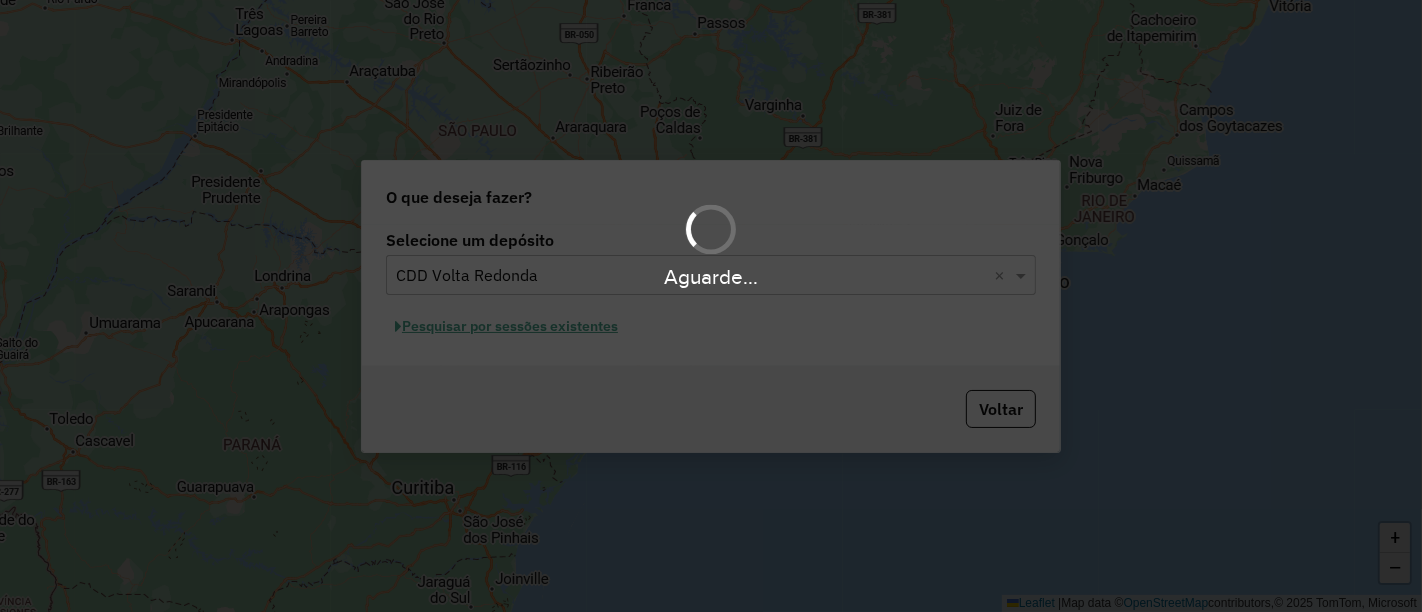 click on "Aguarde..." at bounding box center (711, 306) 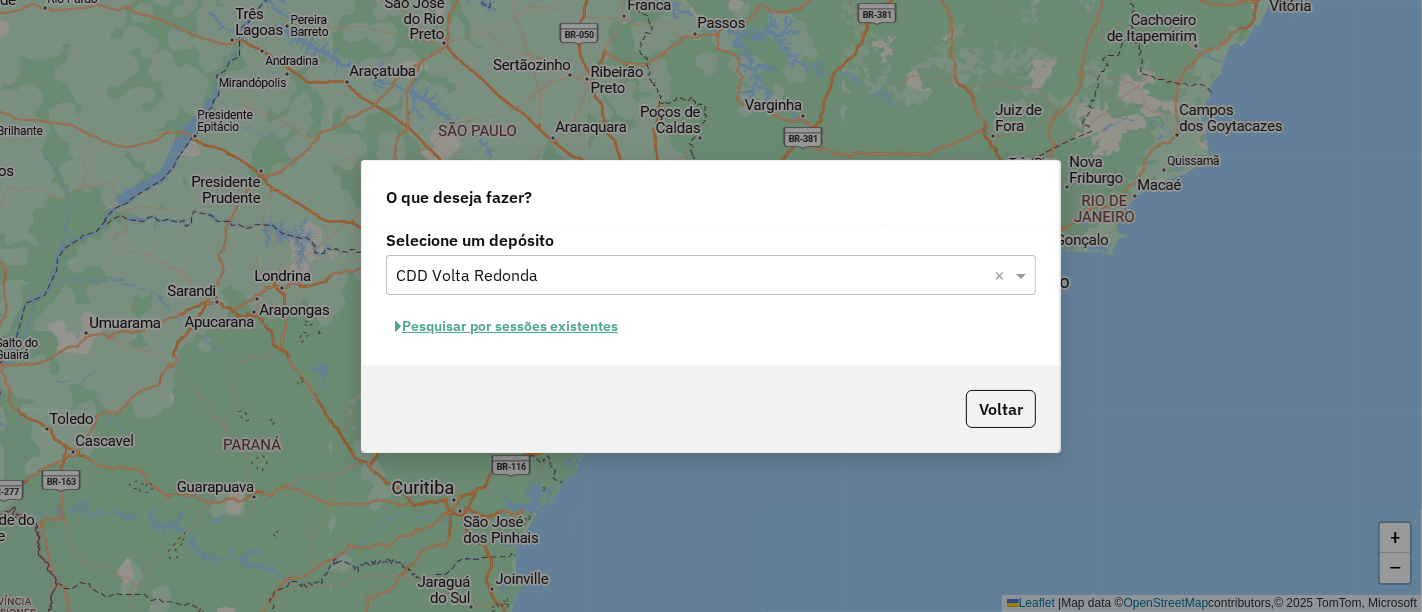 click on "Pesquisar por sessões existentes" 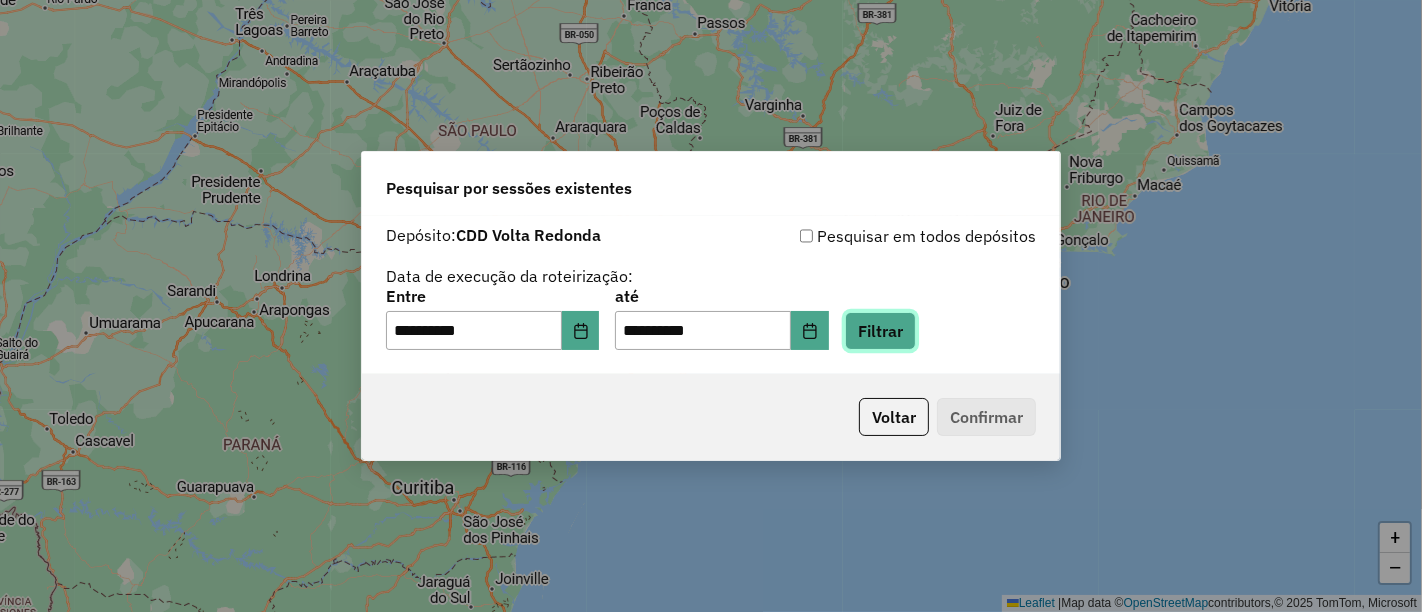 click on "Filtrar" 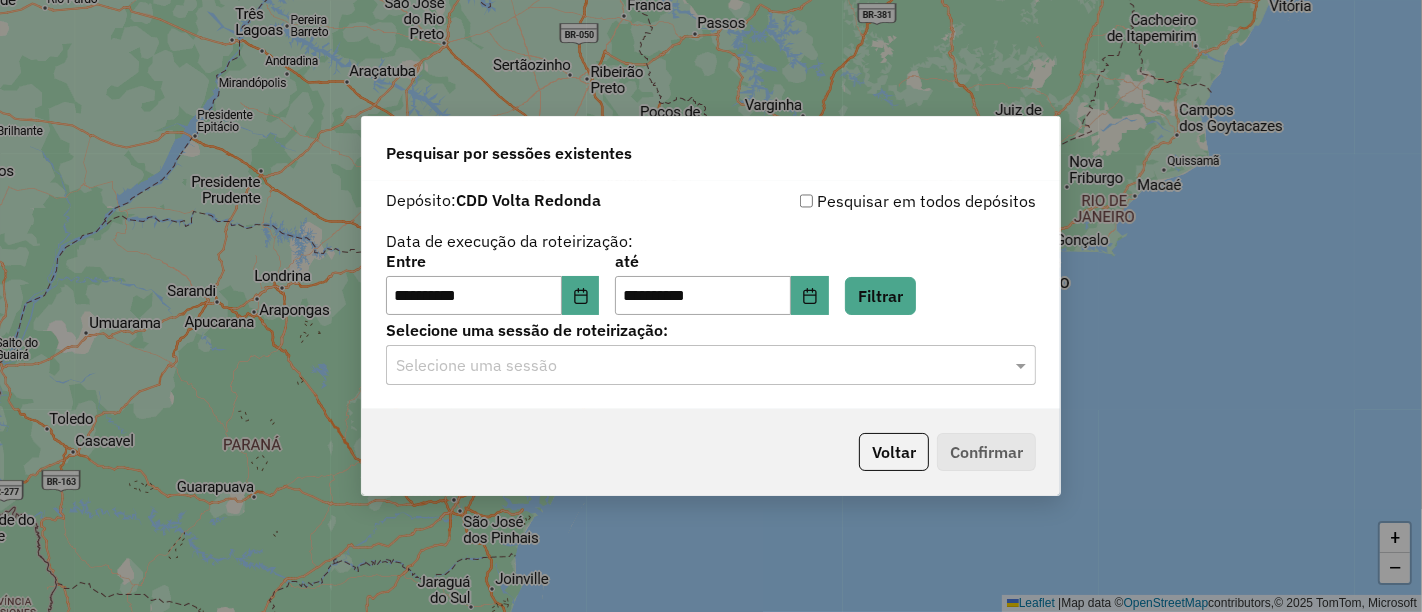 click 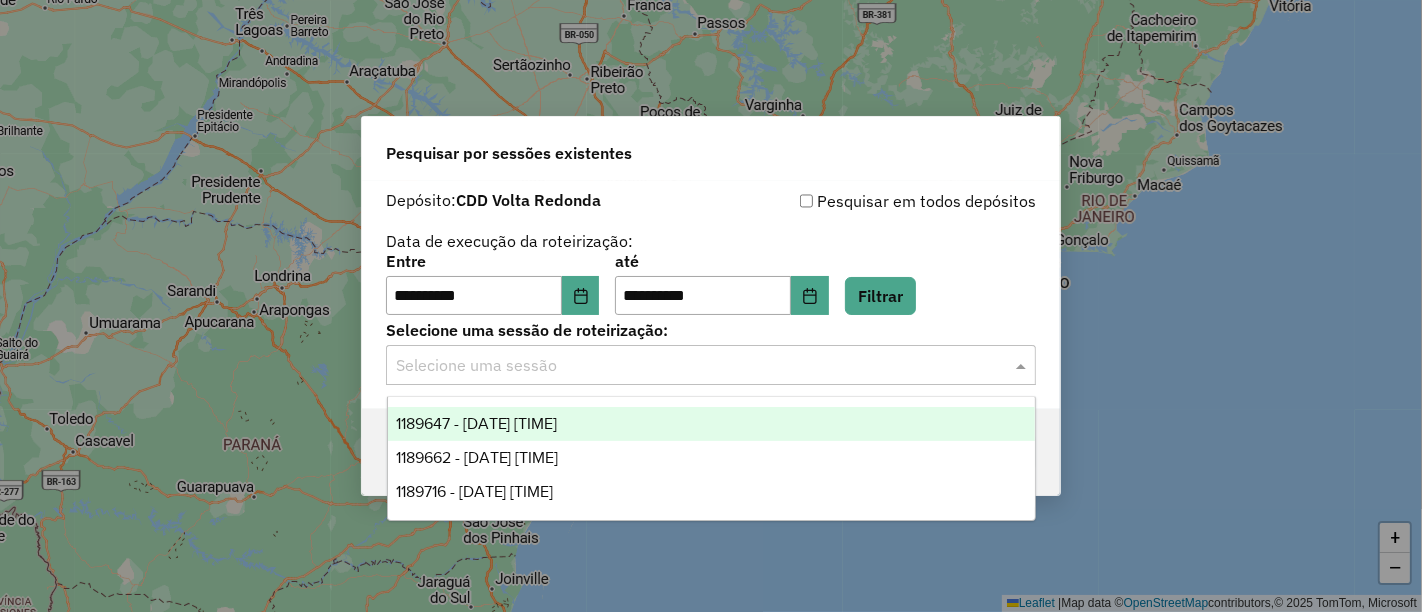 click on "1189647 - 14/07/2025 16:16" at bounding box center [477, 423] 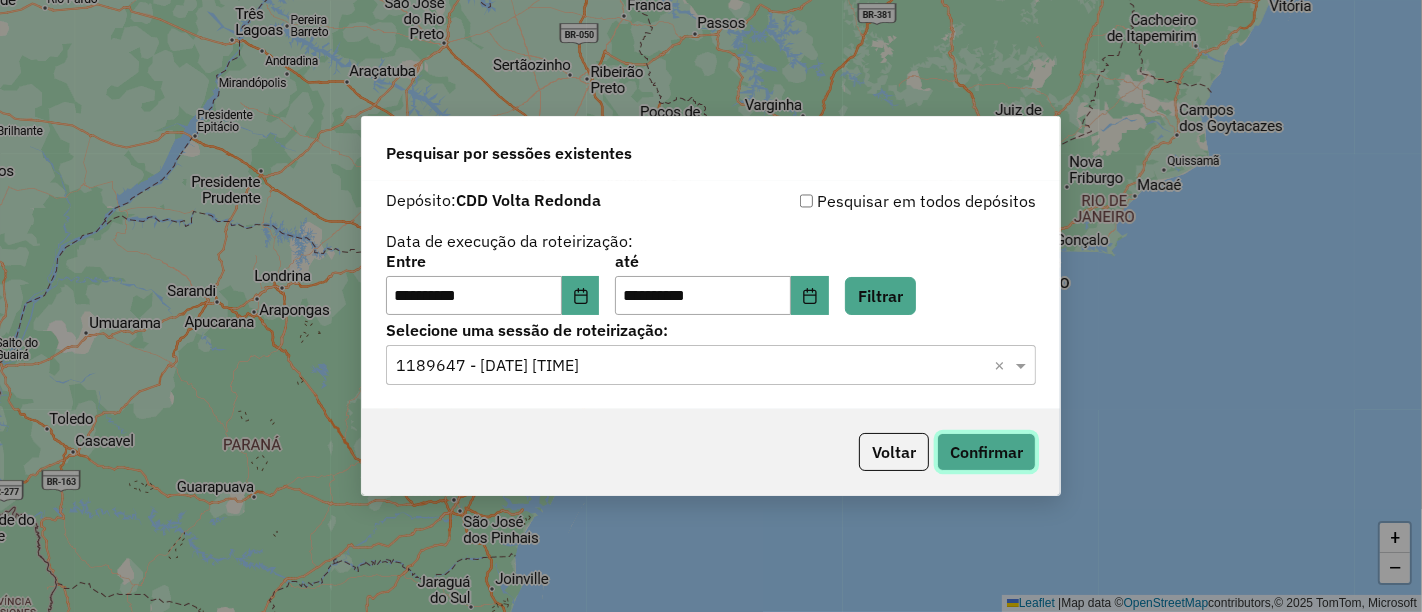 click on "Confirmar" 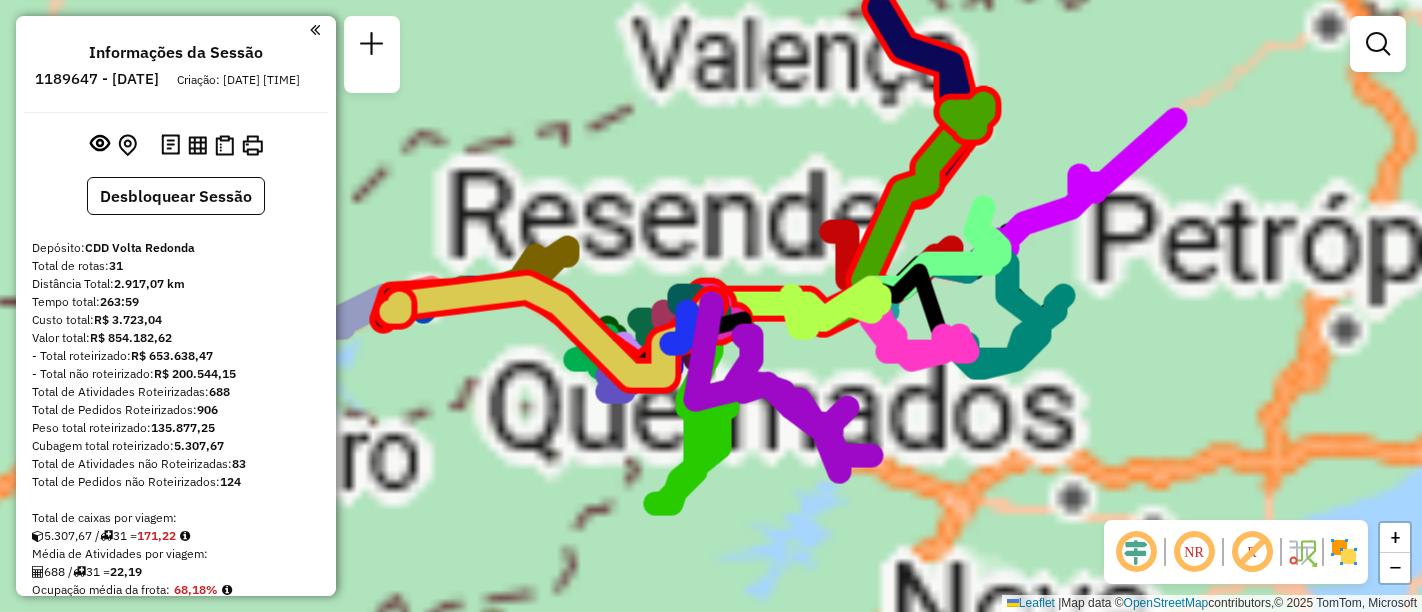 scroll, scrollTop: 0, scrollLeft: 0, axis: both 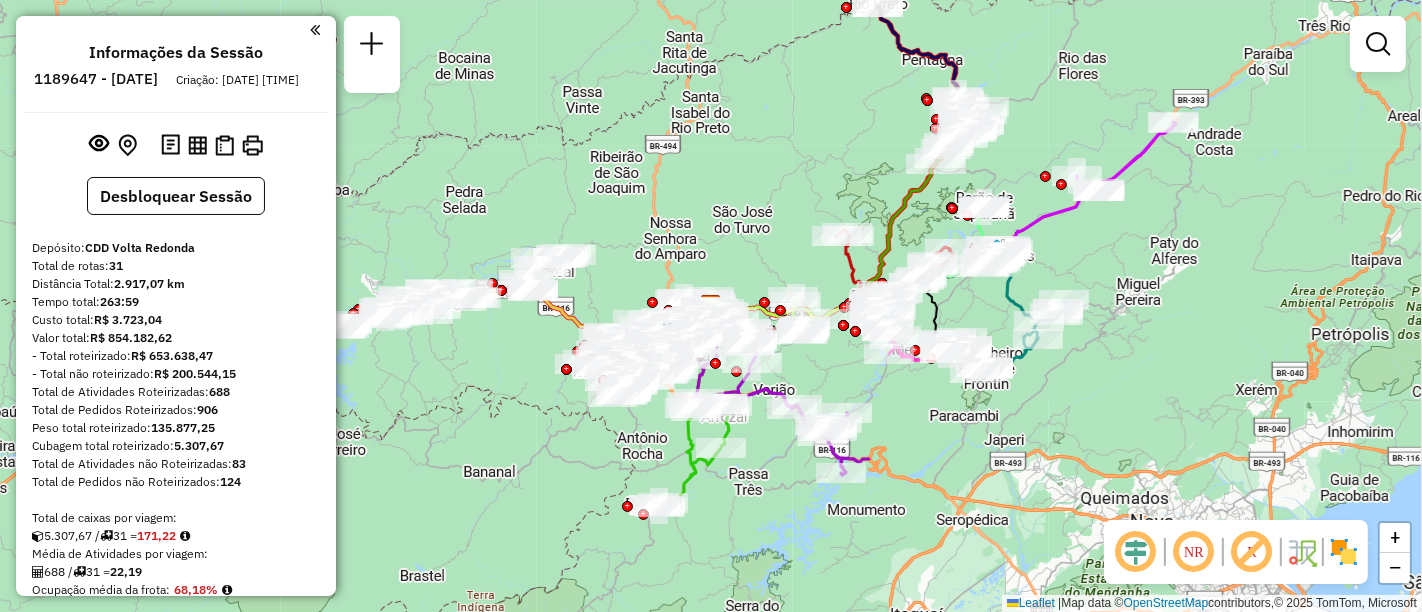 click at bounding box center (1378, 44) 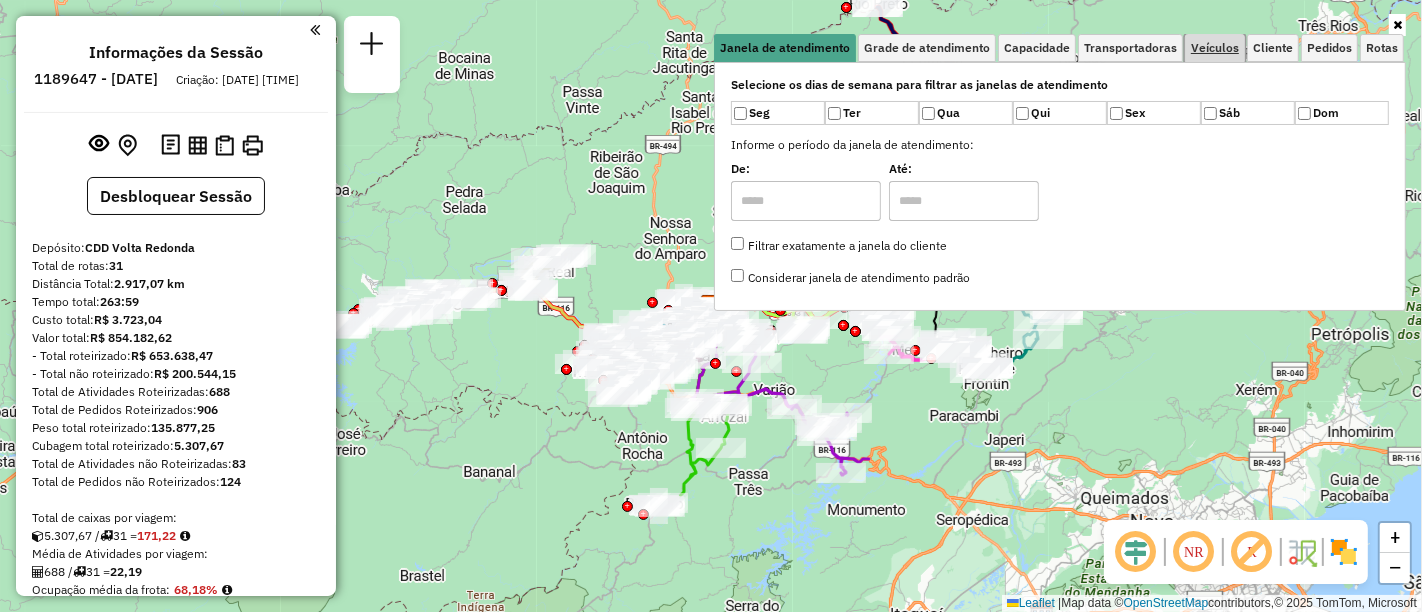 click on "Veículos" at bounding box center (1215, 48) 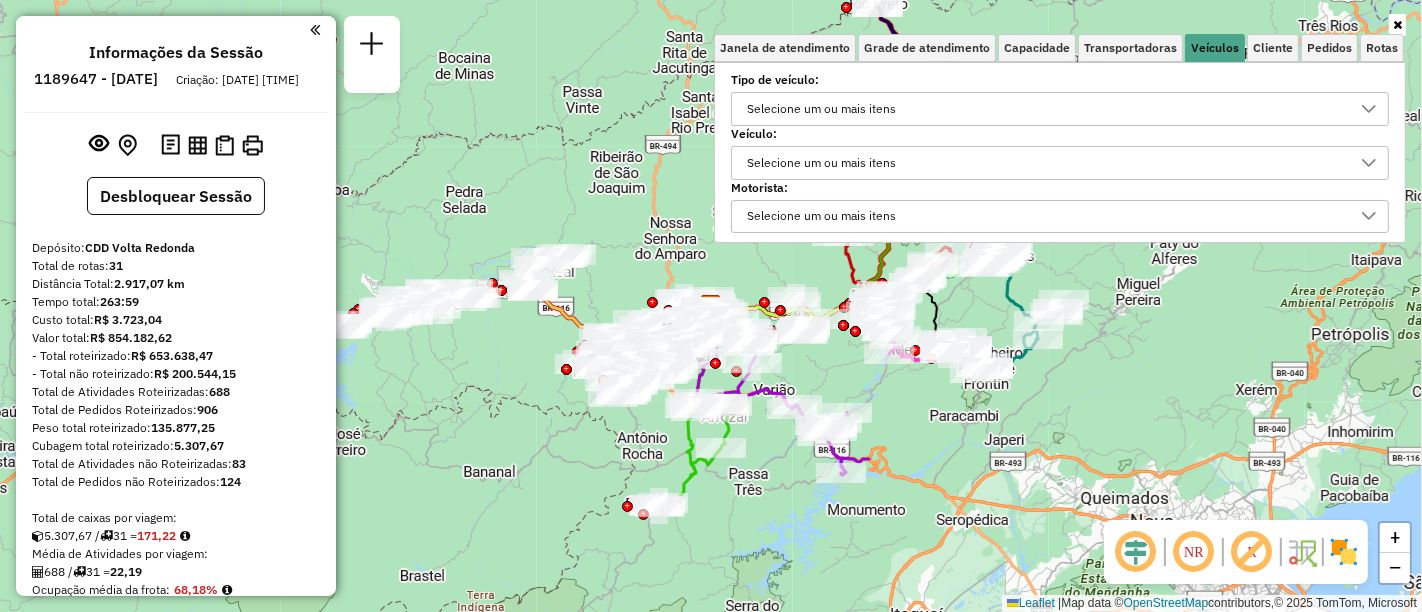 click on "Selecione um ou mais itens" at bounding box center [821, 163] 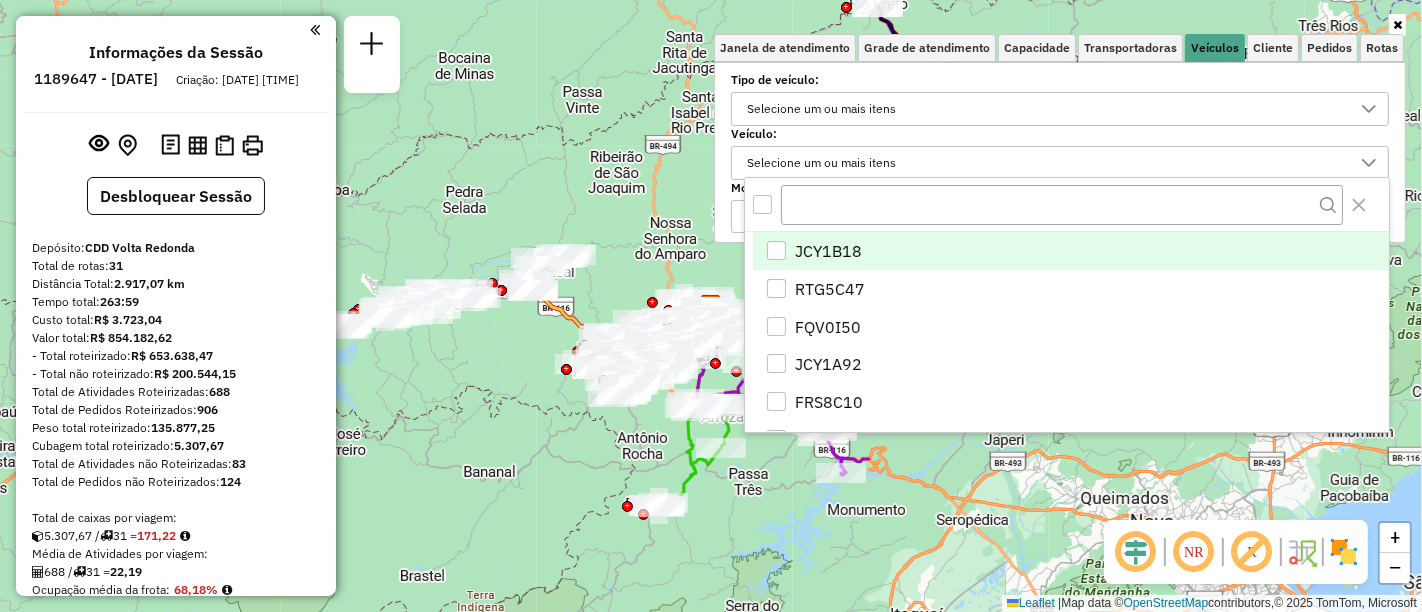 scroll, scrollTop: 11, scrollLeft: 68, axis: both 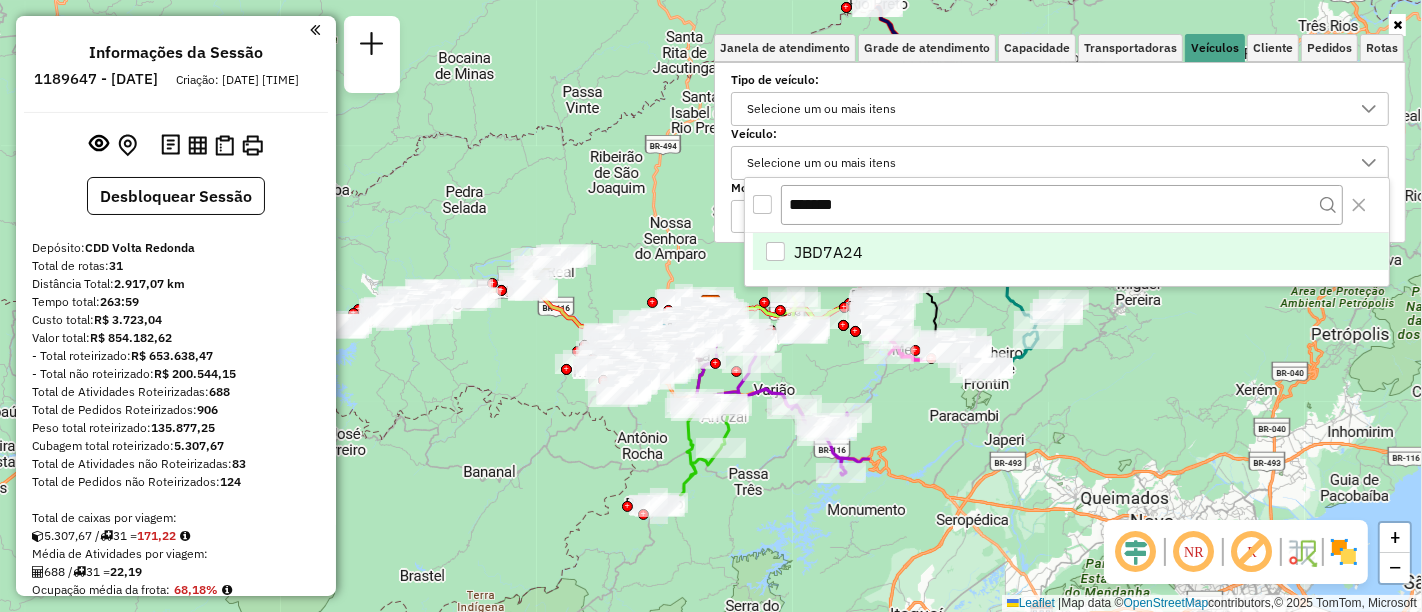 type on "*******" 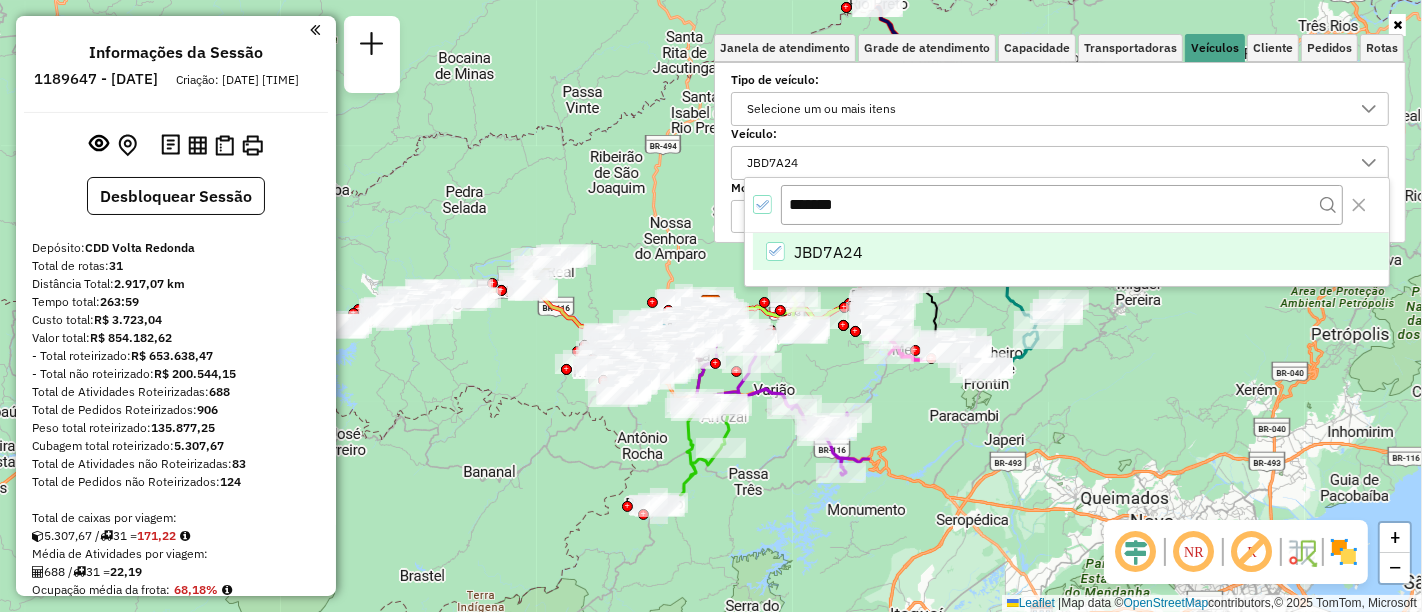 click on "Rota 17 - Placa JCY1A91  08136311 - [FIRST] [LAST] Rota 14 - Placa JCY1B19  08131300 - CAFE & LANCHONETE MK Rota 14 - Placa JCY1B19  08131128 - [FIRST] [LAST] Janela de atendimento Grade de atendimento Capacidade Transportadoras Veículos Cliente Pedidos  Rotas Selecione os dias de semana para filtrar as janelas de atendimento  Seg   Ter   Qua   Qui   Sex   Sáb   Dom  Informe o período da janela de atendimento: De: Até:  Filtrar exatamente a janela do cliente  Considerar janela de atendimento padrão  Selecione os dias de semana para filtrar as grades de atendimento  Seg   Ter   Qua   Qui   Sex   Sáb   Dom   Considerar clientes sem dia de atendimento cadastrado  Clientes fora do dia de atendimento selecionado Filtrar as atividades entre os valores definidos abaixo:  Peso mínimo:   Peso máximo:   Cubagem mínima:   Cubagem máxima:   De:   Até:  Filtrar as atividades entre o tempo de atendimento definido abaixo:  De:   Até:   Considerar capacidade total dos clientes não roteirizados JBD7A24" 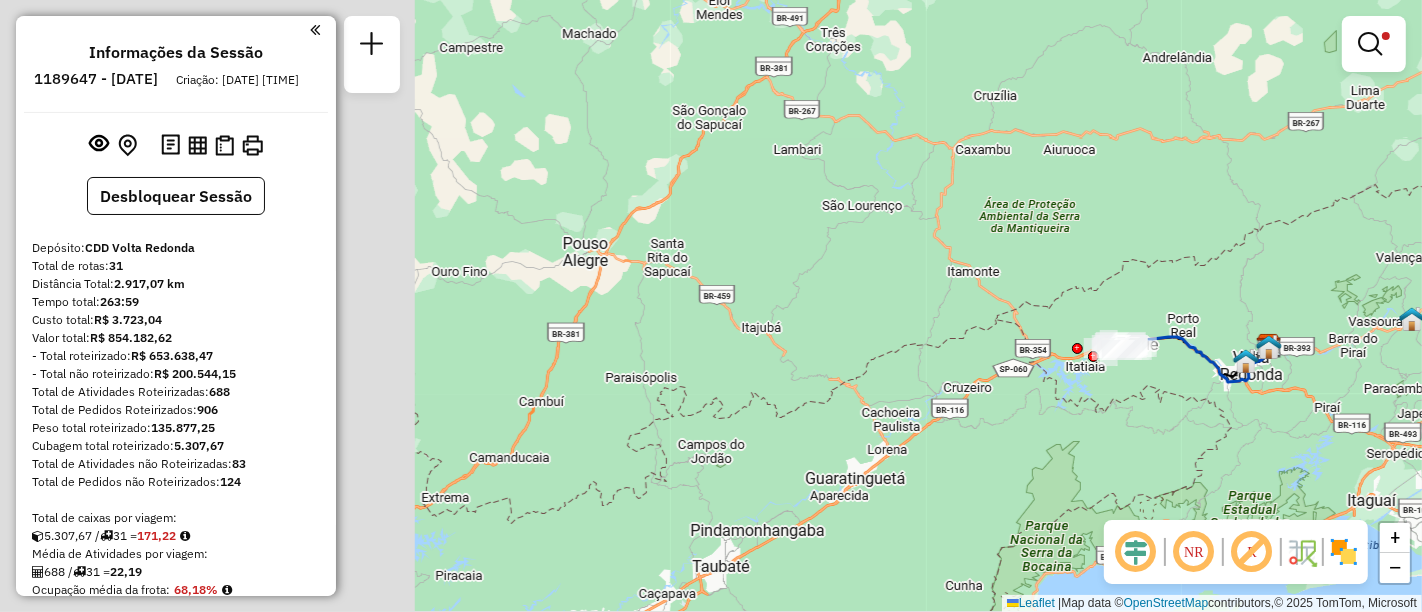drag, startPoint x: 633, startPoint y: 336, endPoint x: 1121, endPoint y: 372, distance: 489.32608 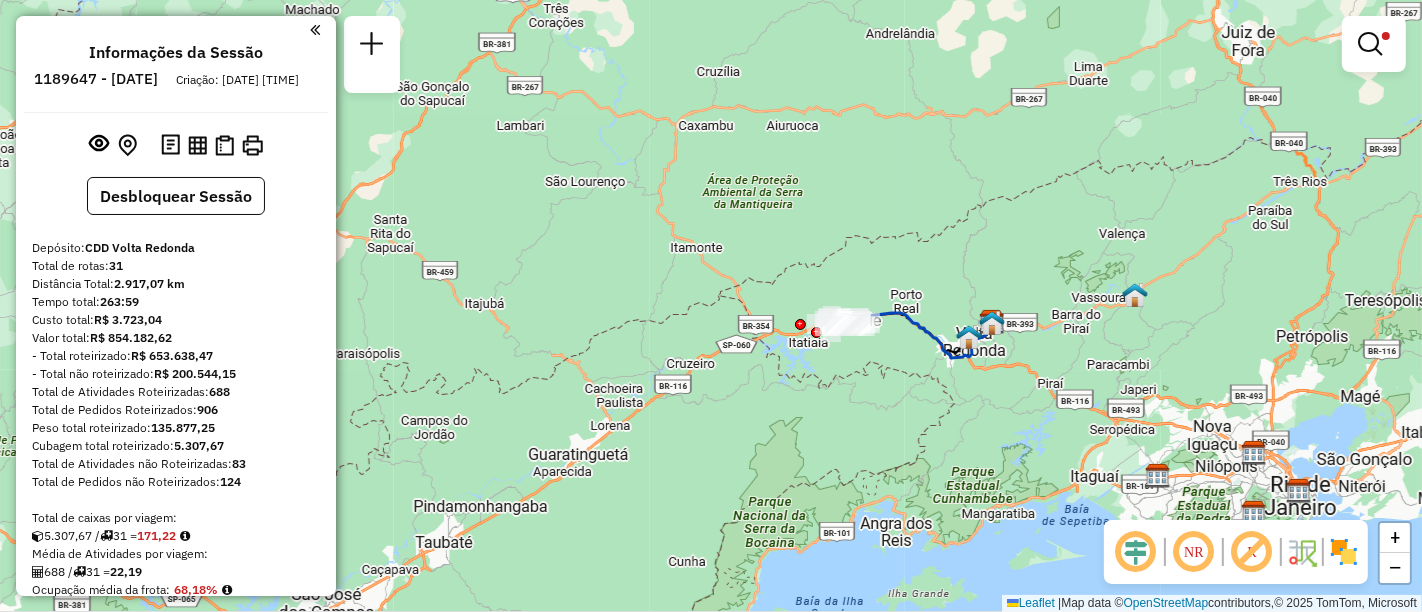 drag, startPoint x: 851, startPoint y: 353, endPoint x: 574, endPoint y: 329, distance: 278.03778 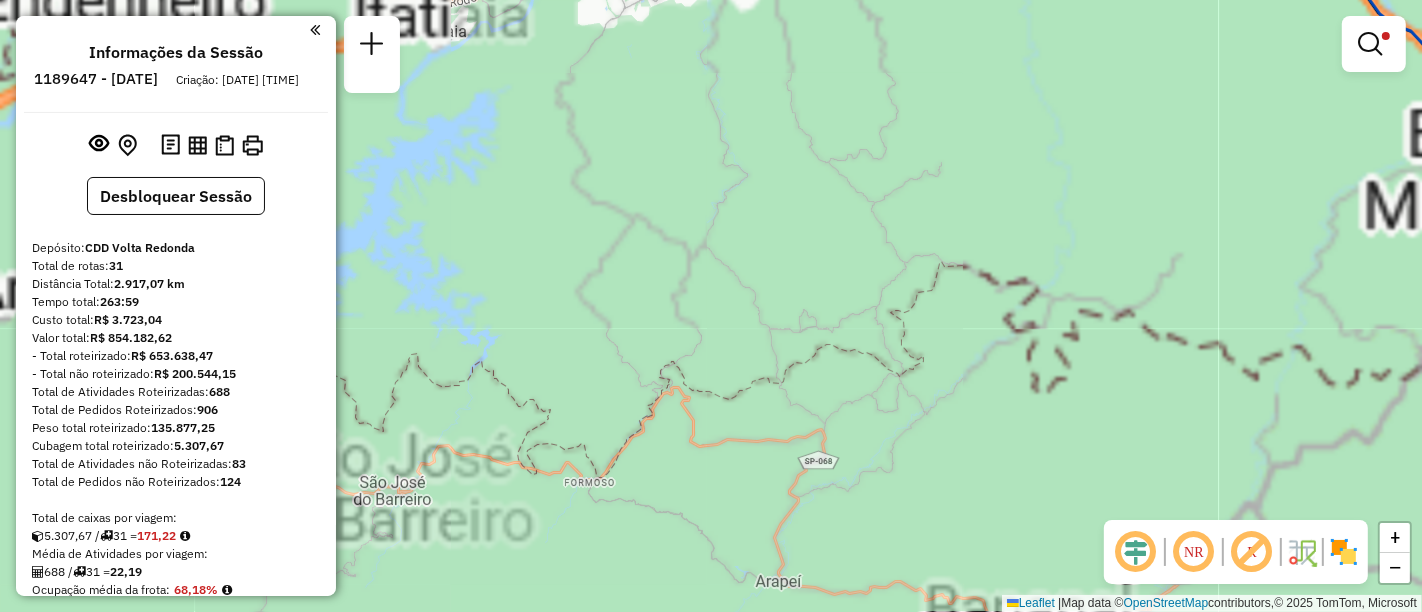 drag, startPoint x: 873, startPoint y: 382, endPoint x: 751, endPoint y: 384, distance: 122.016396 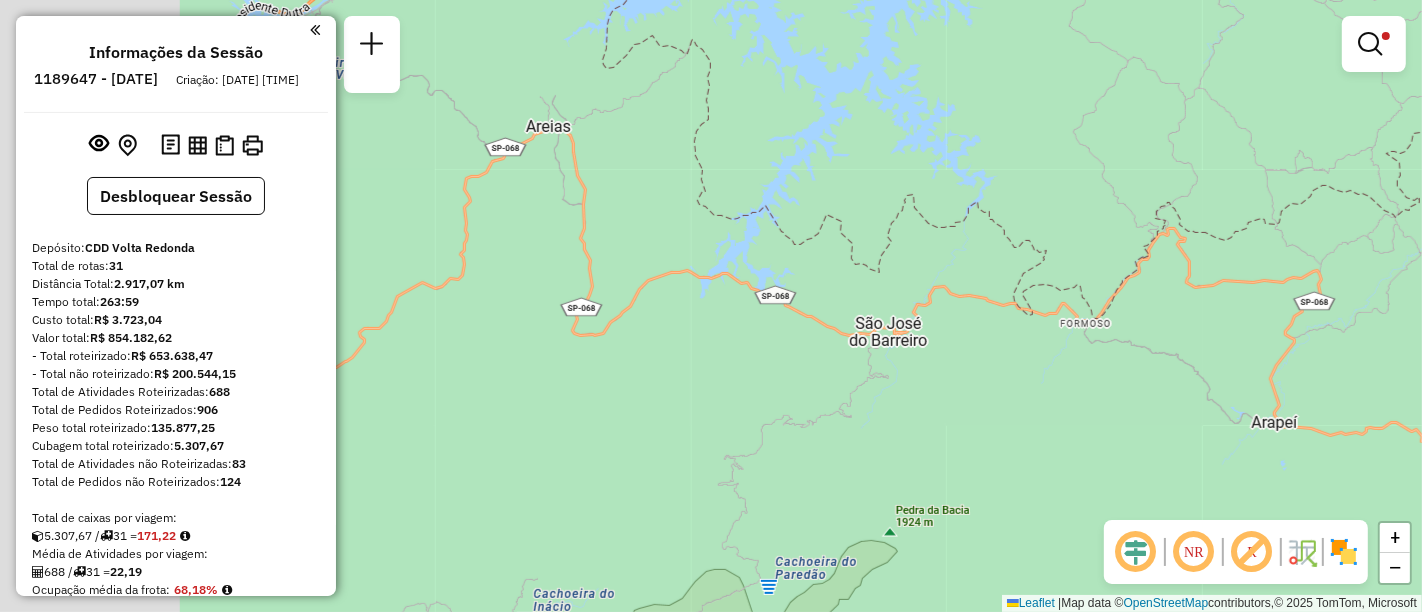 drag, startPoint x: 816, startPoint y: 412, endPoint x: 1268, endPoint y: 258, distance: 477.5144 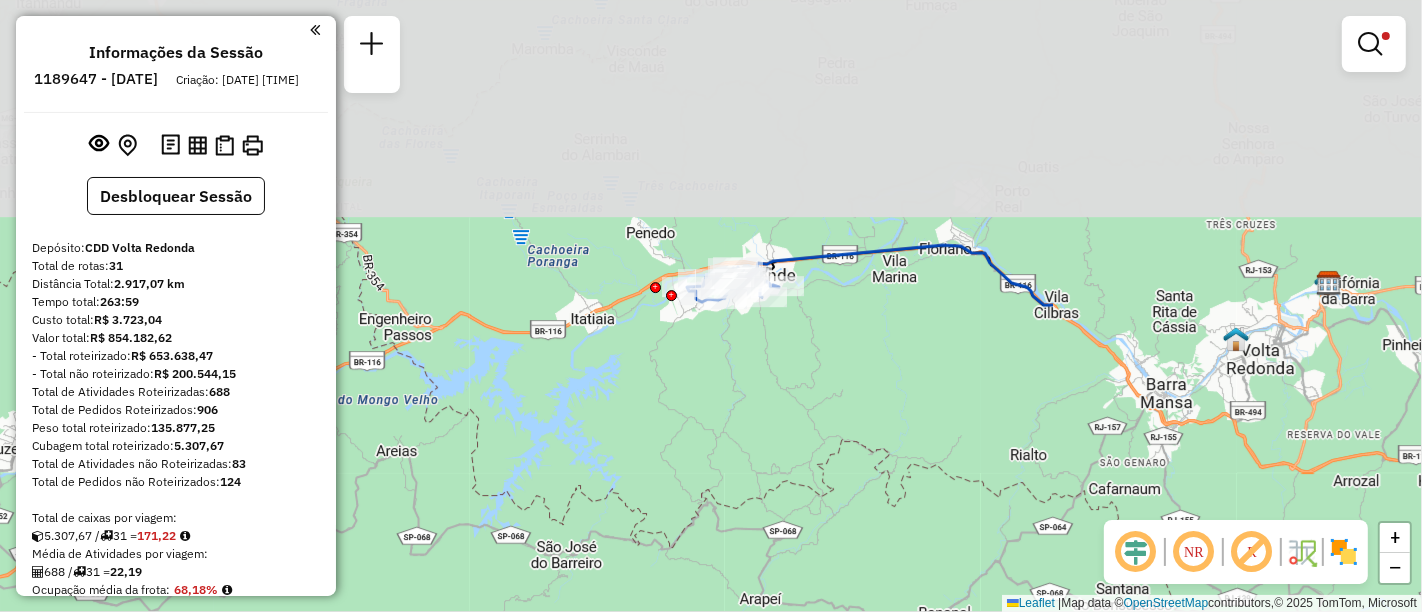 drag, startPoint x: 1202, startPoint y: 326, endPoint x: 694, endPoint y: 592, distance: 573.4283 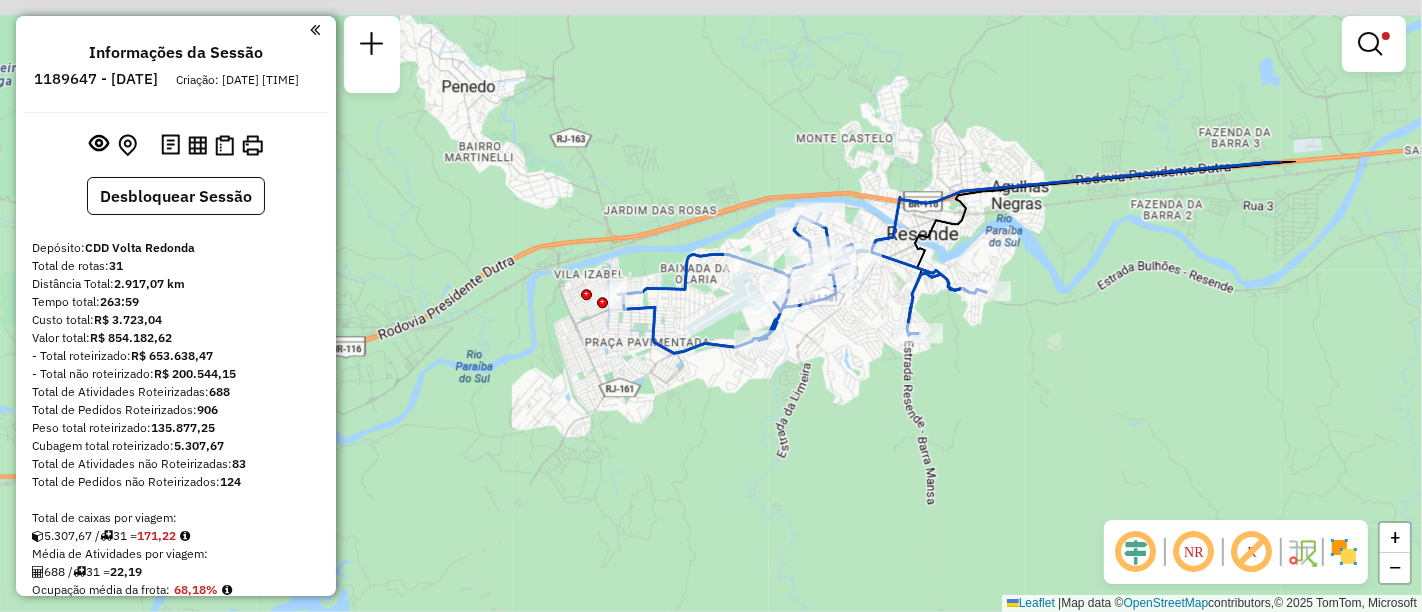 drag, startPoint x: 834, startPoint y: 330, endPoint x: 814, endPoint y: 552, distance: 222.89908 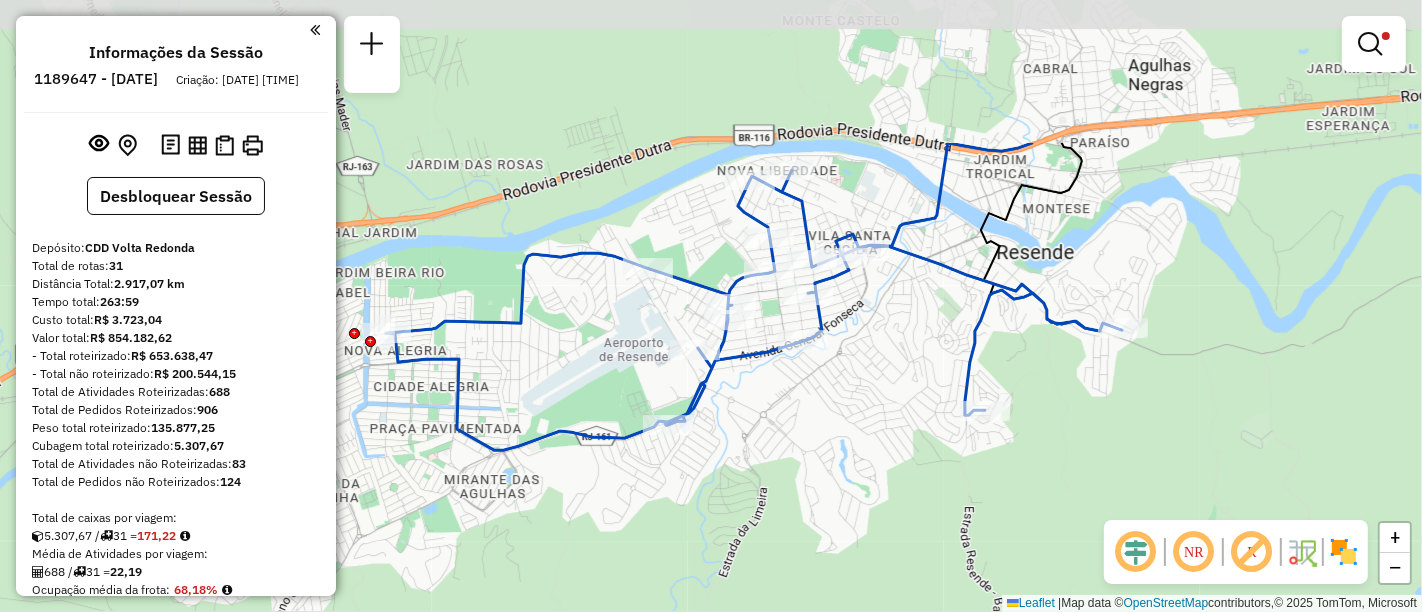 drag, startPoint x: 813, startPoint y: 359, endPoint x: 800, endPoint y: 563, distance: 204.4138 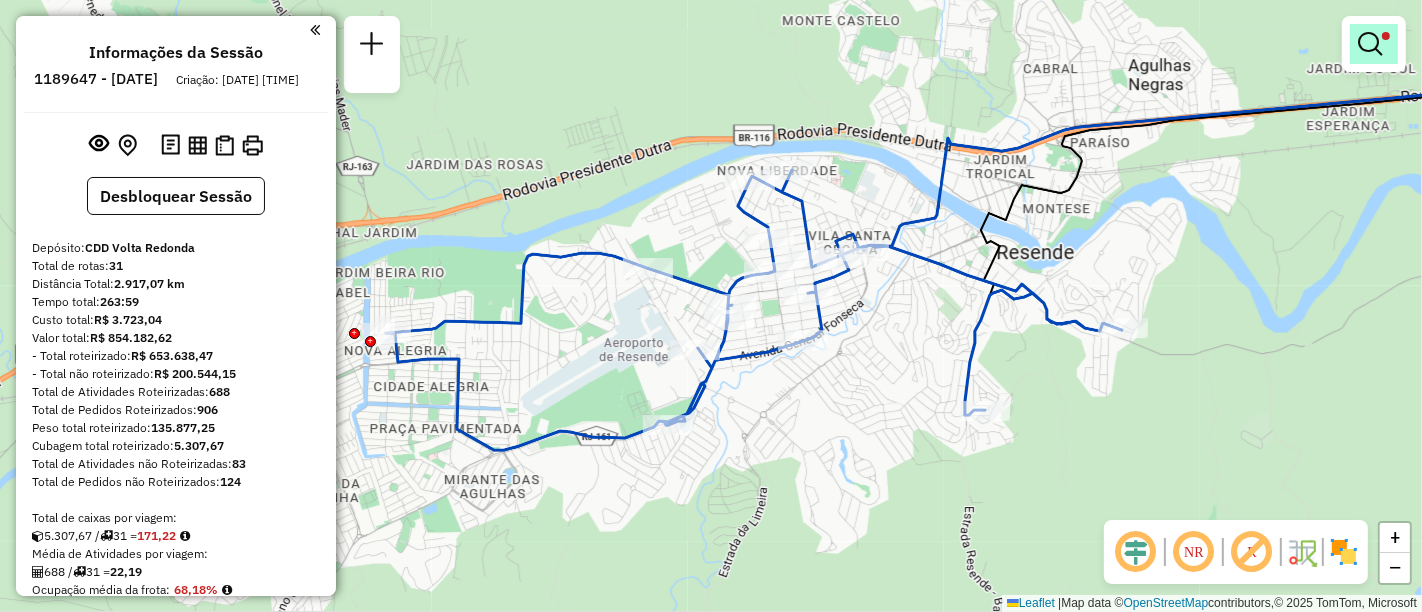 click at bounding box center [1370, 44] 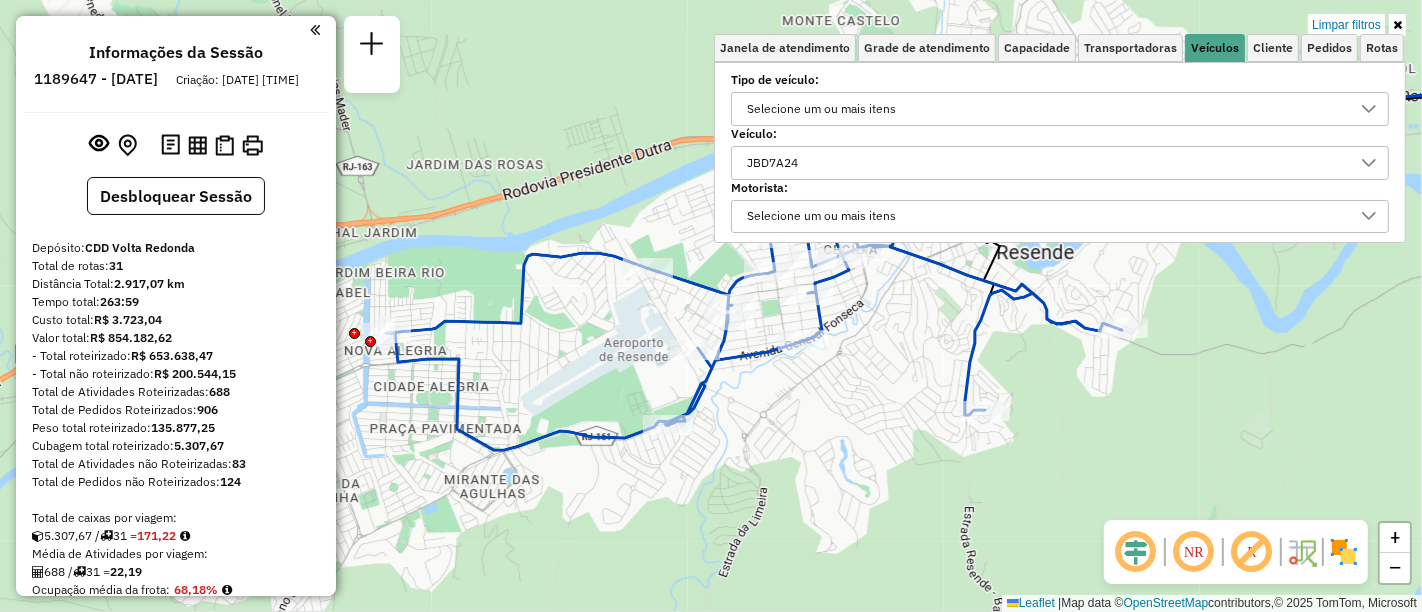 click on "JBD7A24" at bounding box center (772, 163) 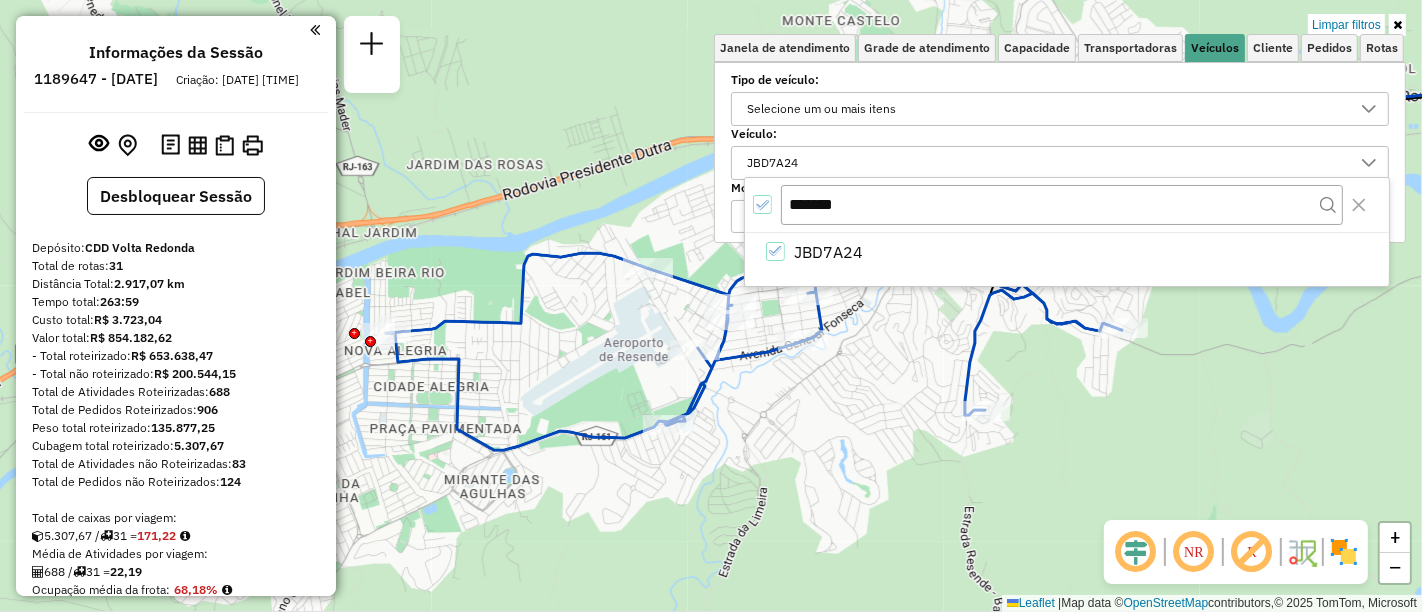 click 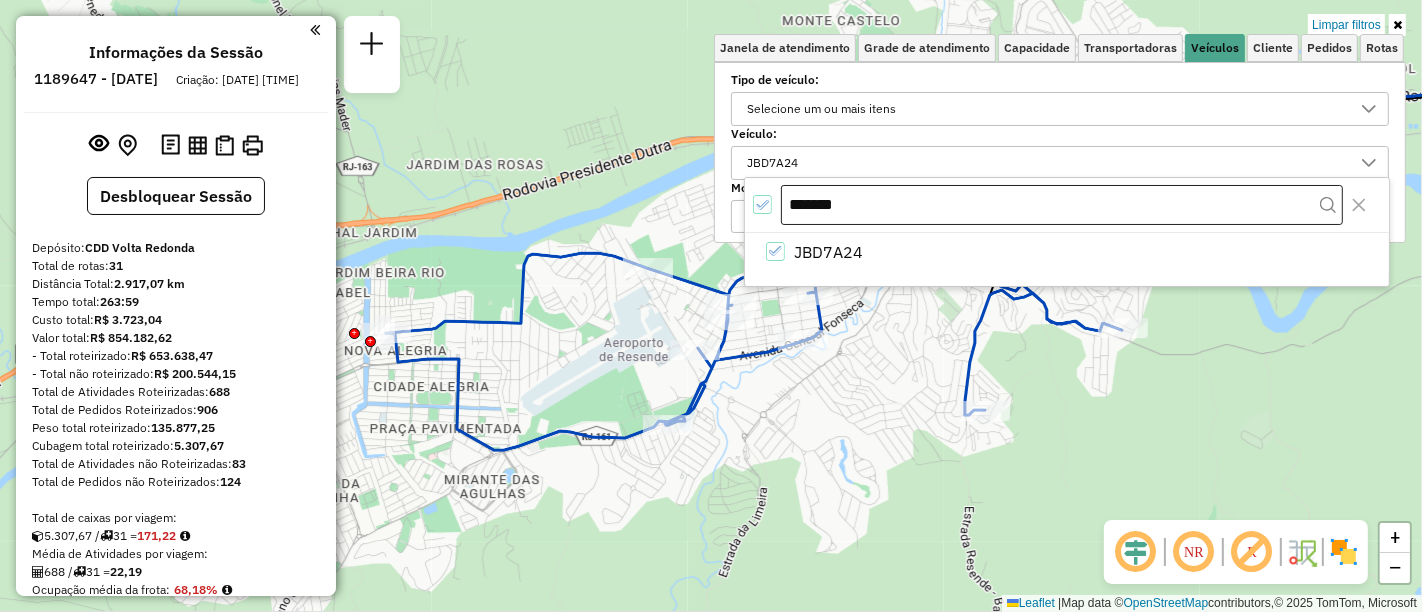 scroll, scrollTop: 11, scrollLeft: 5, axis: both 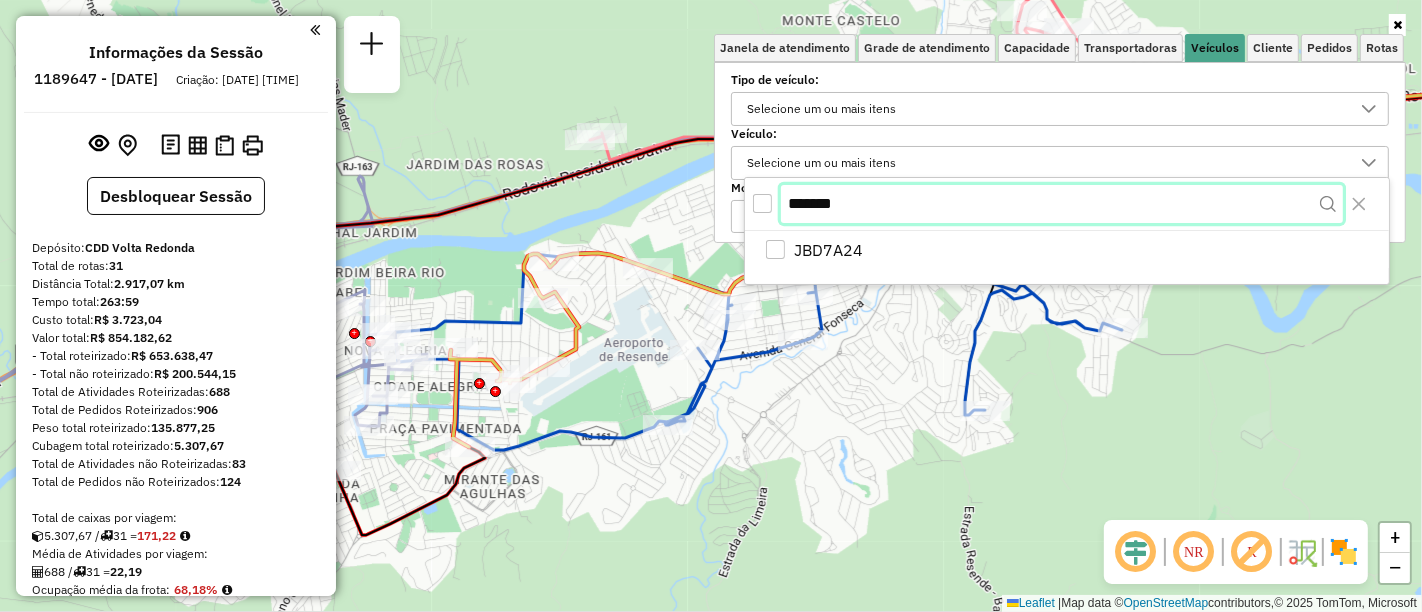 drag, startPoint x: 849, startPoint y: 207, endPoint x: 789, endPoint y: 203, distance: 60.133186 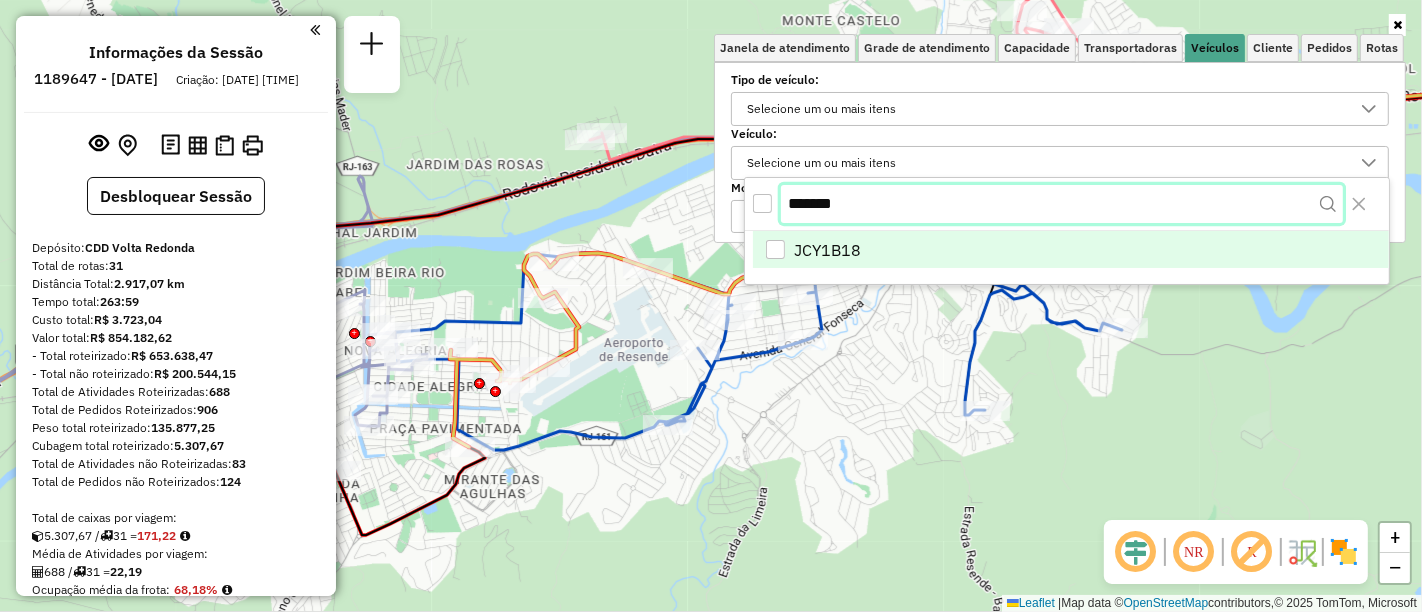 type on "*******" 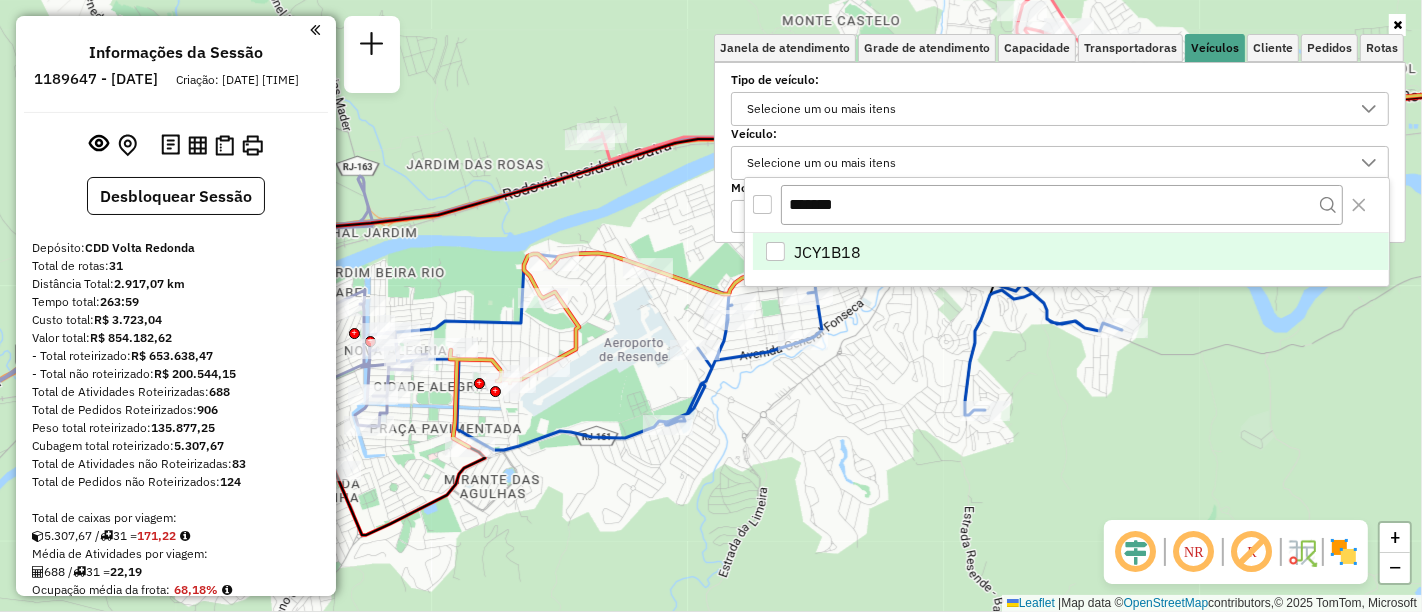 click at bounding box center [775, 251] 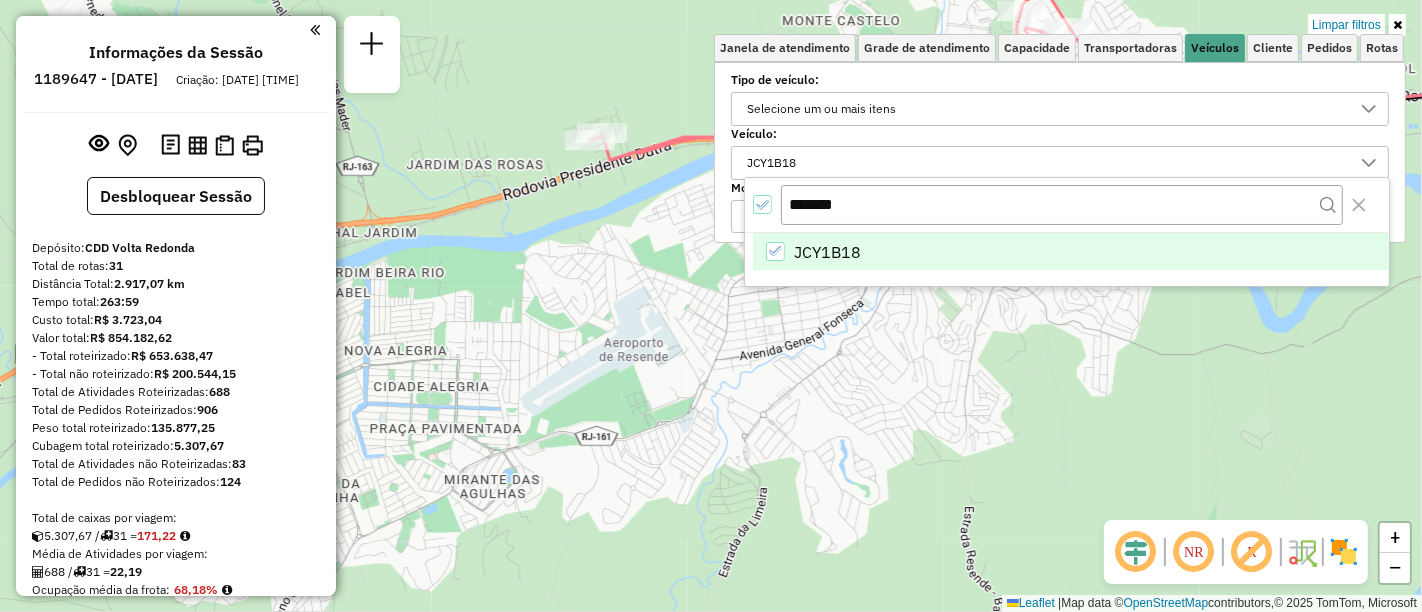 click at bounding box center (1397, 25) 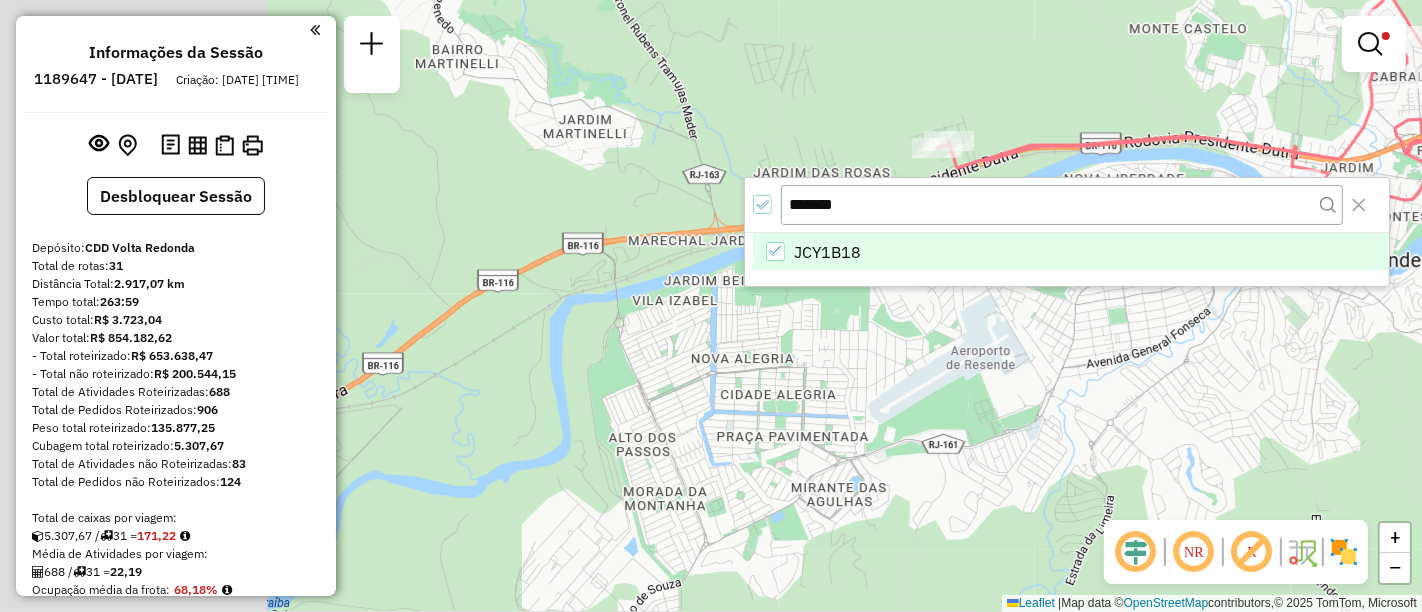 drag, startPoint x: 648, startPoint y: 444, endPoint x: 1048, endPoint y: 378, distance: 405.40845 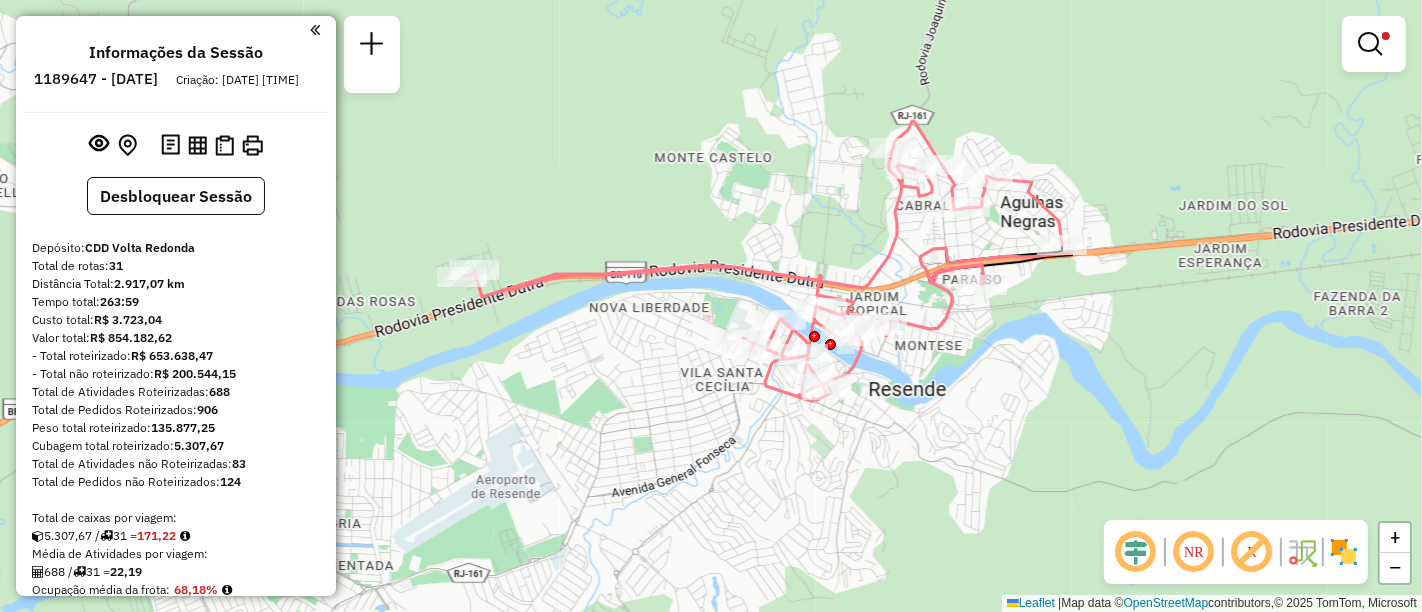 drag, startPoint x: 985, startPoint y: 333, endPoint x: 494, endPoint y: 472, distance: 510.296 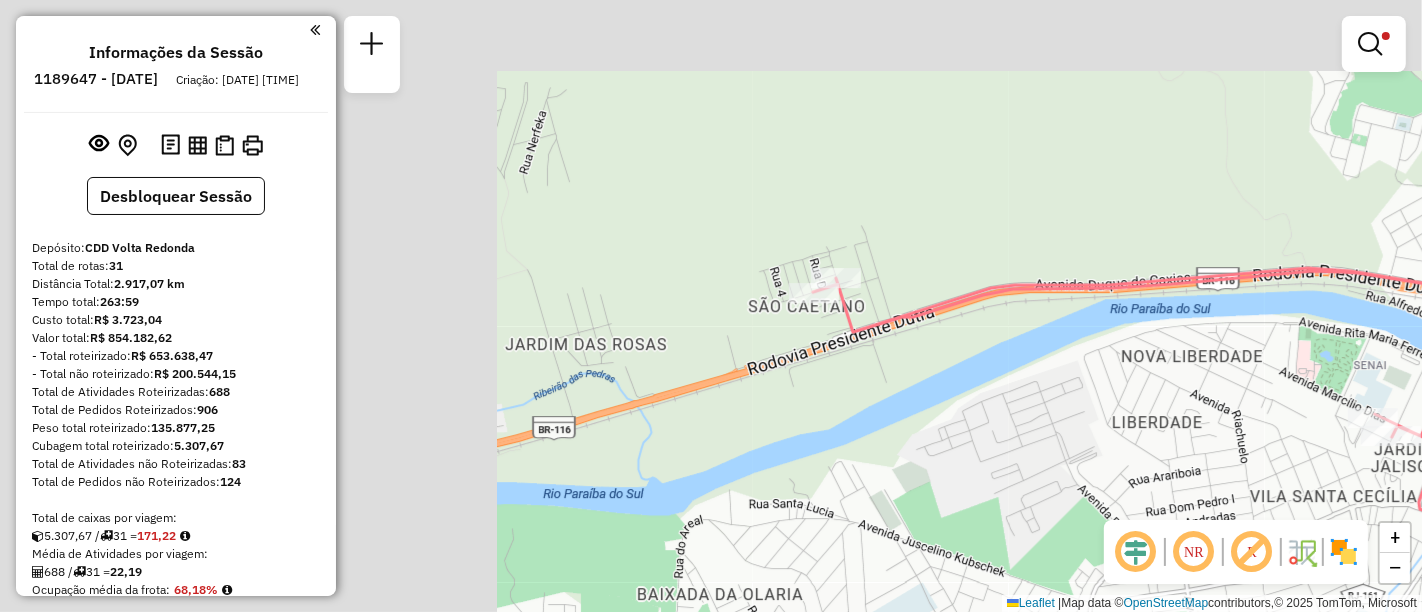 drag, startPoint x: 562, startPoint y: 361, endPoint x: 1162, endPoint y: 479, distance: 611.4932 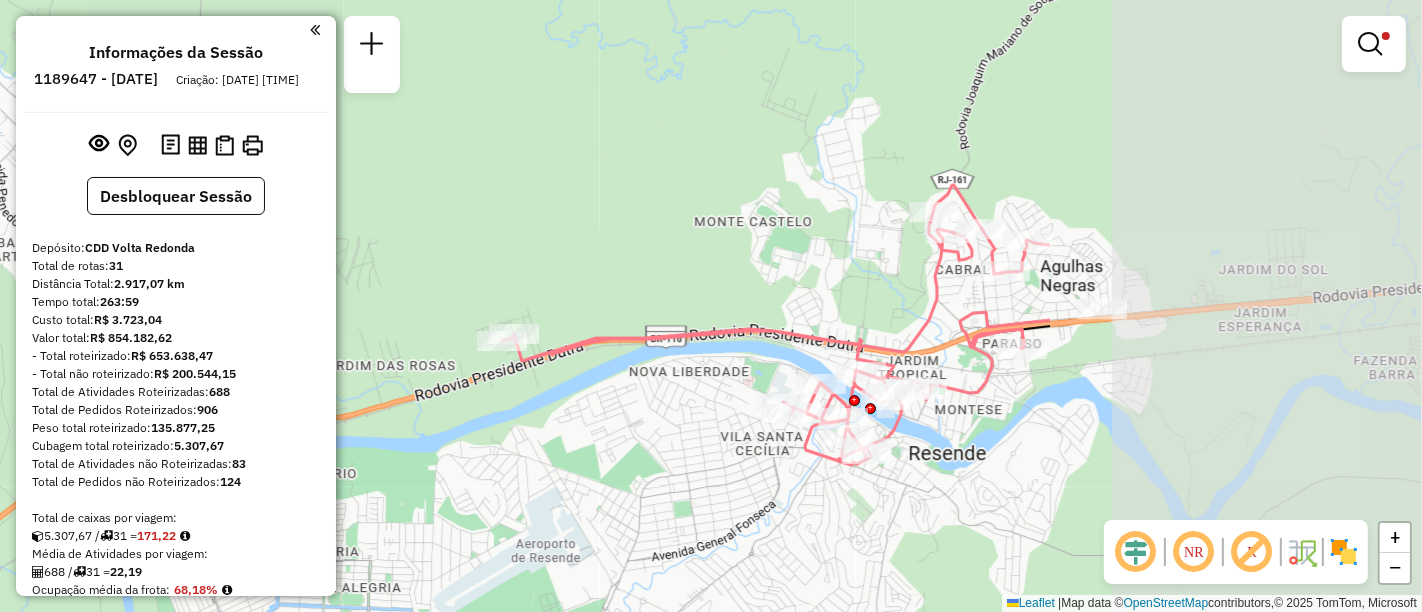 drag, startPoint x: 1222, startPoint y: 392, endPoint x: 724, endPoint y: 384, distance: 498.06424 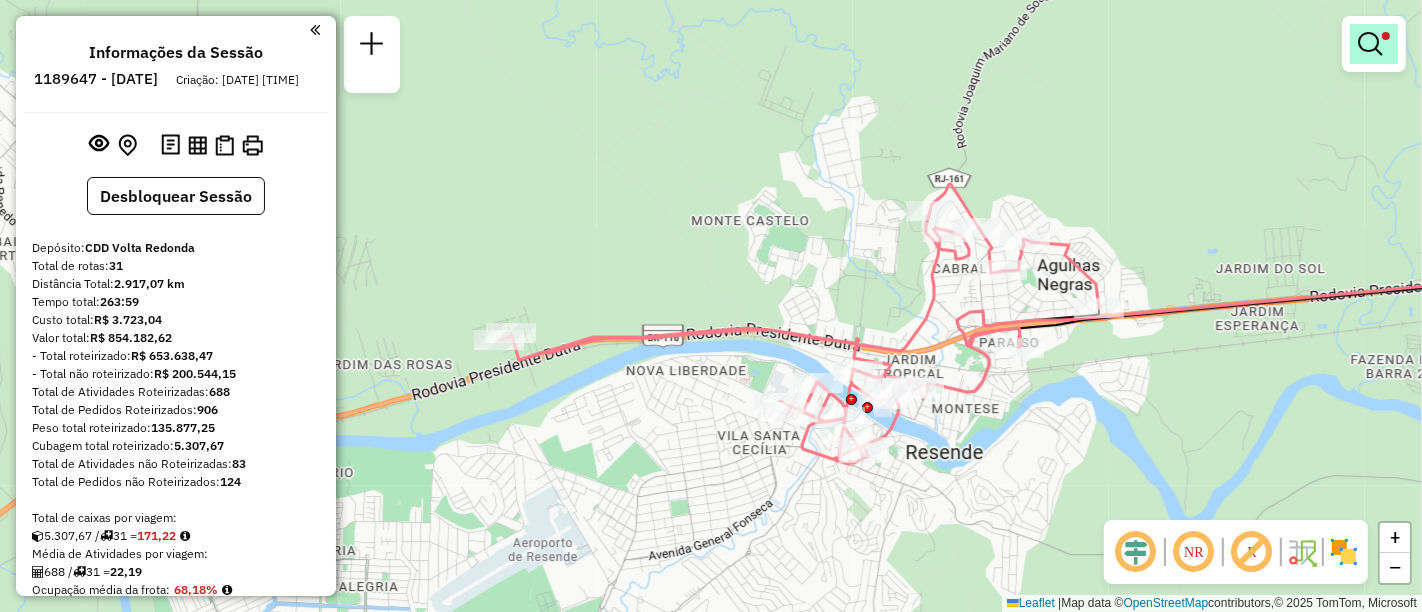 click at bounding box center (1370, 44) 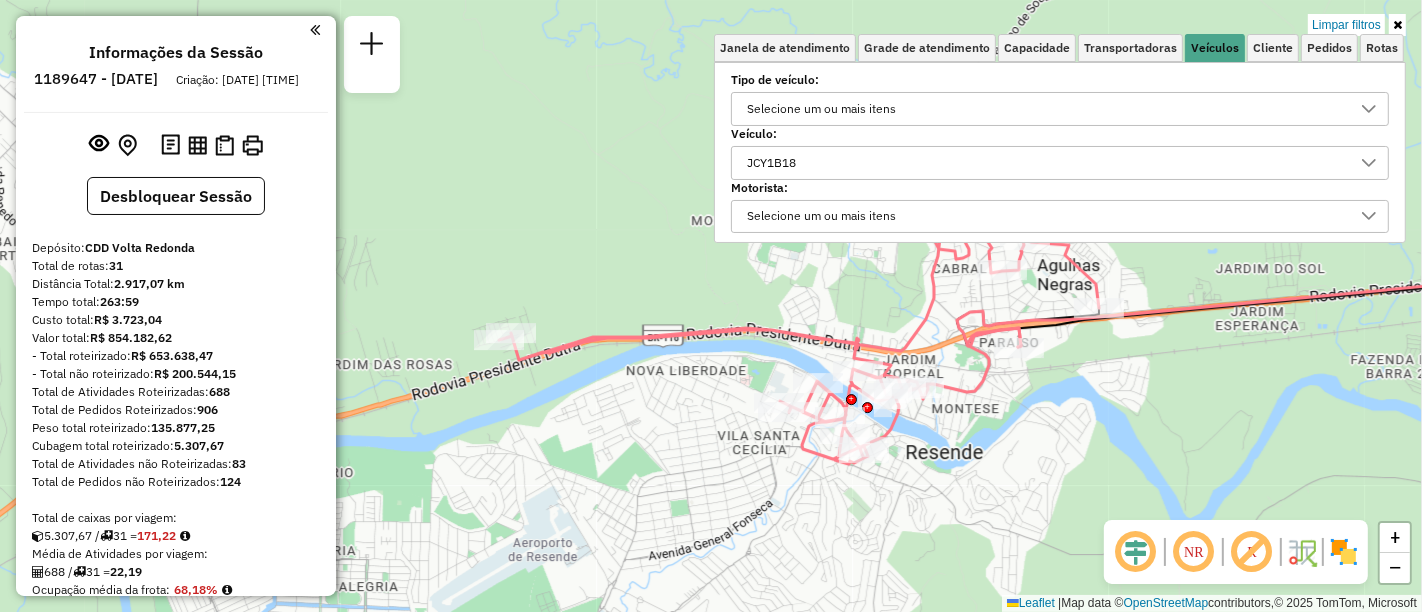 click on "JCY1B18" at bounding box center (1045, 163) 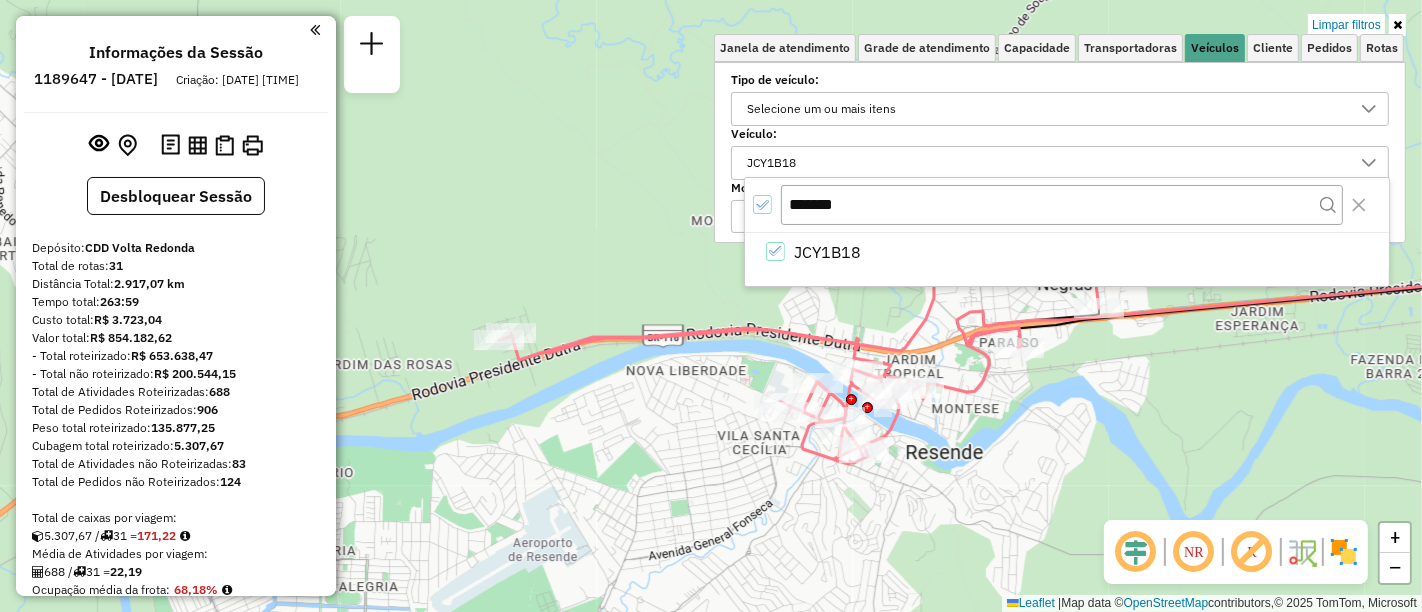 click 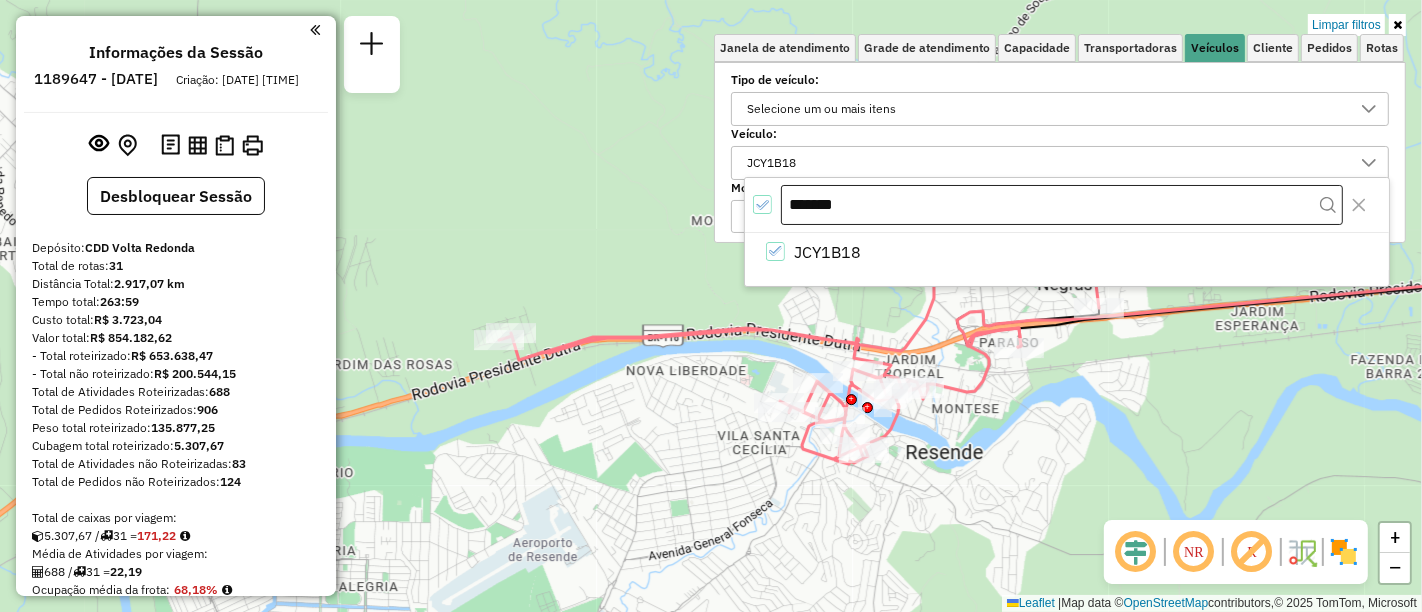 scroll, scrollTop: 11, scrollLeft: 5, axis: both 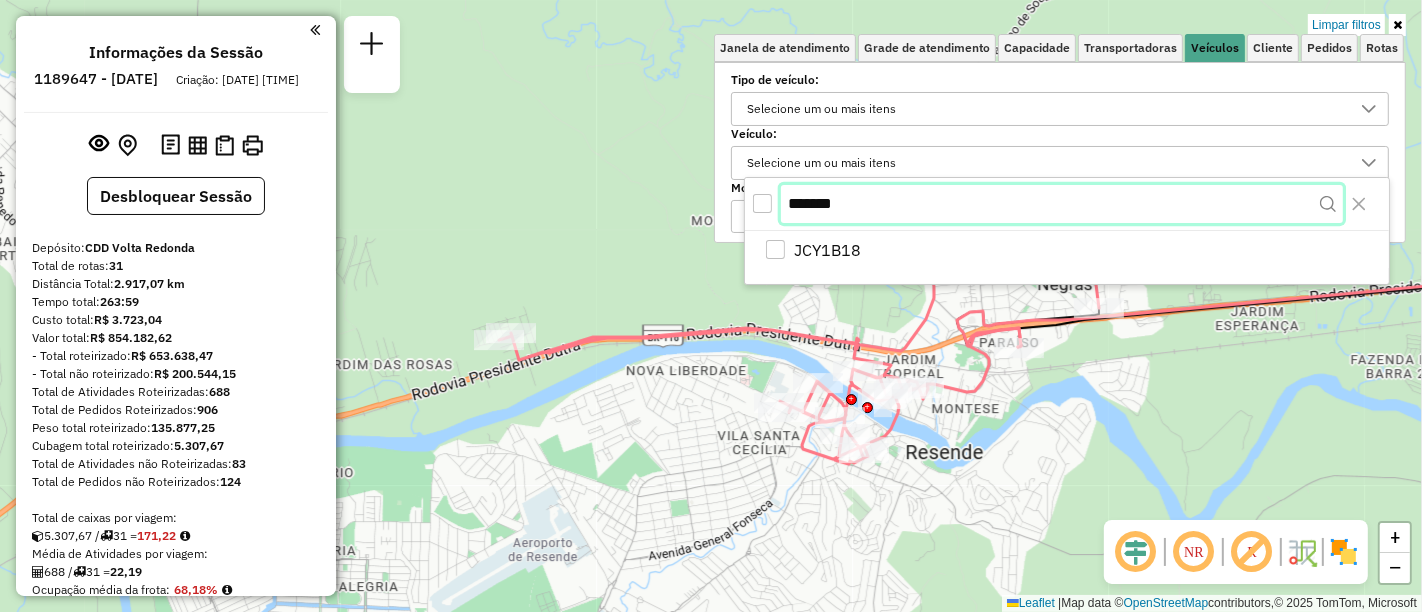 drag, startPoint x: 911, startPoint y: 206, endPoint x: 730, endPoint y: 229, distance: 182.45547 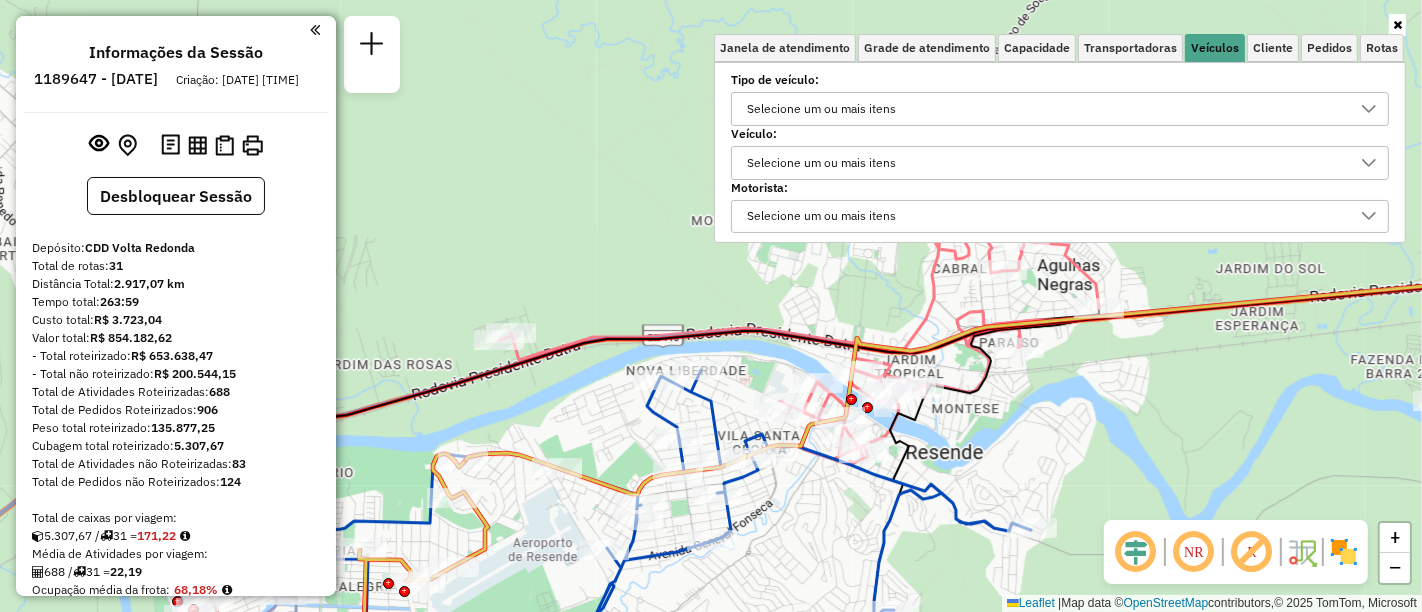 click on "Selecione um ou mais itens" at bounding box center (821, 163) 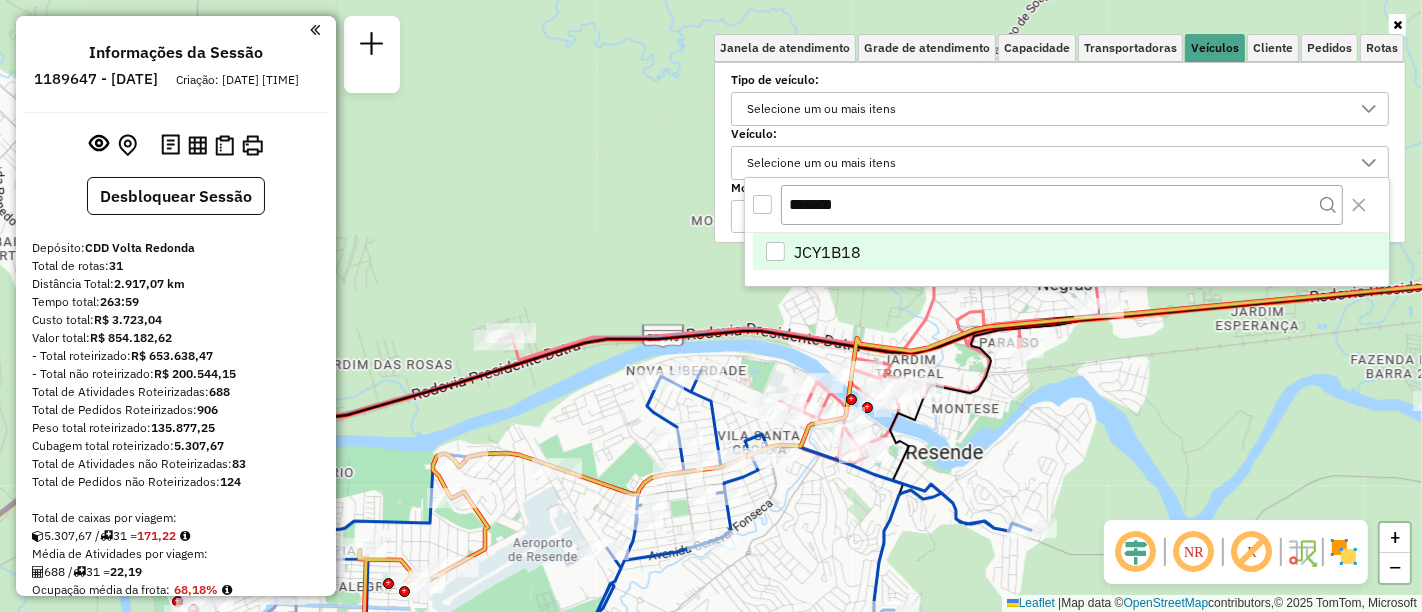 drag, startPoint x: 805, startPoint y: 208, endPoint x: 775, endPoint y: 204, distance: 30.265491 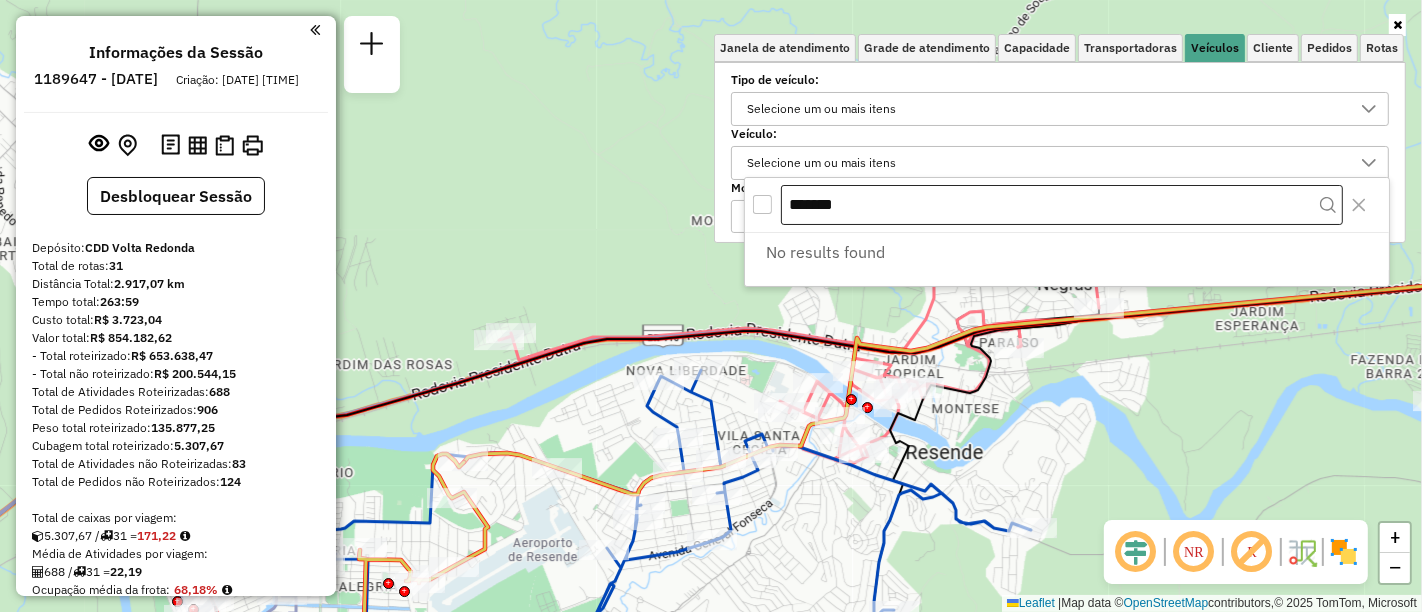 drag, startPoint x: 873, startPoint y: 201, endPoint x: 787, endPoint y: 202, distance: 86.00581 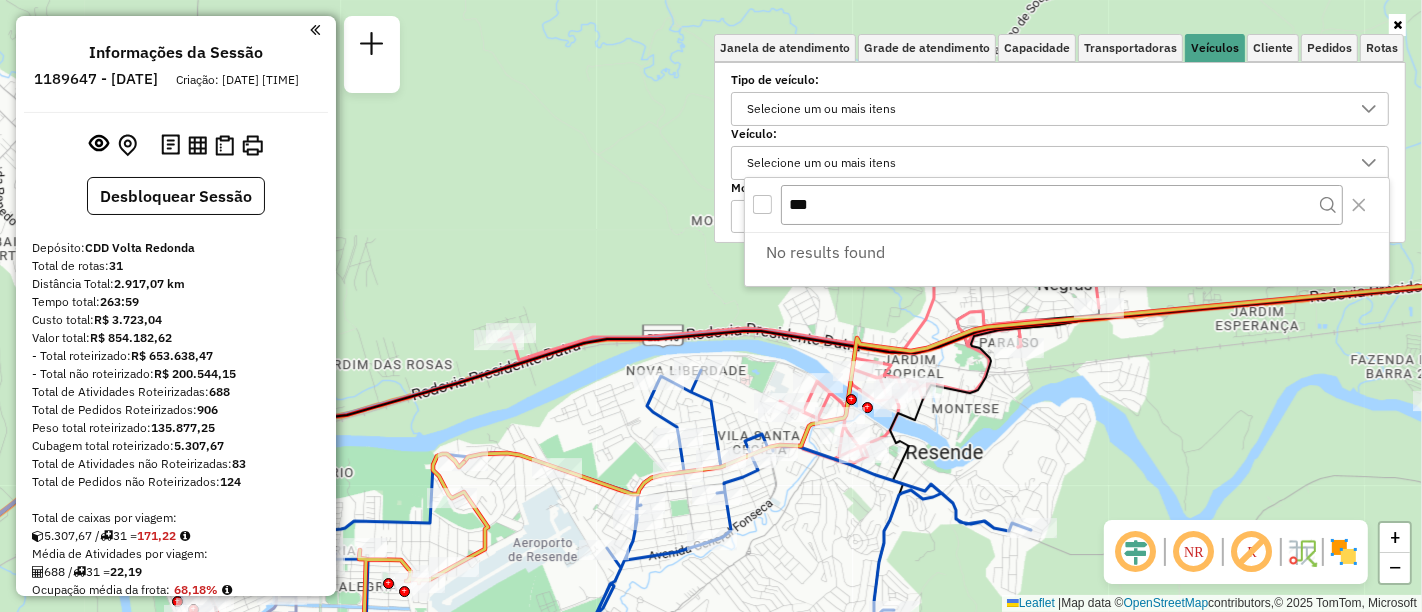 type on "***" 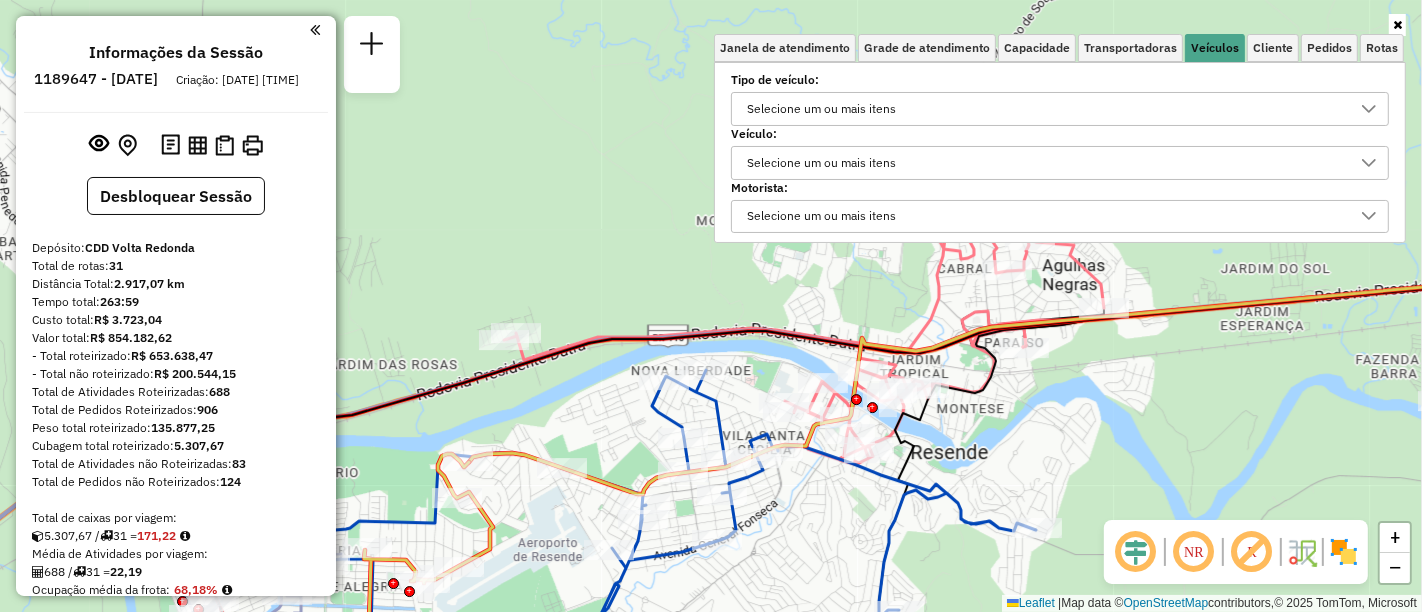 click on "Selecione um ou mais itens" at bounding box center [821, 163] 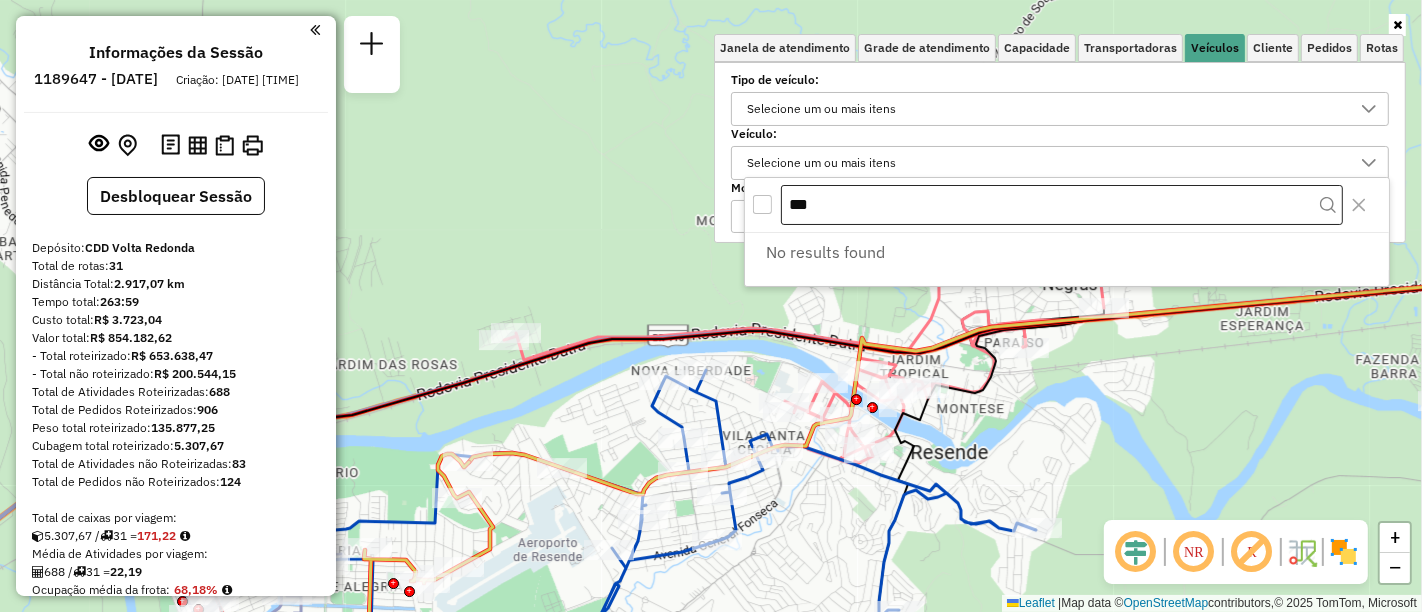 drag, startPoint x: 826, startPoint y: 210, endPoint x: 785, endPoint y: 209, distance: 41.01219 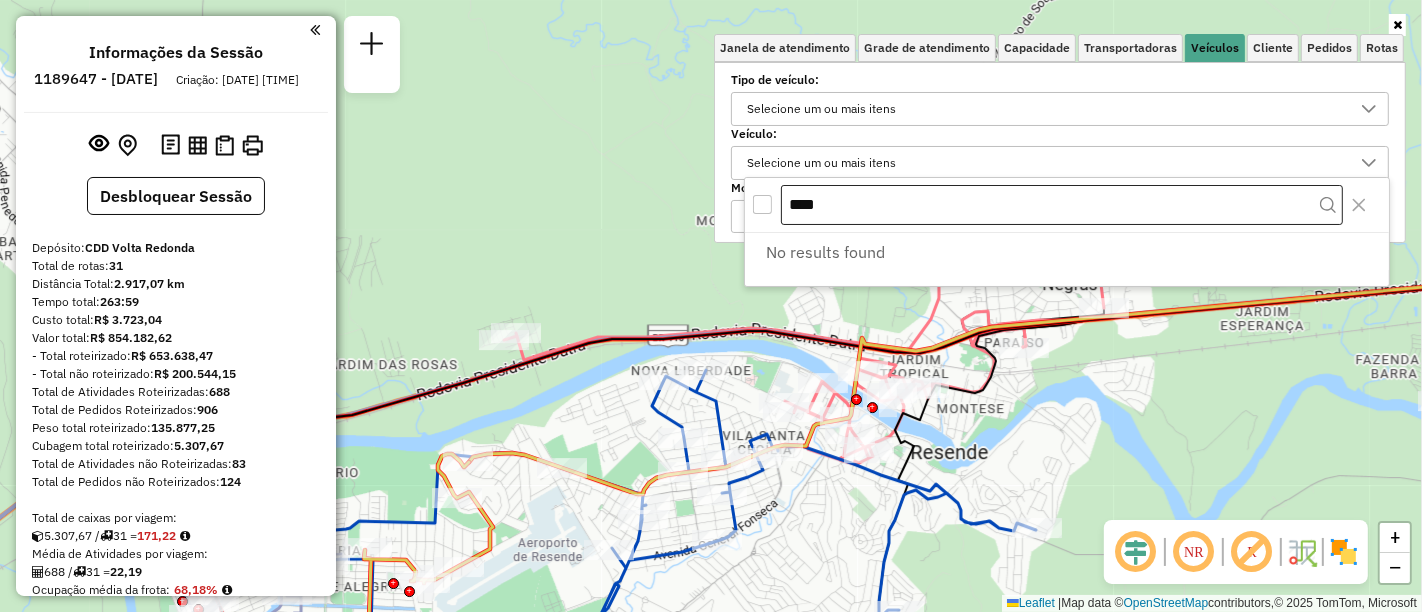 type on "*****" 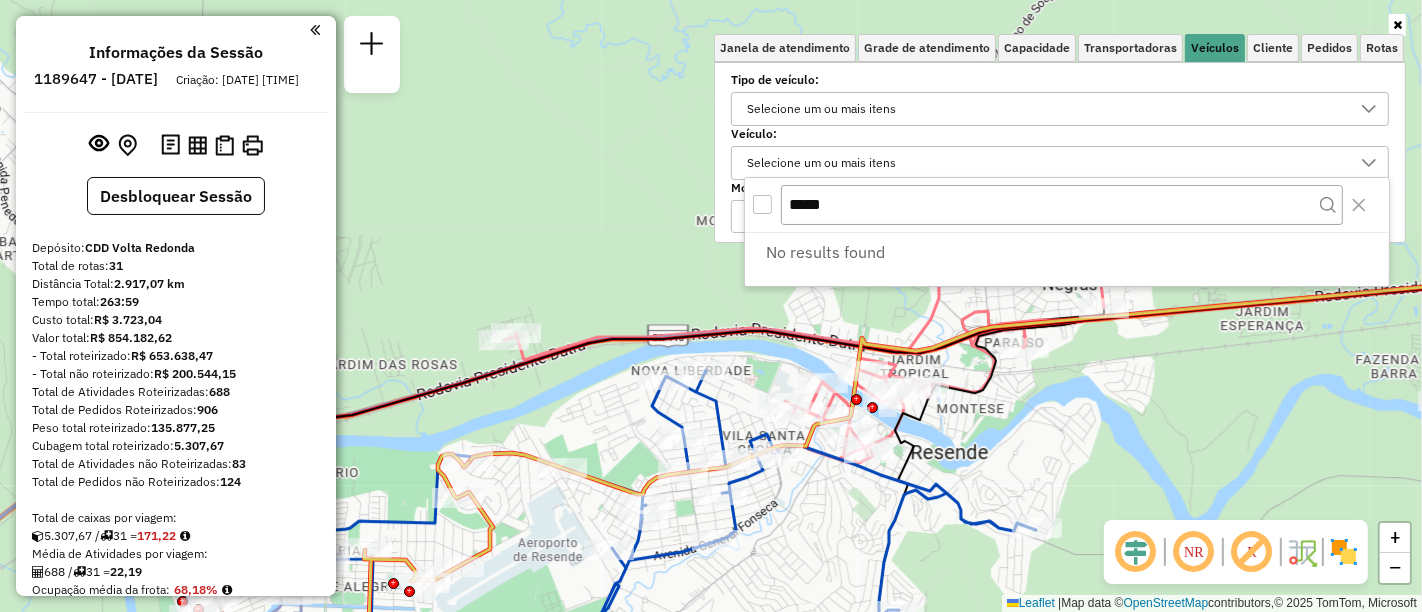 drag, startPoint x: 850, startPoint y: 201, endPoint x: 605, endPoint y: 178, distance: 246.07722 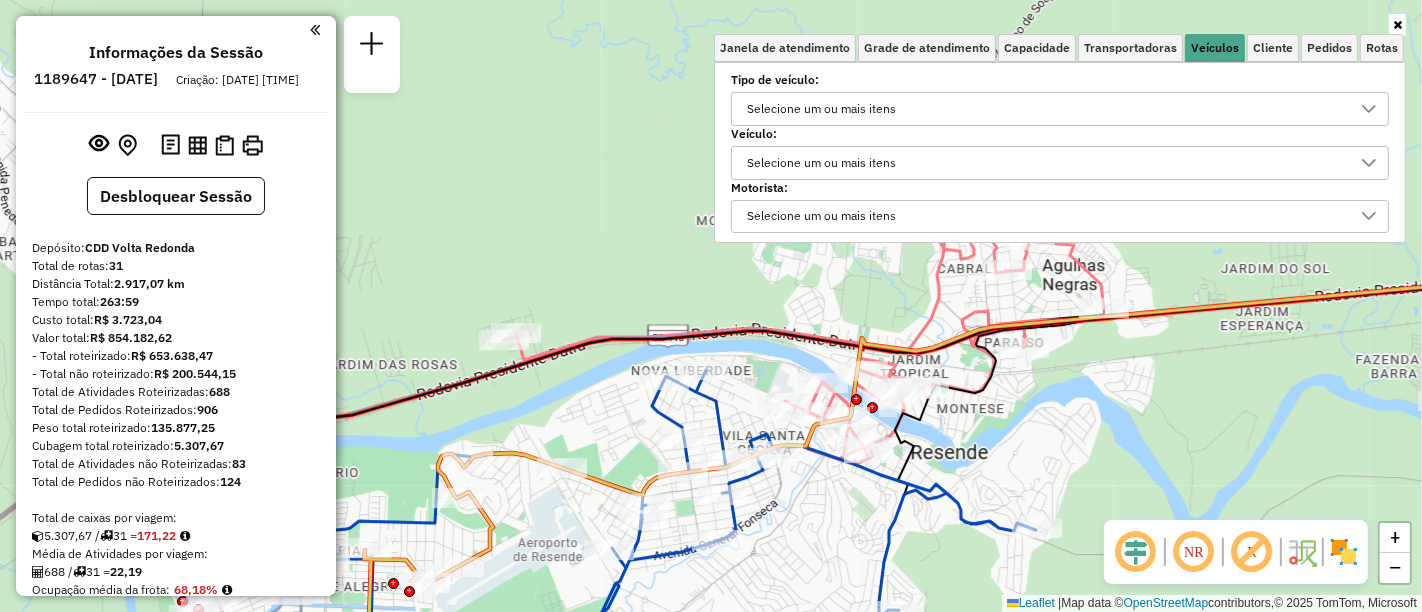 click at bounding box center [1397, 25] 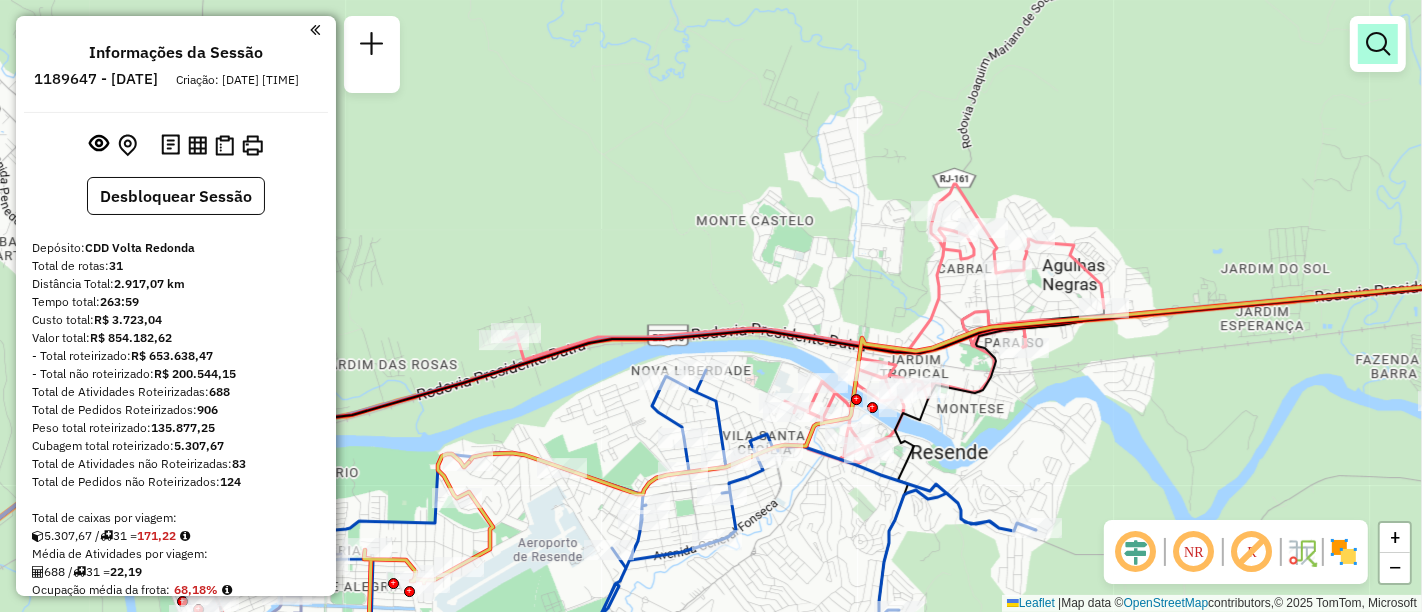 click at bounding box center [1378, 44] 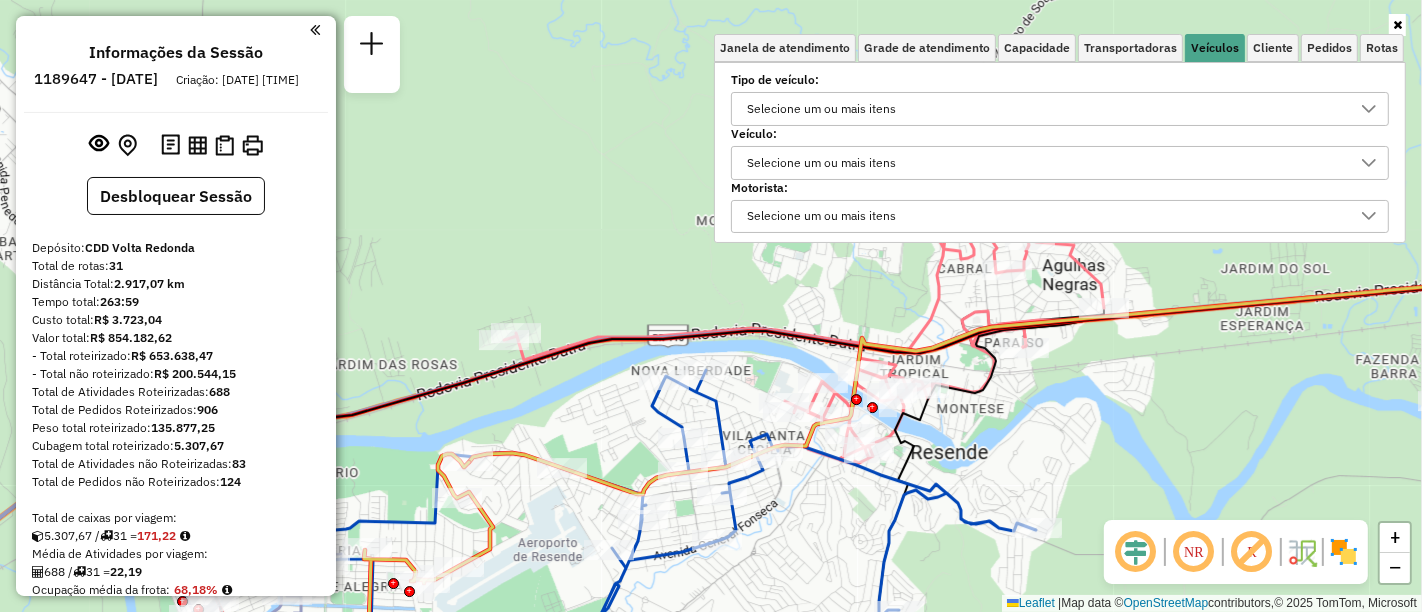 click on "Selecione um ou mais itens" at bounding box center [821, 163] 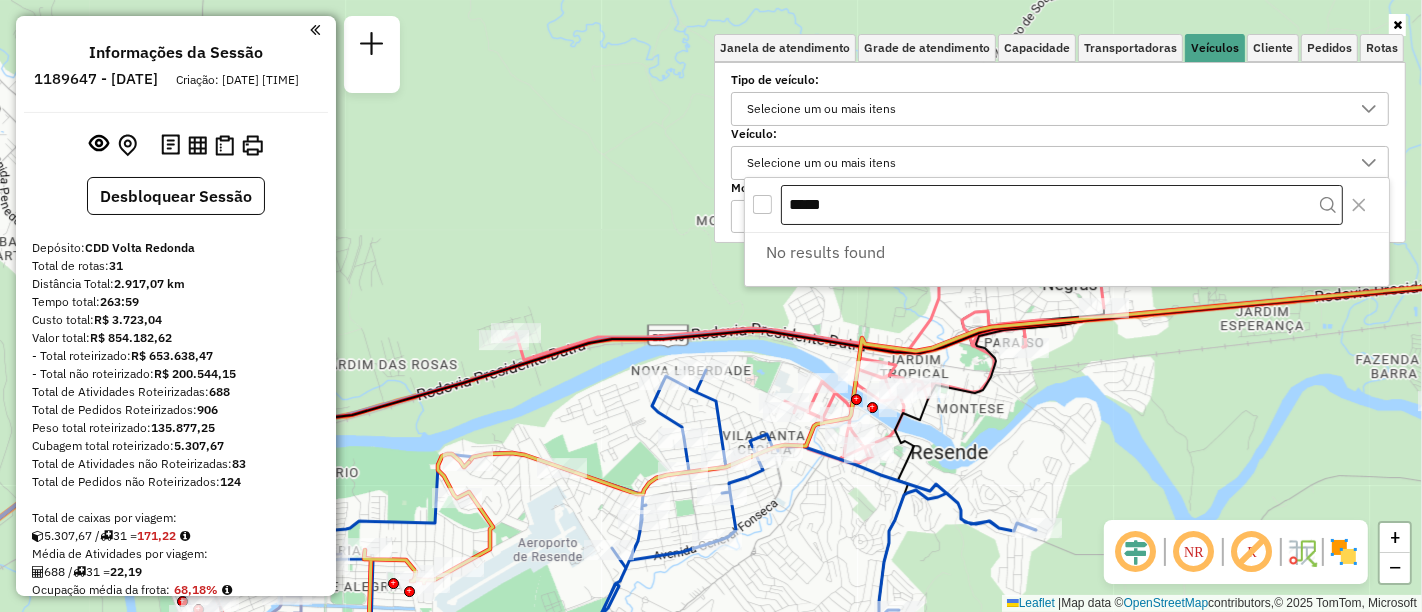 drag, startPoint x: 845, startPoint y: 201, endPoint x: 789, endPoint y: 201, distance: 56 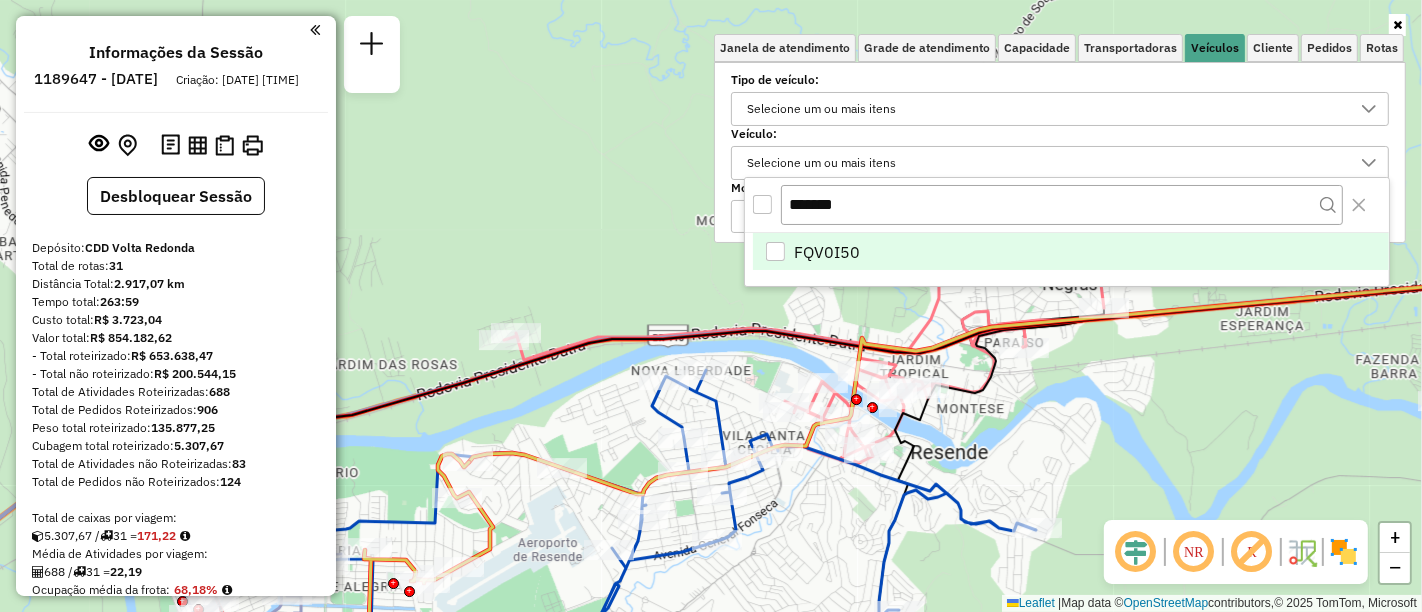 type on "*******" 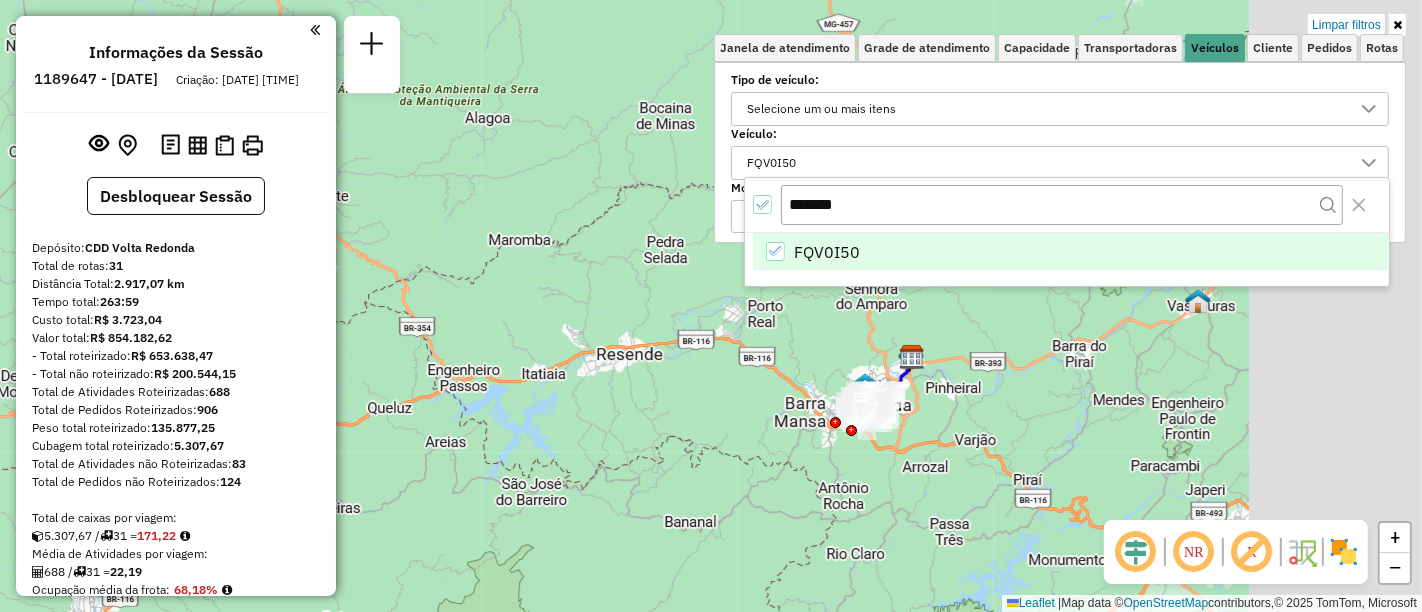 drag, startPoint x: 913, startPoint y: 433, endPoint x: 514, endPoint y: 335, distance: 410.85886 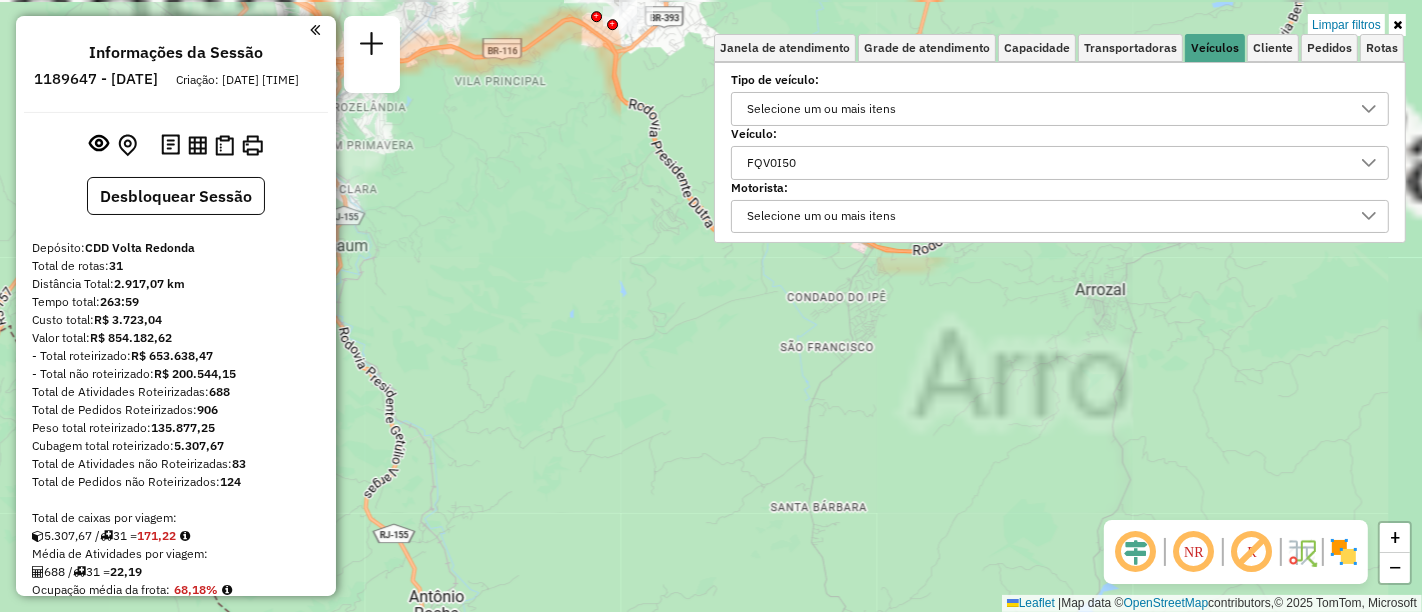 drag, startPoint x: 779, startPoint y: 375, endPoint x: 587, endPoint y: 606, distance: 300.37476 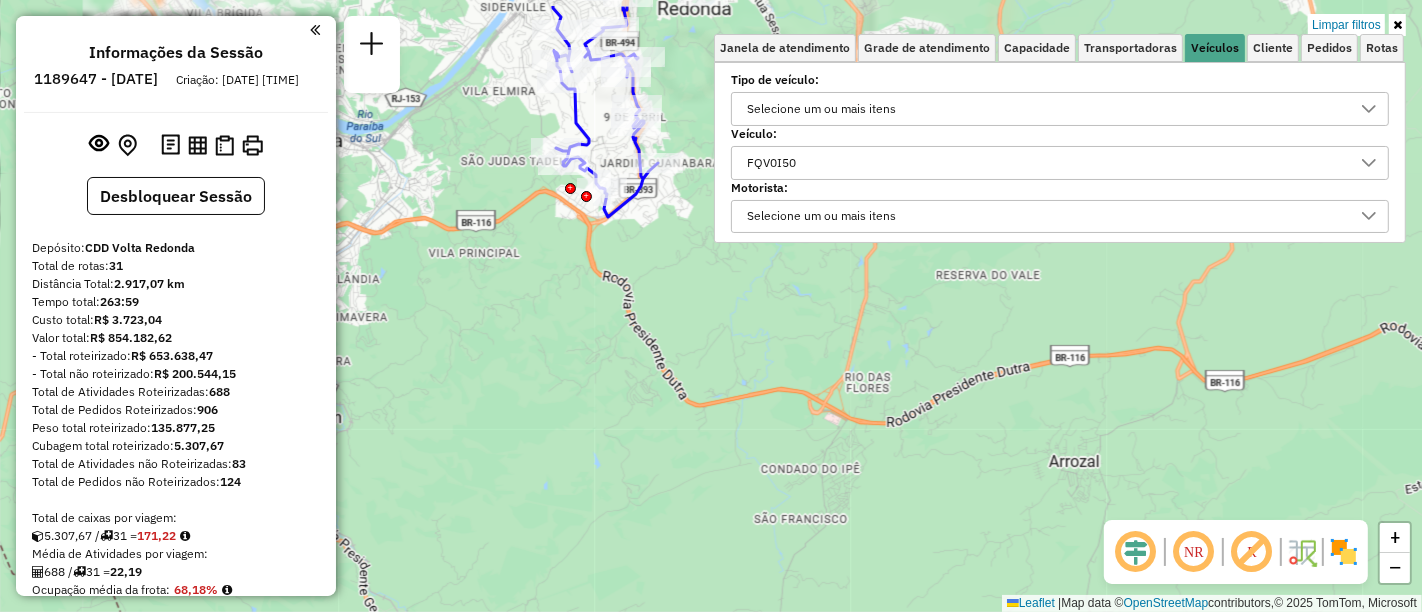 drag, startPoint x: 647, startPoint y: 464, endPoint x: 642, endPoint y: 608, distance: 144.08678 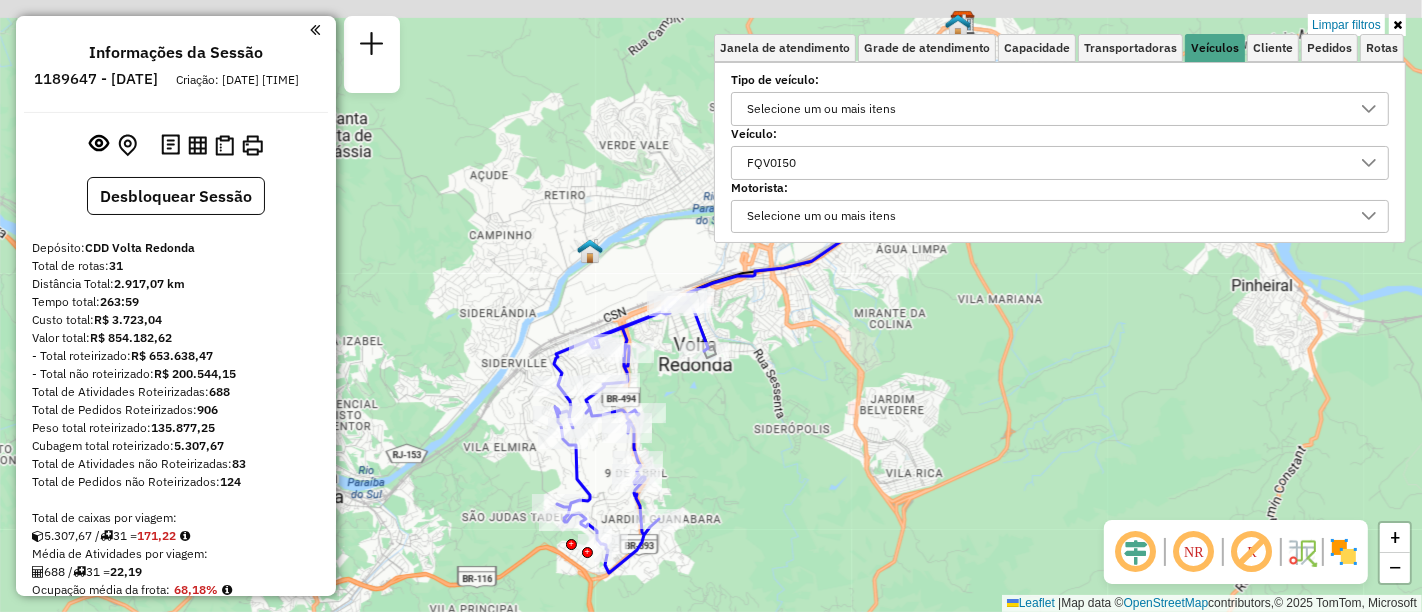 drag, startPoint x: 712, startPoint y: 451, endPoint x: 721, endPoint y: 585, distance: 134.3019 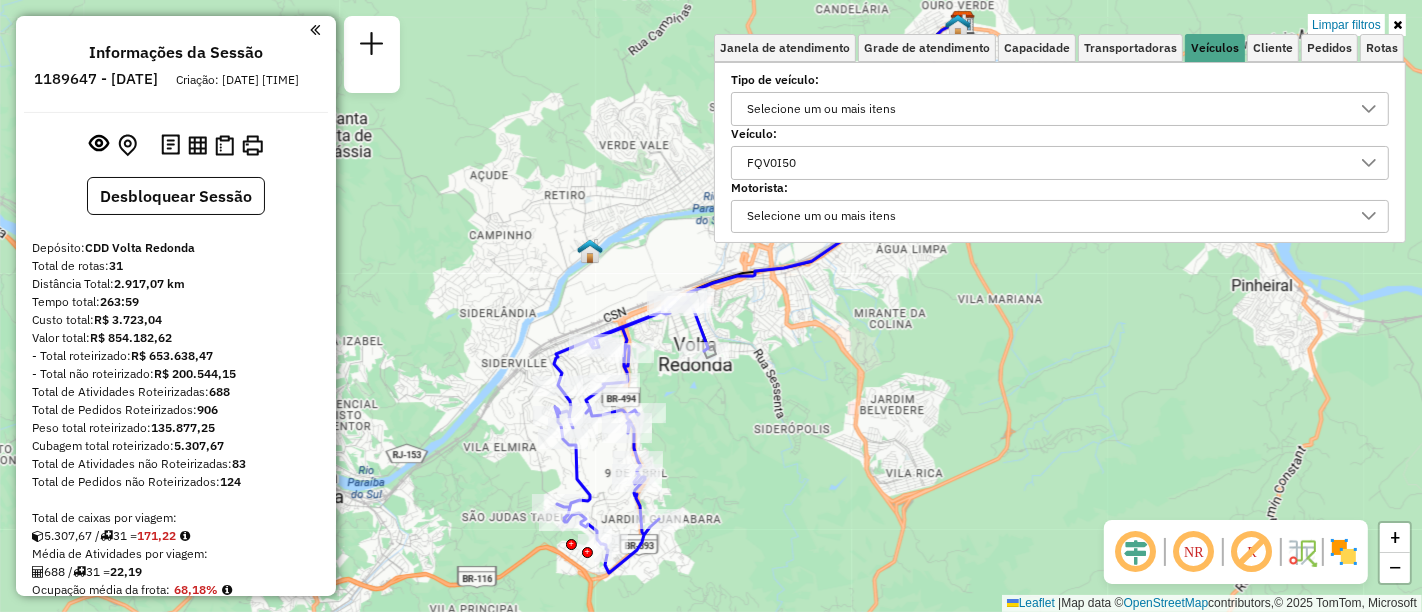 click on "FQV0I50" at bounding box center [1045, 163] 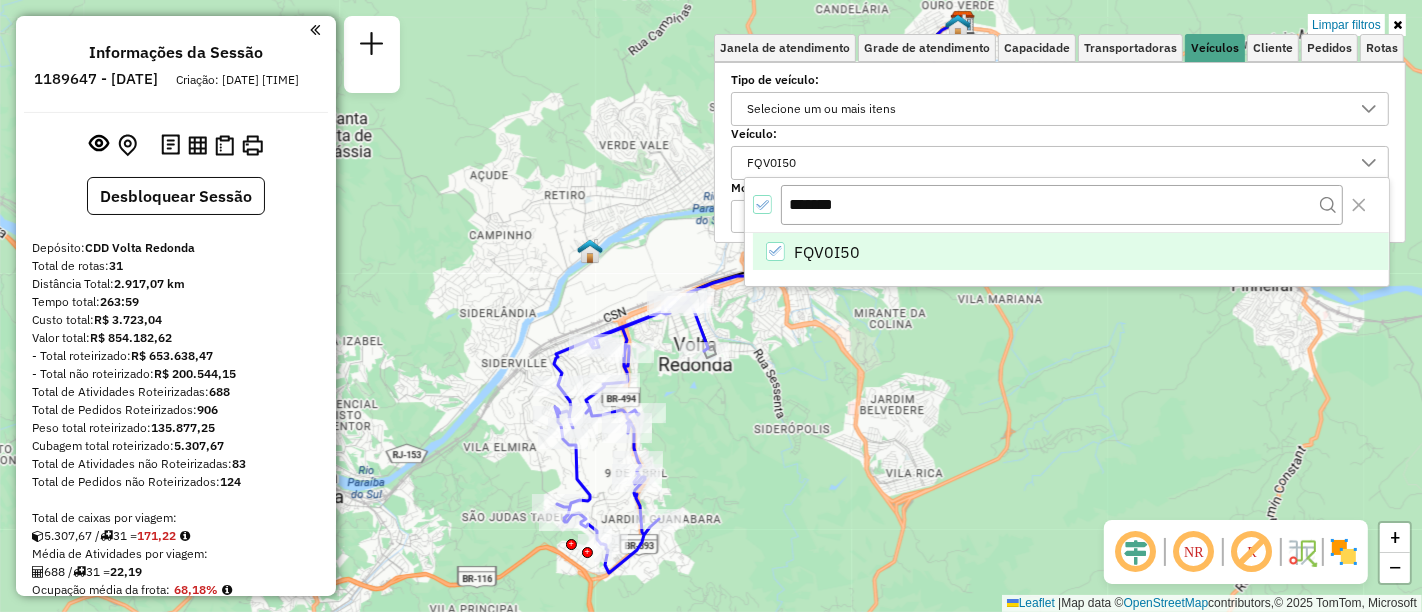 click 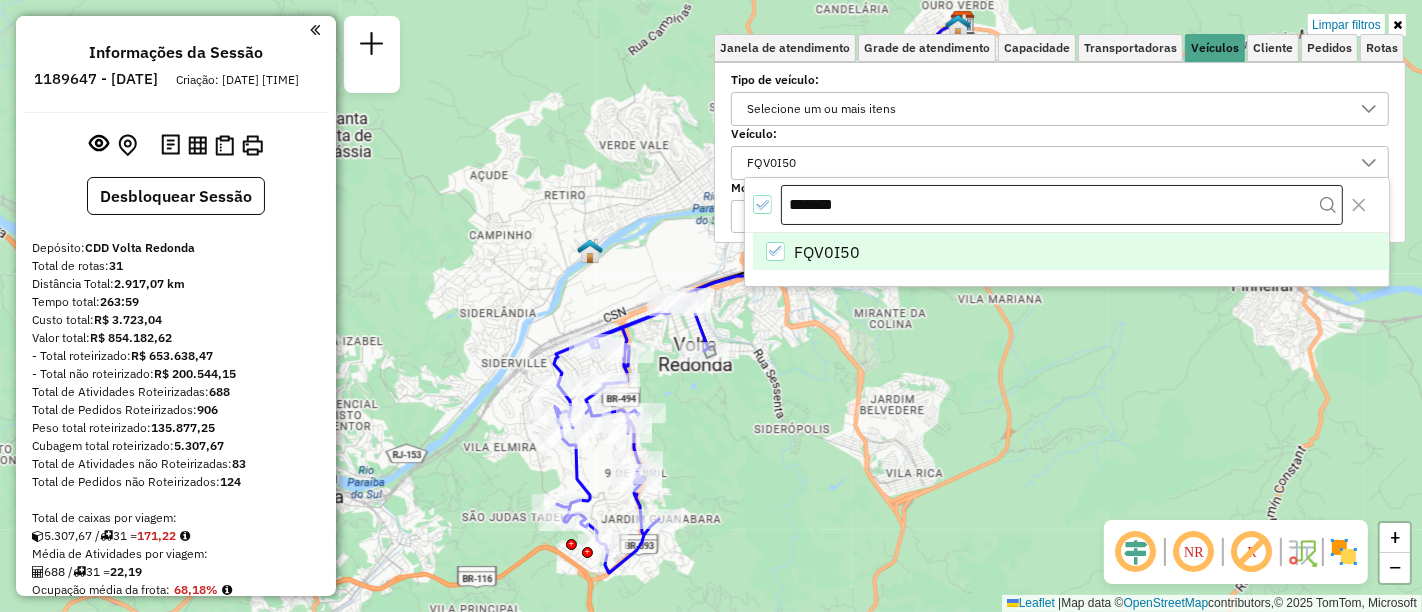 scroll, scrollTop: 11, scrollLeft: 5, axis: both 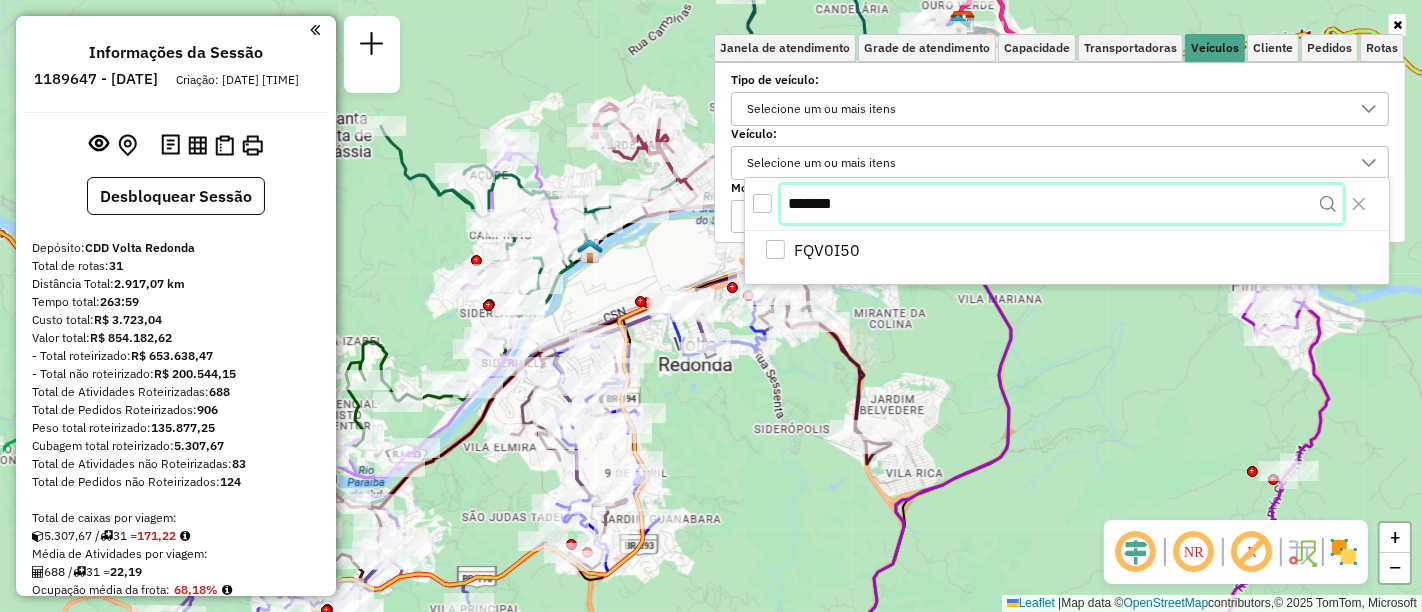 drag, startPoint x: 813, startPoint y: 207, endPoint x: 788, endPoint y: 207, distance: 25 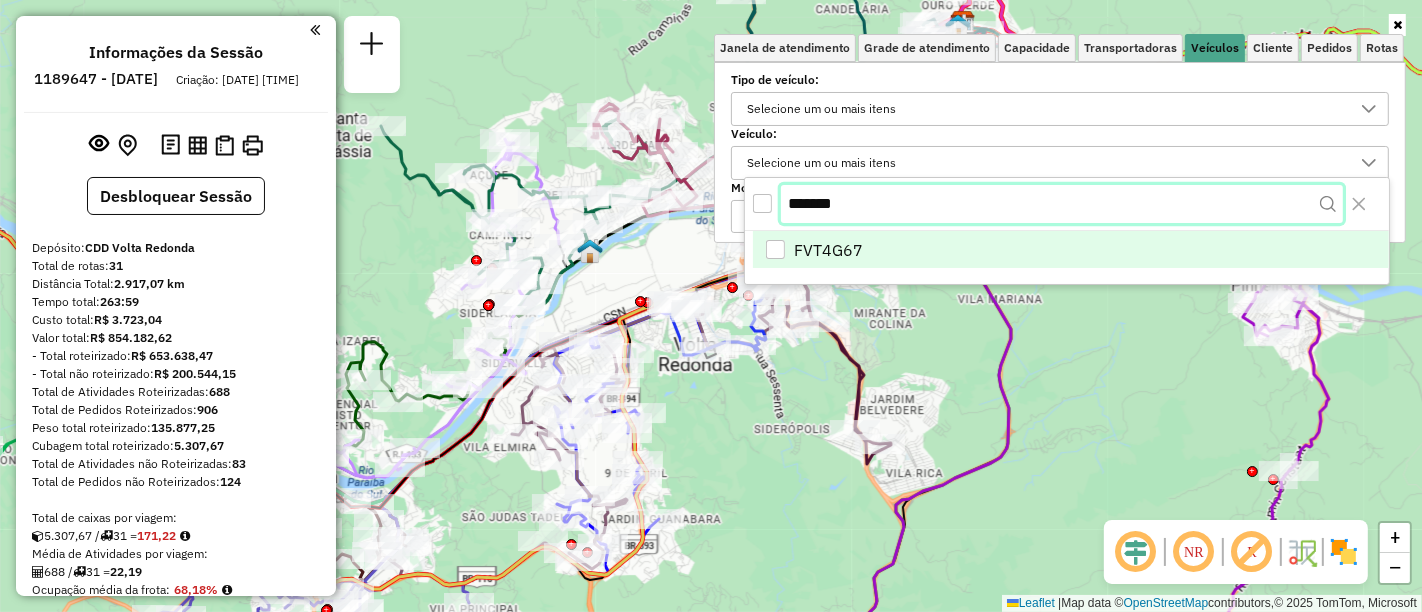 type on "*******" 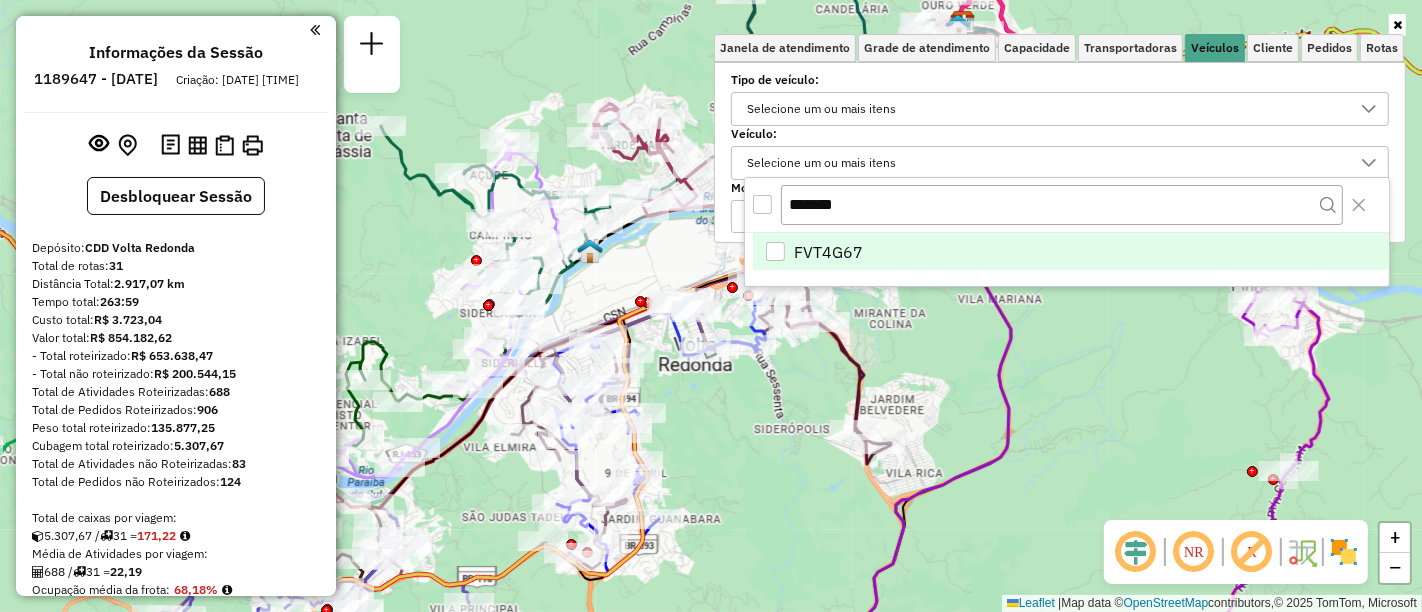 click at bounding box center [775, 251] 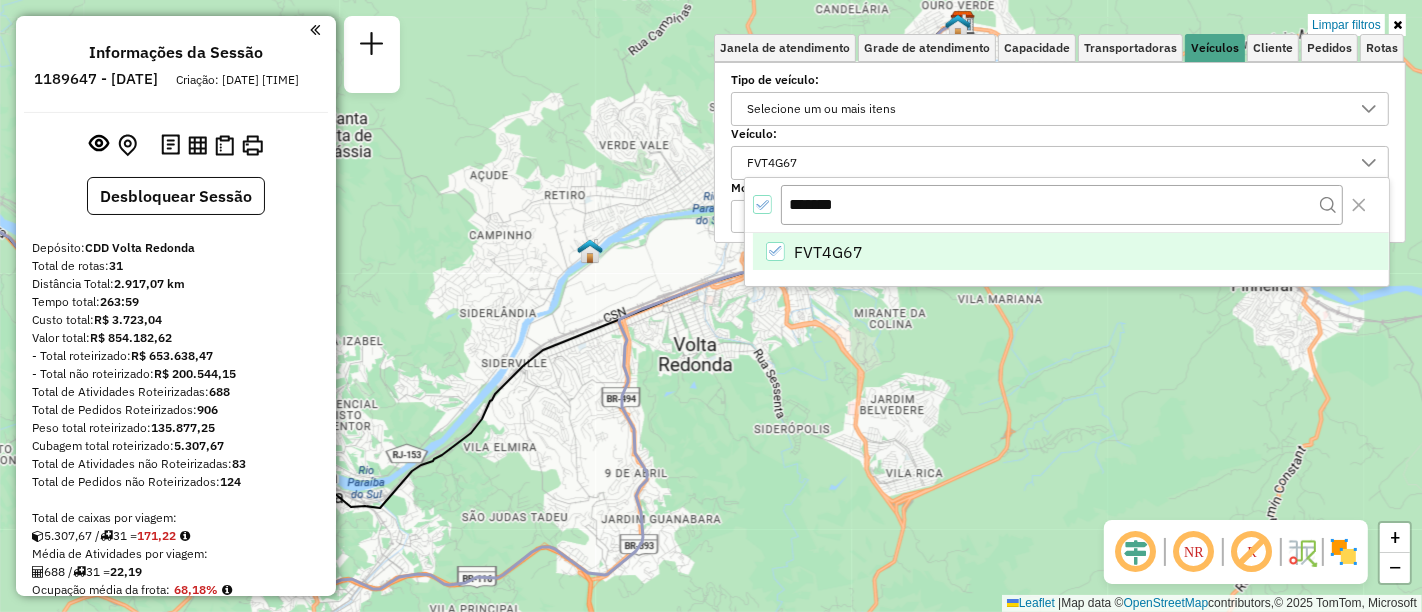 click on "Limpar filtros Janela de atendimento Grade de atendimento Capacidade Transportadoras Veículos Cliente Pedidos  Rotas Selecione os dias de semana para filtrar as janelas de atendimento  Seg   Ter   Qua   Qui   Sex   Sáb   Dom  Informe o período da janela de atendimento: De: Até:  Filtrar exatamente a janela do cliente  Considerar janela de atendimento padrão  Selecione os dias de semana para filtrar as grades de atendimento  Seg   Ter   Qua   Qui   Sex   Sáb   Dom   Considerar clientes sem dia de atendimento cadastrado  Clientes fora do dia de atendimento selecionado Filtrar as atividades entre os valores definidos abaixo:  Peso mínimo:   Peso máximo:   Cubagem mínima:   Cubagem máxima:   De:   Até:  Filtrar as atividades entre o tempo de atendimento definido abaixo:  De:   Até:   Considerar capacidade total dos clientes não roteirizados Transportadora: Selecione um ou mais itens Tipo de veículo: Selecione um ou mais itens Veículo: [PLATE] Motorista: Selecione um ou mais itens Nome: Rótulo: De:" 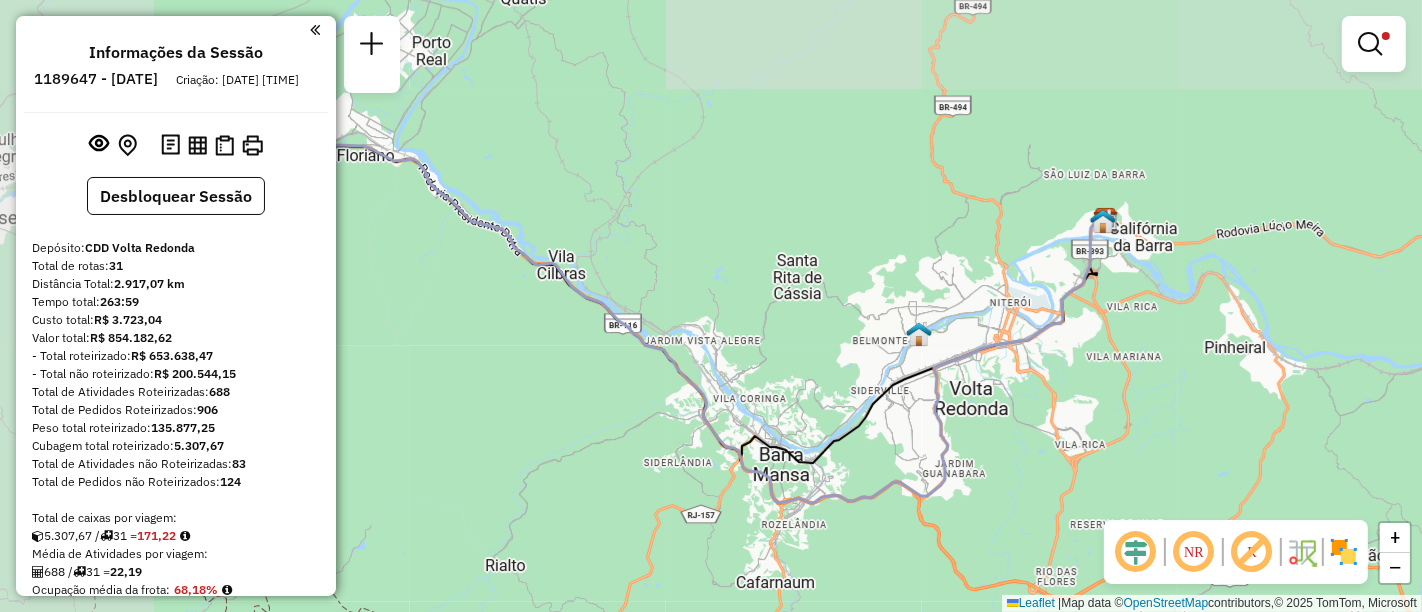 drag, startPoint x: 500, startPoint y: 429, endPoint x: 837, endPoint y: 430, distance: 337.0015 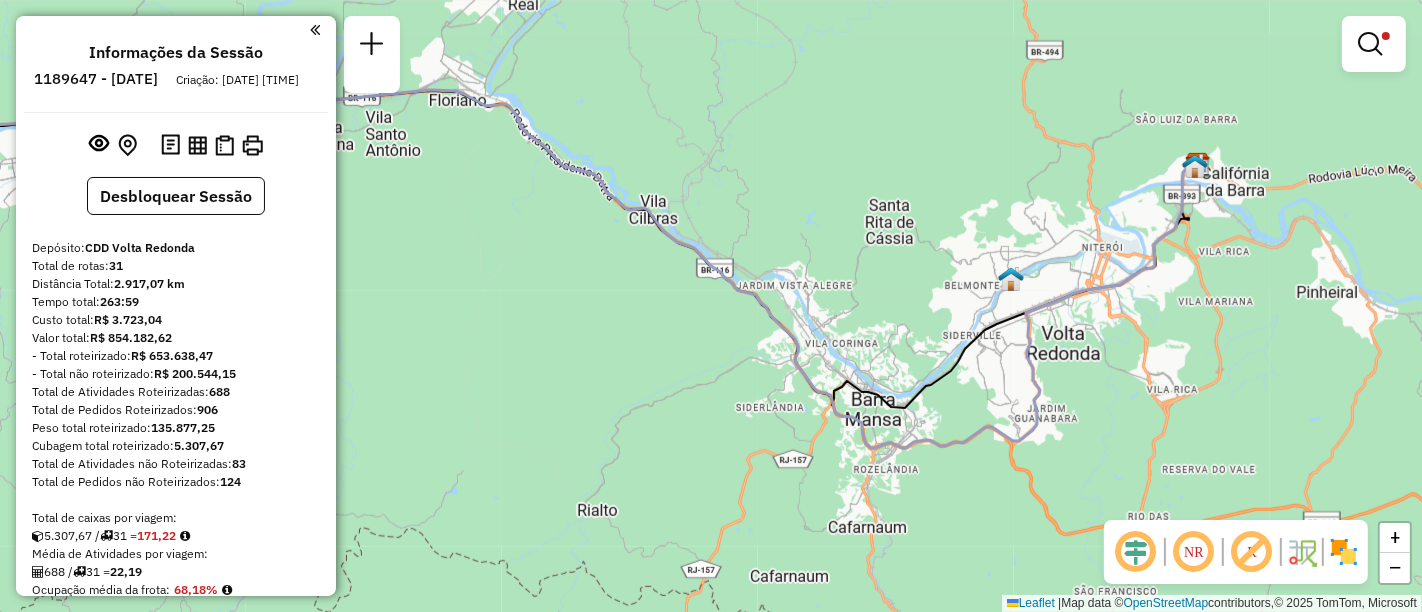 drag, startPoint x: 700, startPoint y: 384, endPoint x: 791, endPoint y: 370, distance: 92.070625 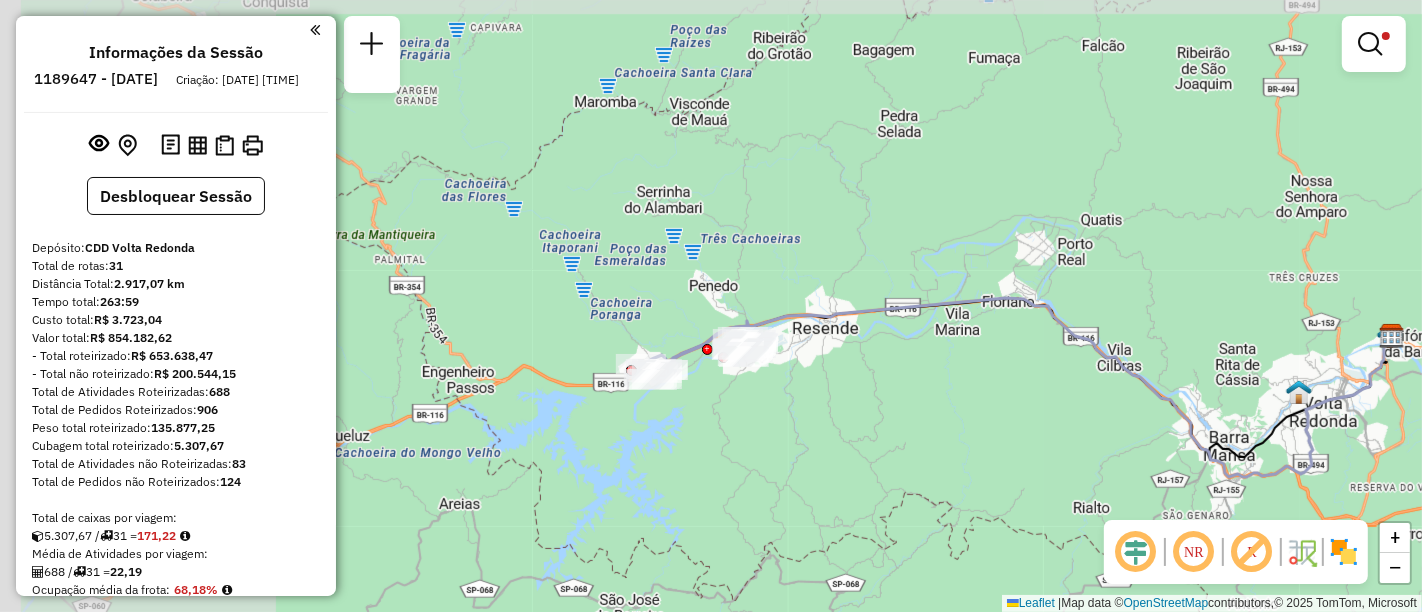 drag, startPoint x: 588, startPoint y: 362, endPoint x: 922, endPoint y: 415, distance: 338.17896 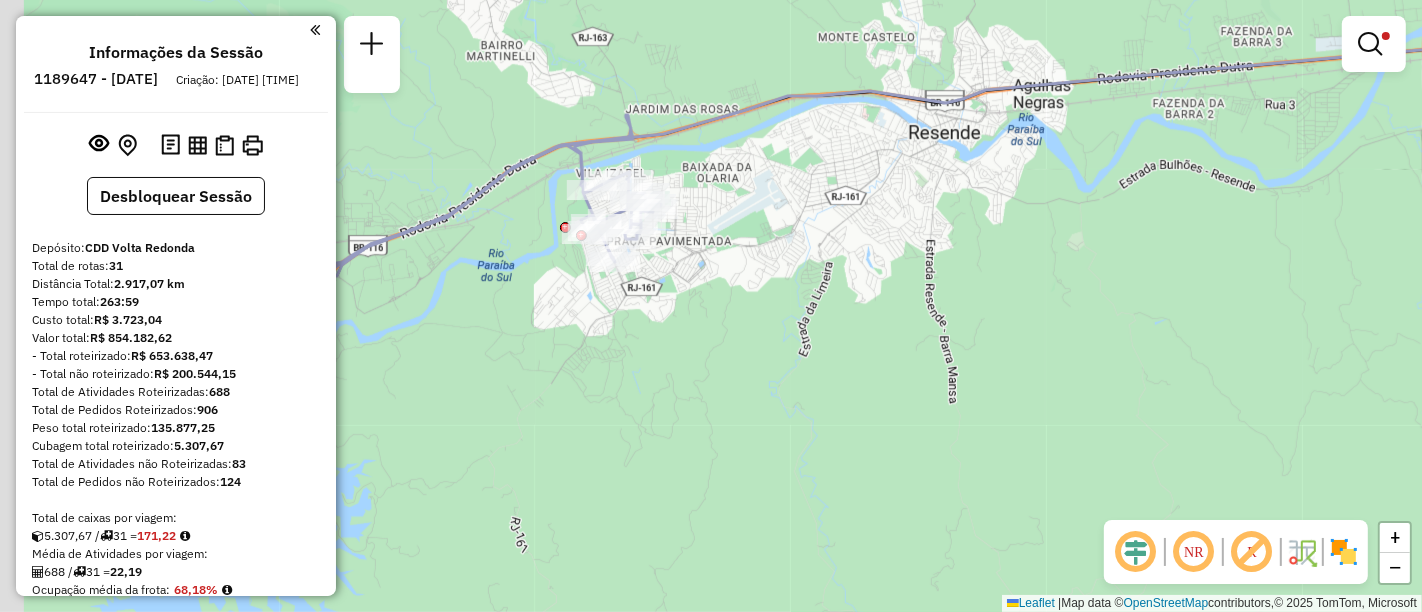 drag, startPoint x: 812, startPoint y: 441, endPoint x: 1008, endPoint y: 571, distance: 235.19354 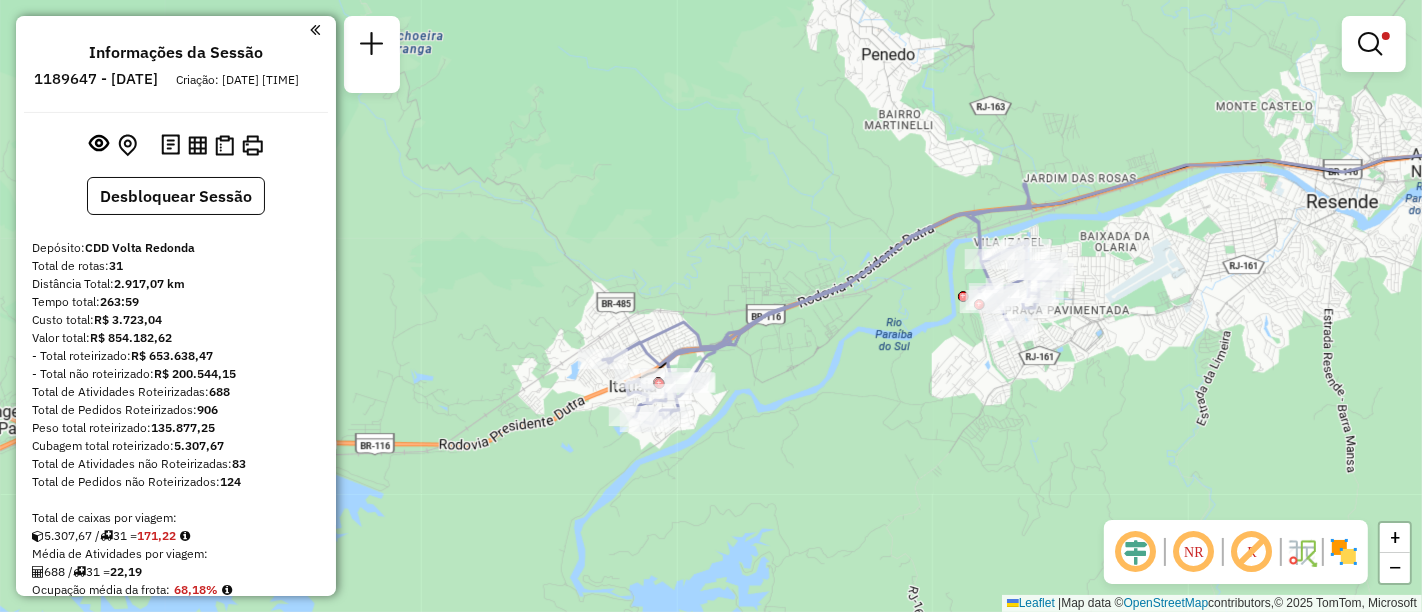 drag, startPoint x: 811, startPoint y: 473, endPoint x: 1119, endPoint y: 469, distance: 308.02597 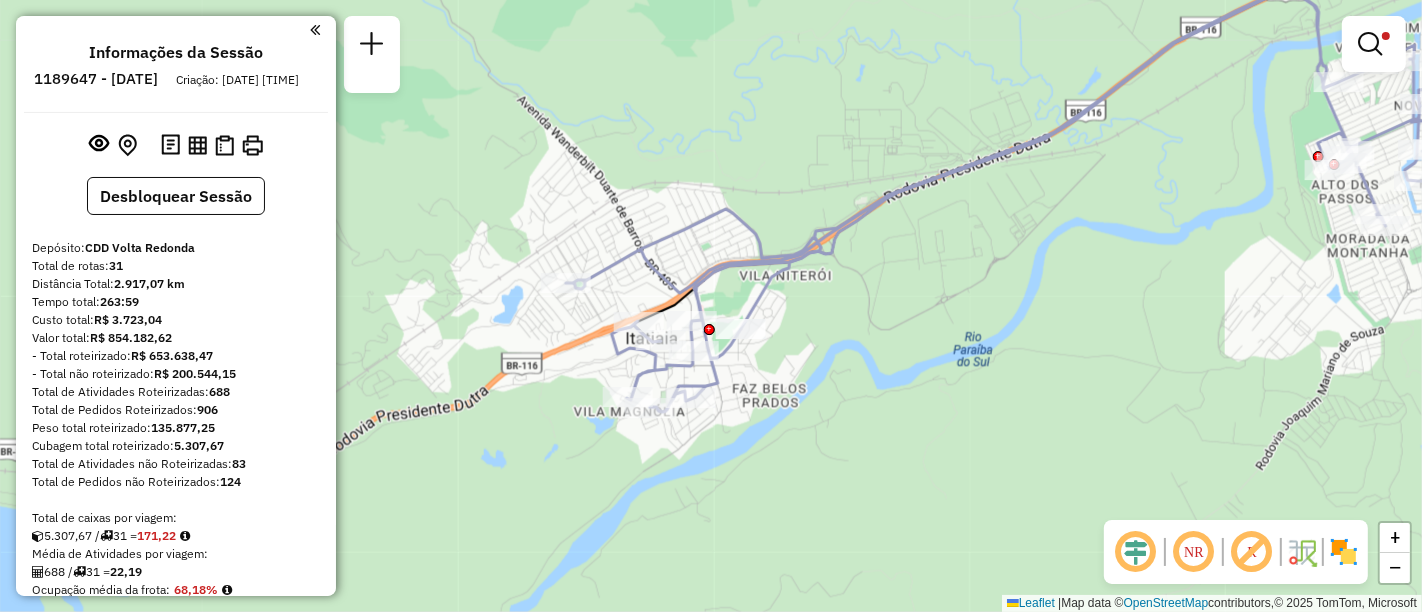drag, startPoint x: 754, startPoint y: 432, endPoint x: 1150, endPoint y: 453, distance: 396.55643 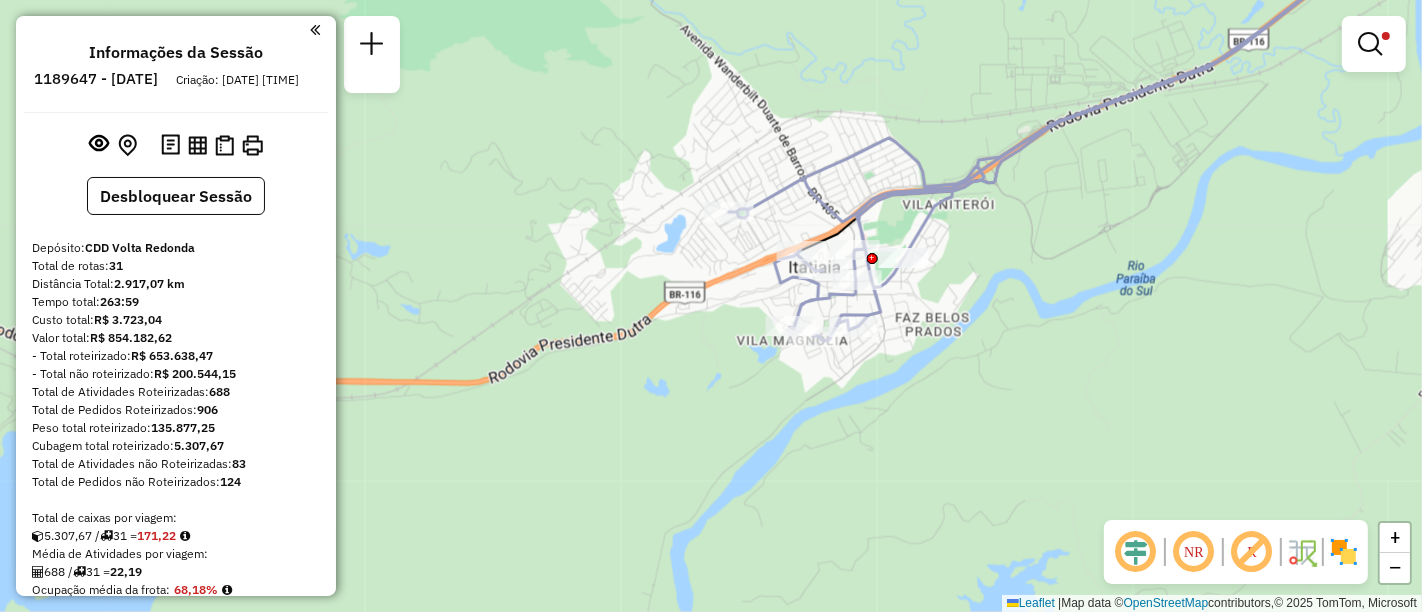 drag, startPoint x: 784, startPoint y: 340, endPoint x: 931, endPoint y: 264, distance: 165.48413 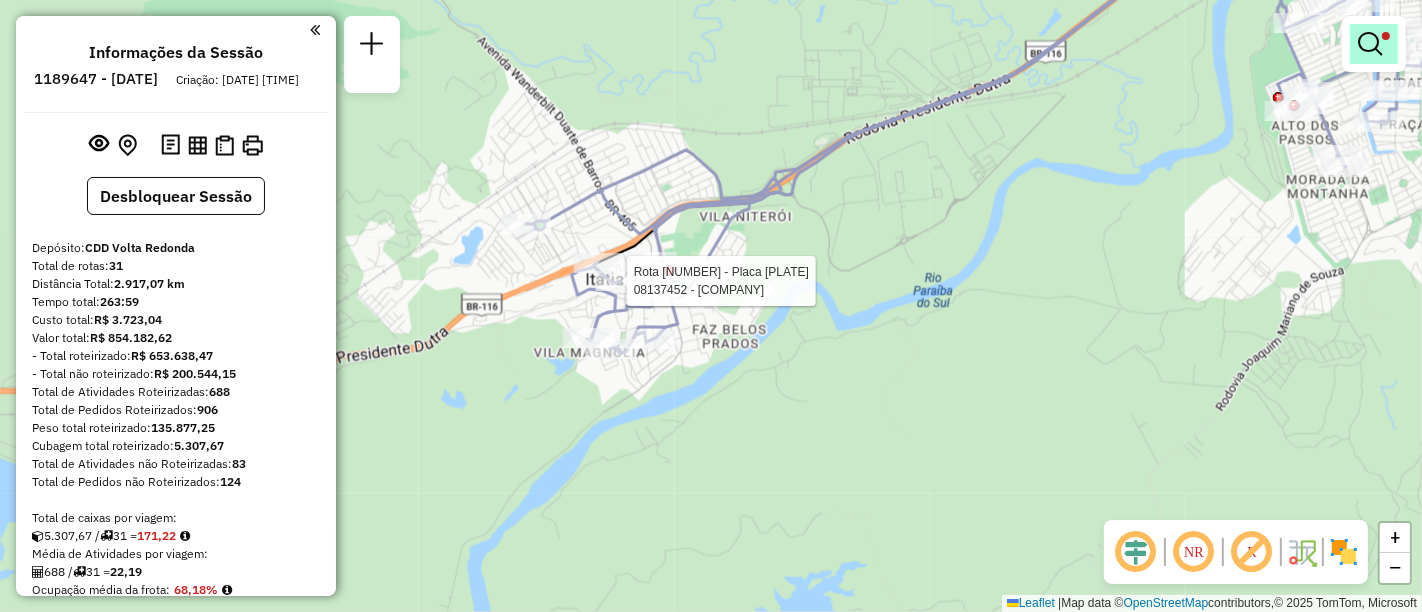 click at bounding box center [1370, 44] 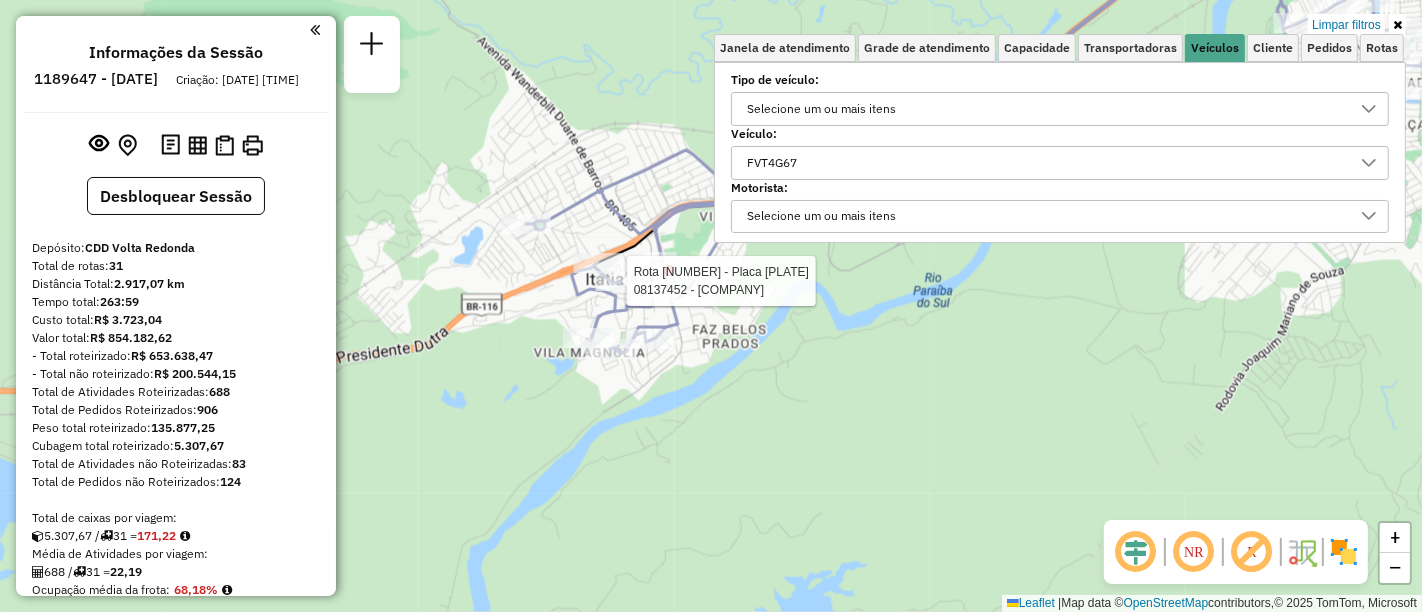 click on "FVT4G67" at bounding box center (1045, 163) 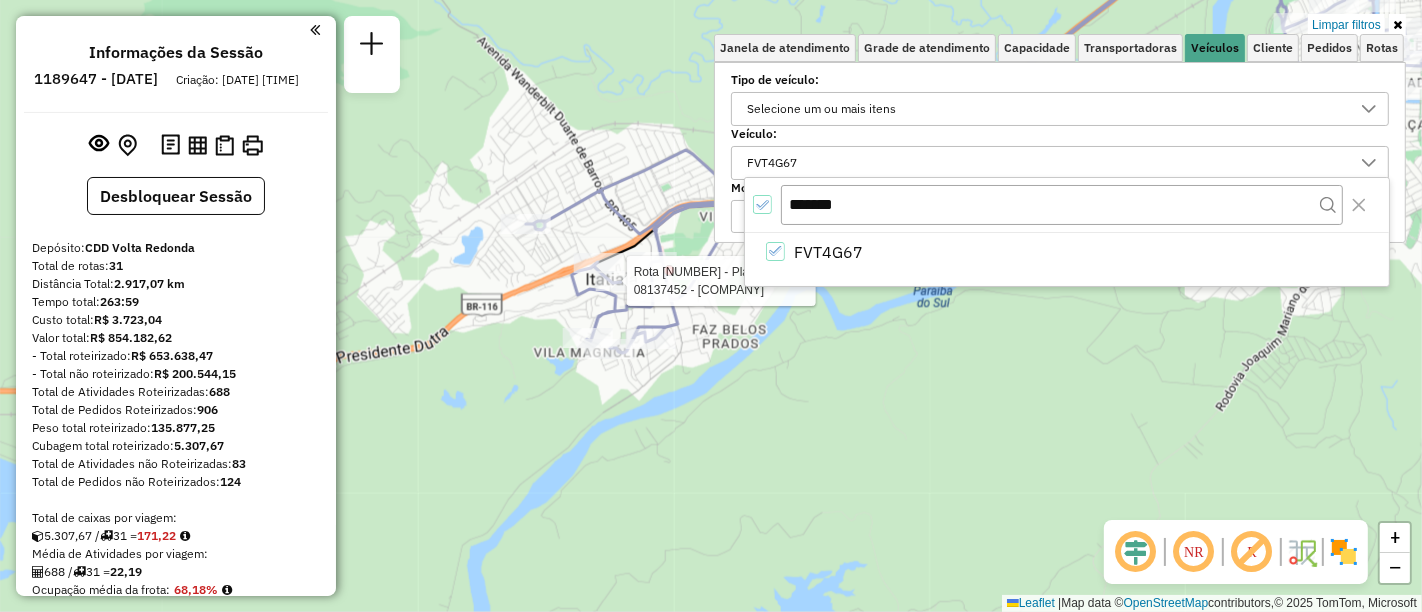 click 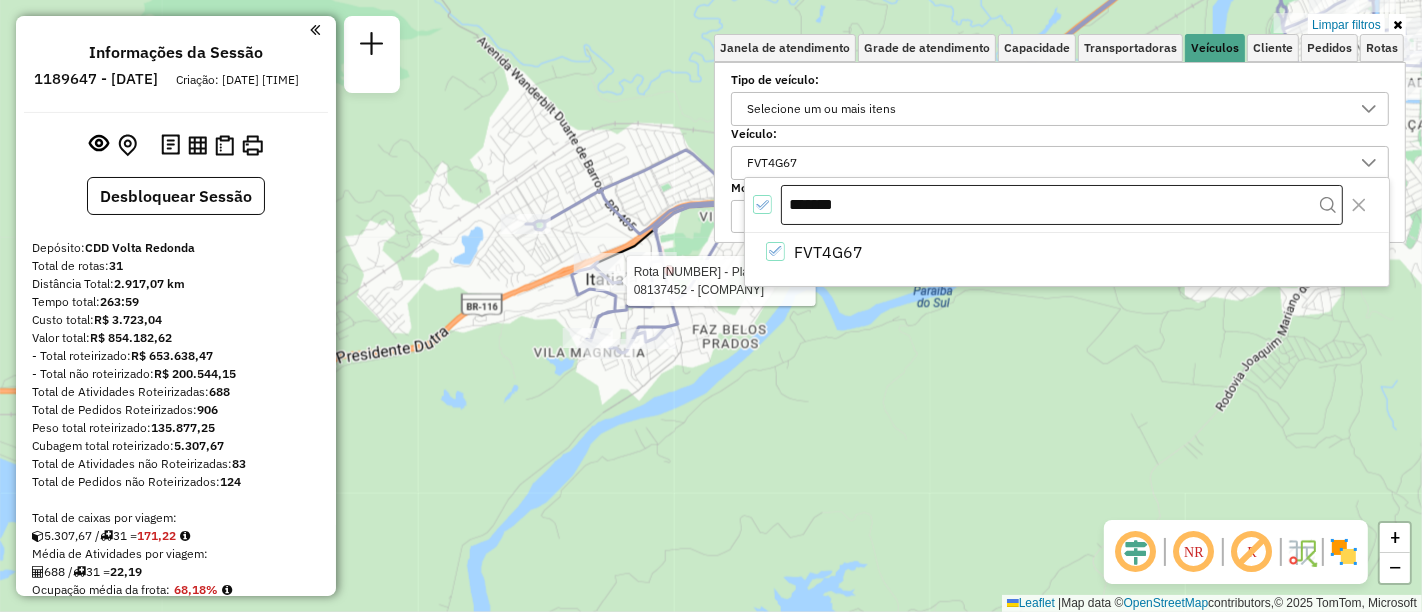 scroll, scrollTop: 11, scrollLeft: 5, axis: both 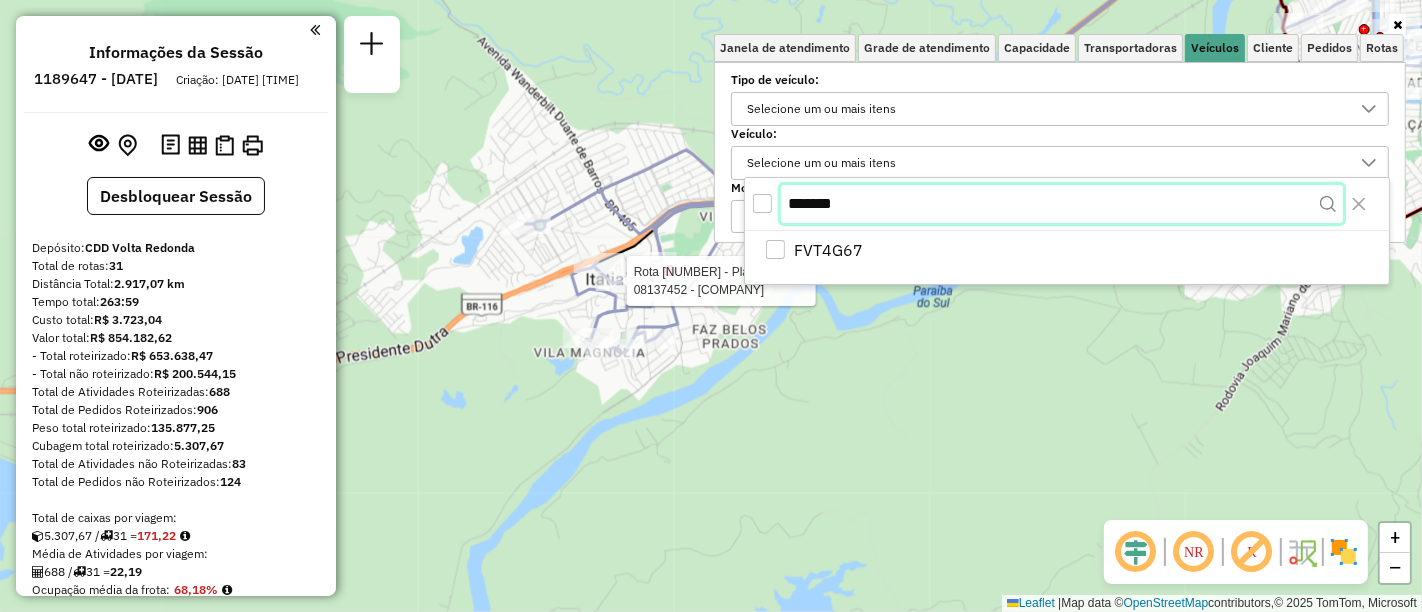 drag, startPoint x: 866, startPoint y: 204, endPoint x: 785, endPoint y: 198, distance: 81.22192 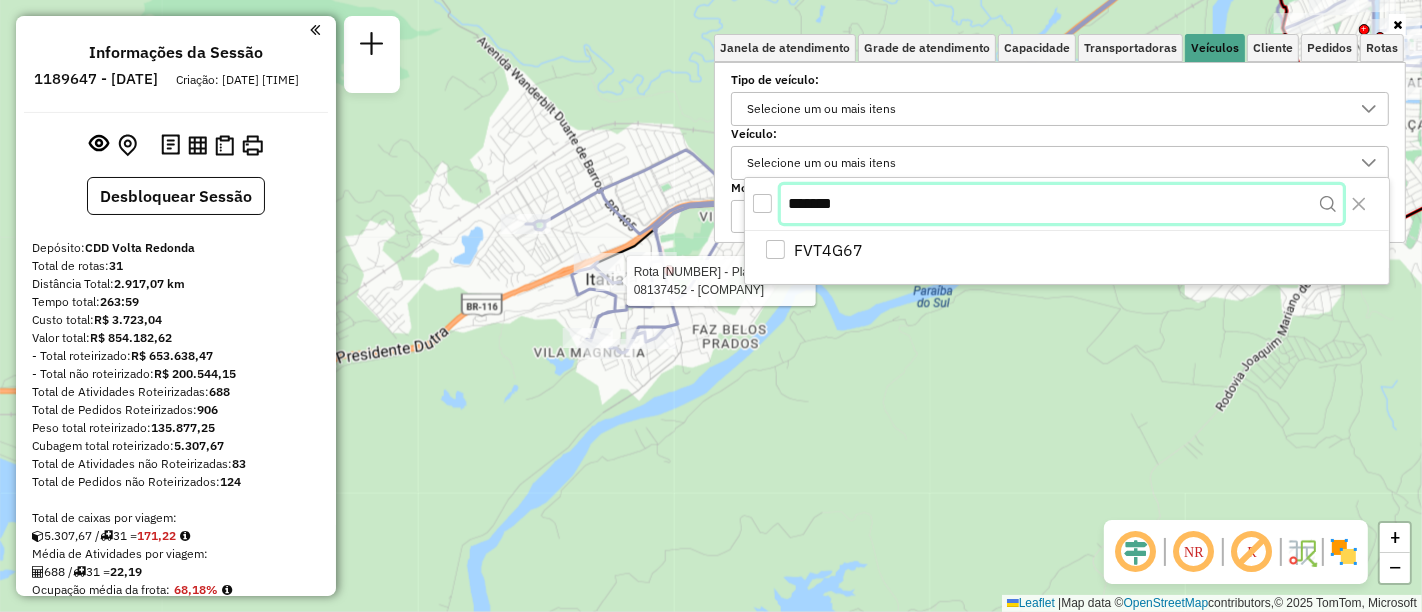 paste 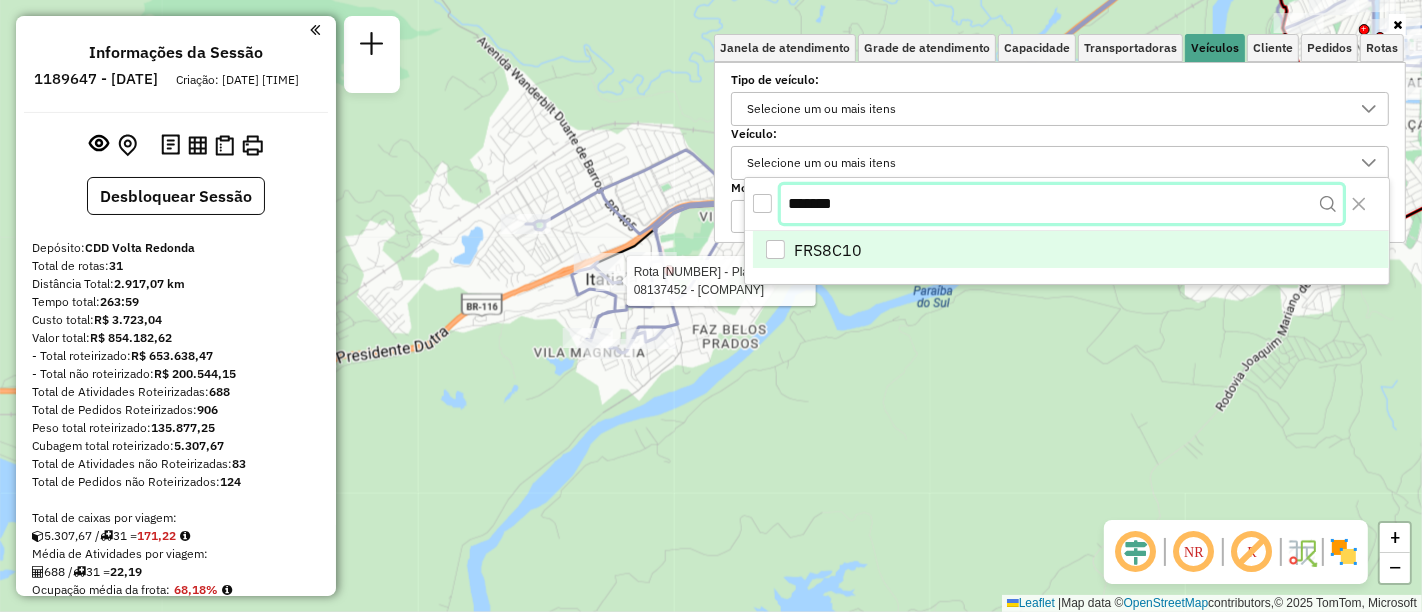 type on "*******" 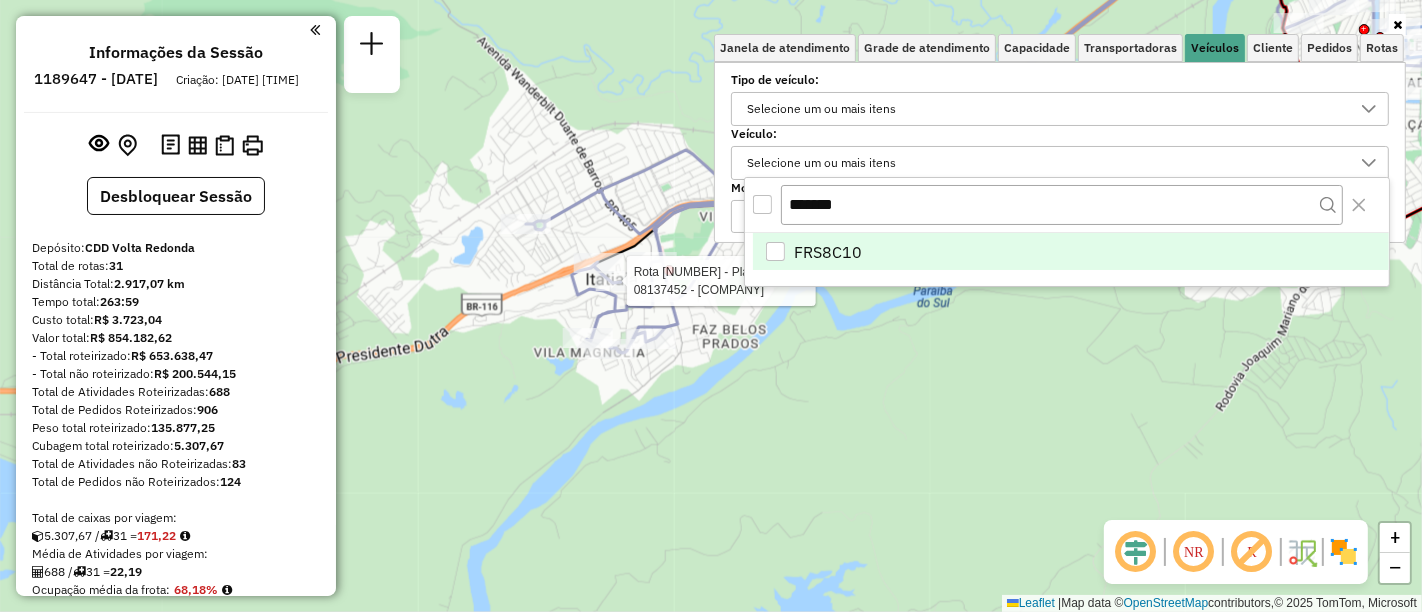 click on "FRS8C10" at bounding box center (1071, 252) 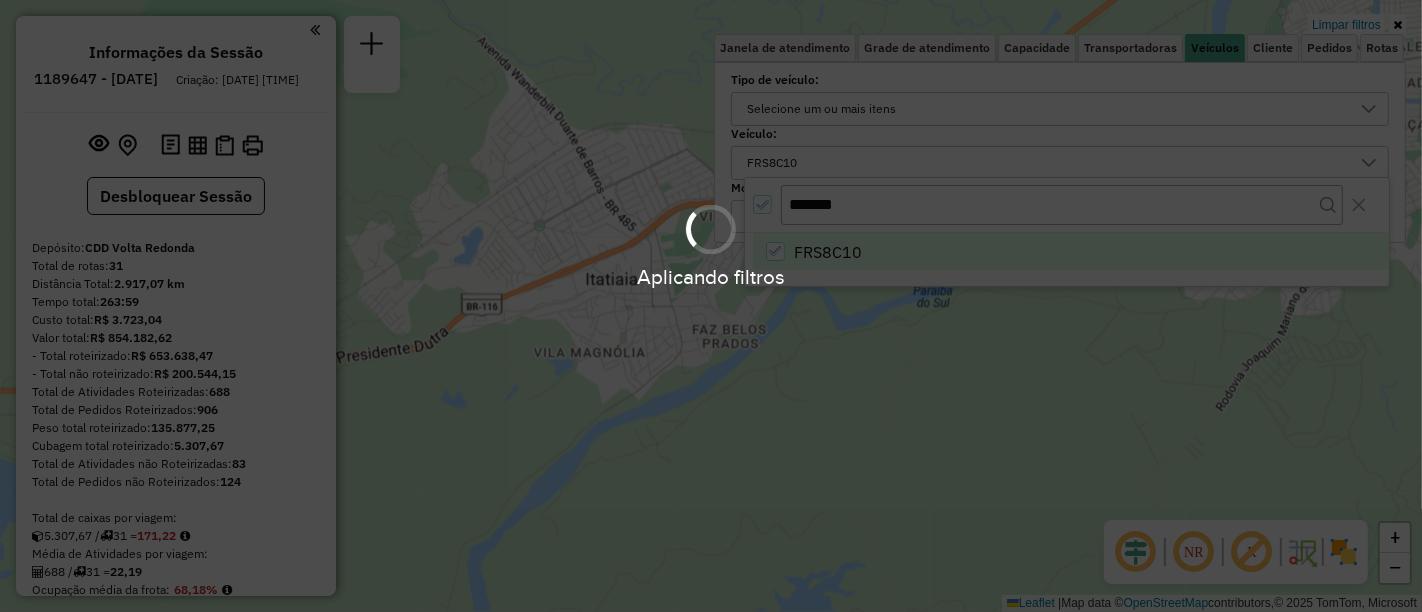 click on "Limpar filtros Janela de atendimento Grade de atendimento Capacidade Transportadoras Veículos Cliente Pedidos  Rotas Selecione os dias de semana para filtrar as janelas de atendimento  Seg   Ter   Qua   Qui   Sex   Sáb   Dom  Informe o período da janela de atendimento: De: Até:  Filtrar exatamente a janela do cliente  Considerar janela de atendimento padrão  Selecione os dias de semana para filtrar as grades de atendimento  Seg   Ter   Qua   Qui   Sex   Sáb   Dom   Considerar clientes sem dia de atendimento cadastrado  Clientes fora do dia de atendimento selecionado Filtrar as atividades entre os valores definidos abaixo:  Peso mínimo:   Peso máximo:   Cubagem mínima:   Cubagem máxima:   De:   Até:  Filtrar as atividades entre o tempo de atendimento definido abaixo:  De:   Até:   Considerar capacidade total dos clientes não roteirizados Transportadora: Selecione um ou mais itens Tipo de veículo: Selecione um ou mais itens Veículo: [PLATE] Motorista: Selecione um ou mais itens Nome: Rótulo: De:" 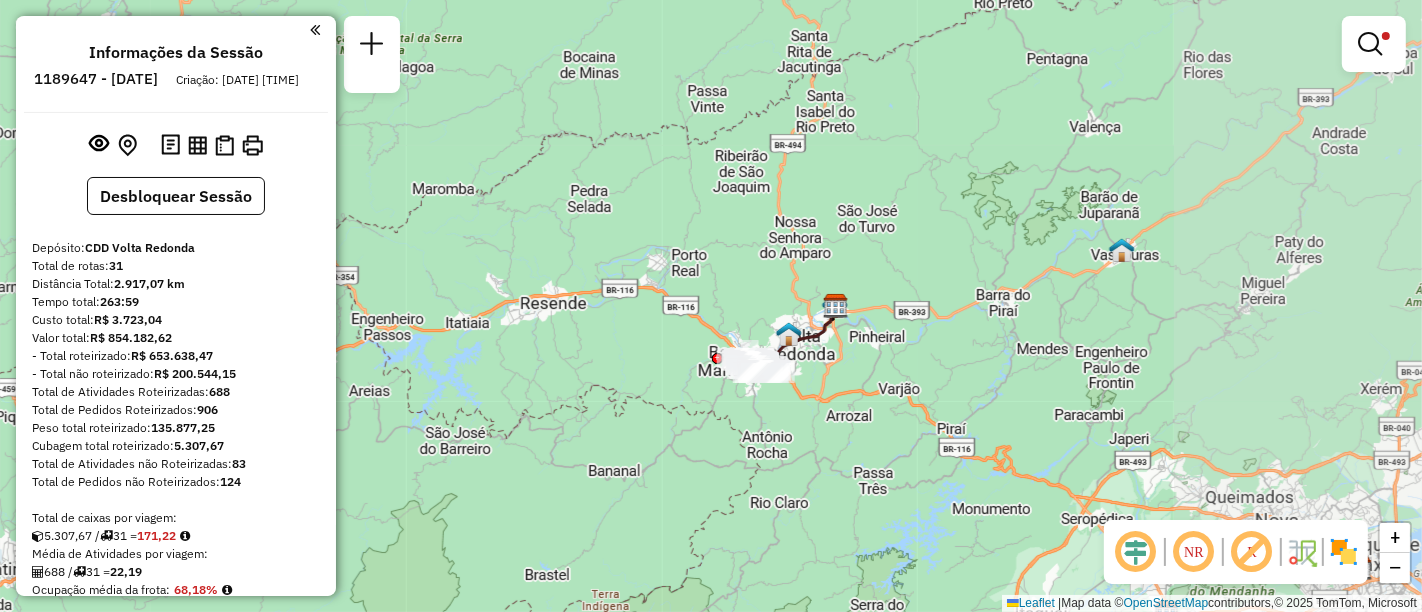 drag, startPoint x: 766, startPoint y: 392, endPoint x: 431, endPoint y: 315, distance: 343.73535 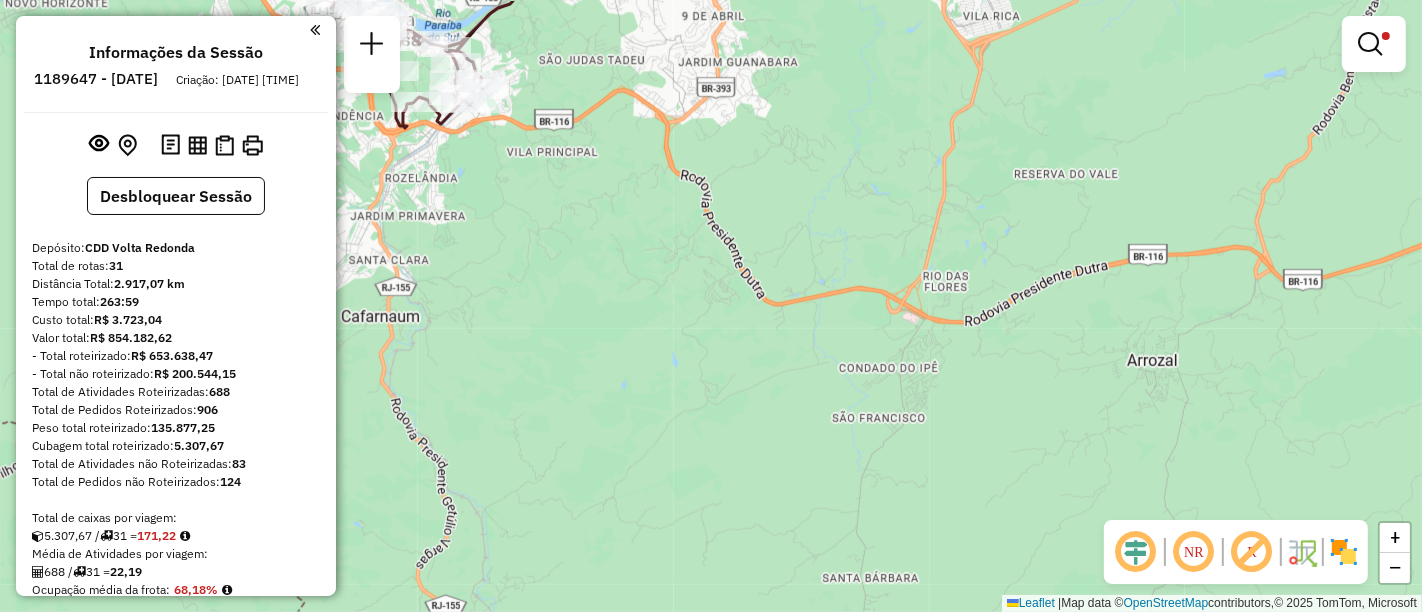 drag, startPoint x: 698, startPoint y: 299, endPoint x: 1180, endPoint y: 558, distance: 547.17914 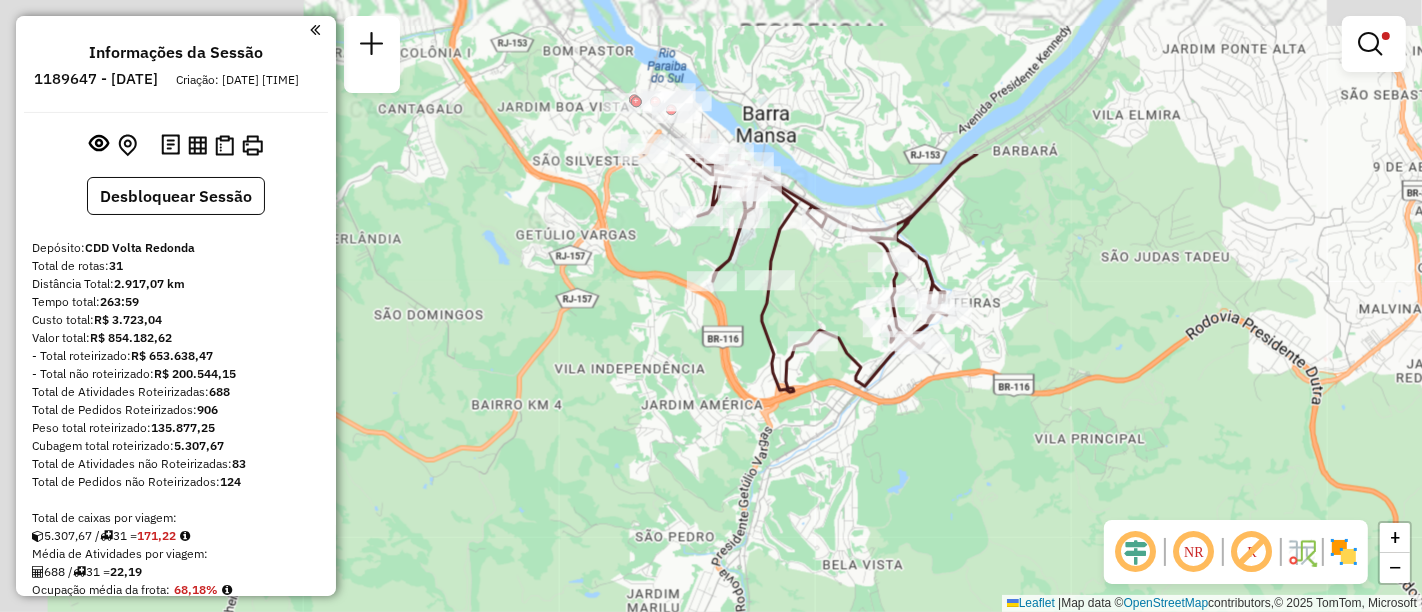drag, startPoint x: 754, startPoint y: 372, endPoint x: 1017, endPoint y: 664, distance: 392.97964 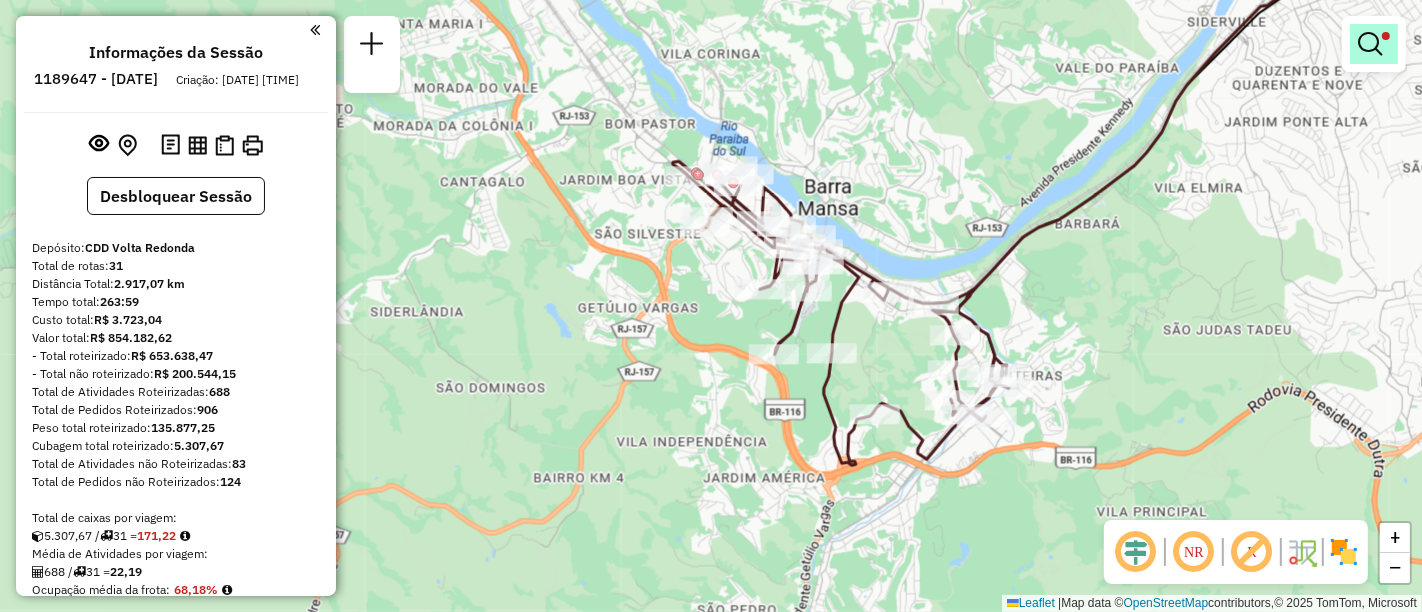 click at bounding box center (1386, 36) 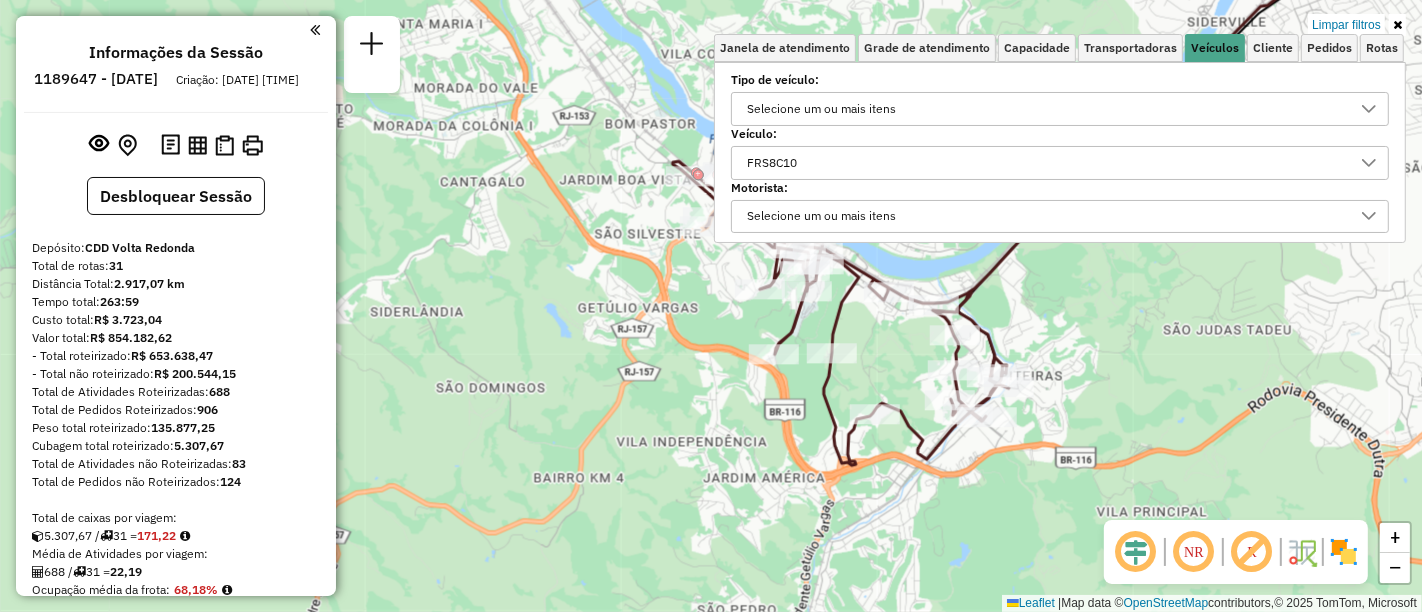 click on "FRS8C10" at bounding box center [1045, 163] 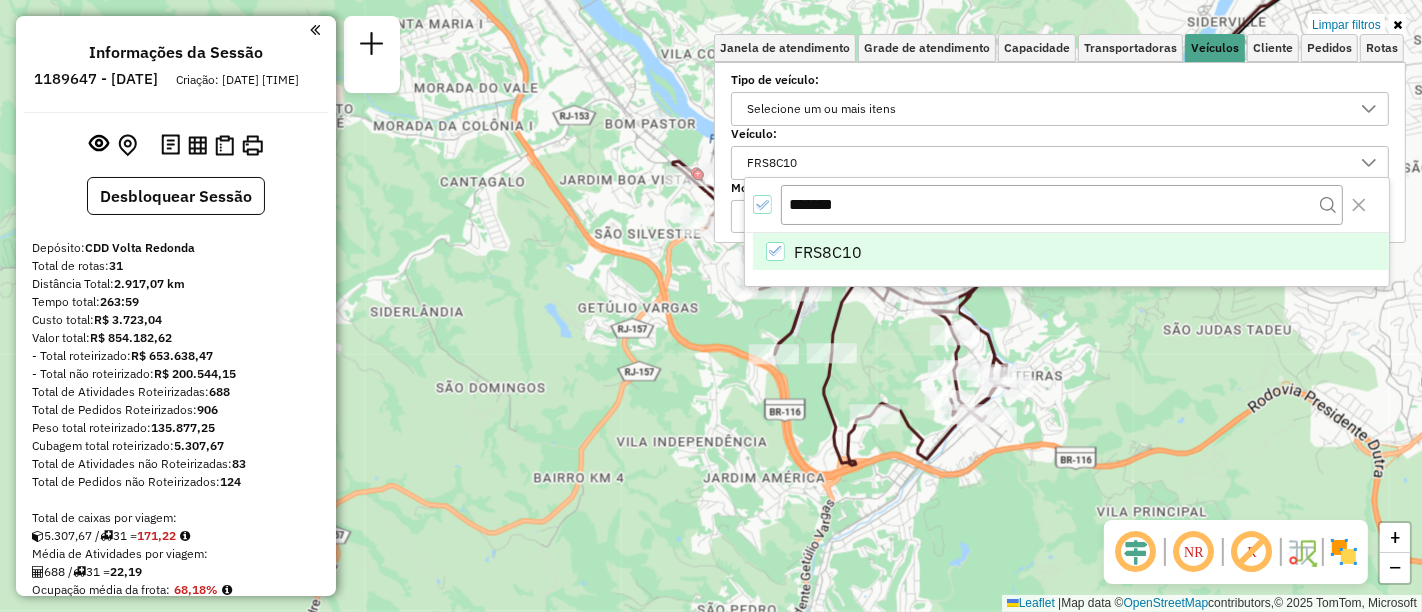 click 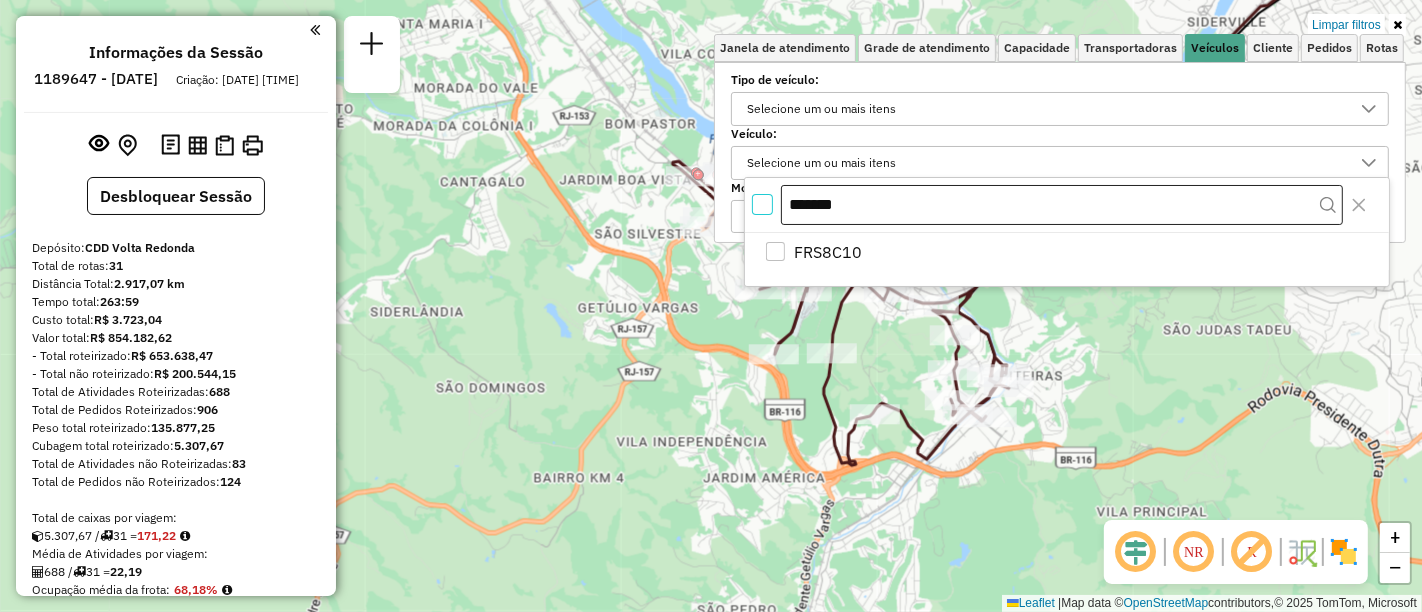 scroll, scrollTop: 11, scrollLeft: 5, axis: both 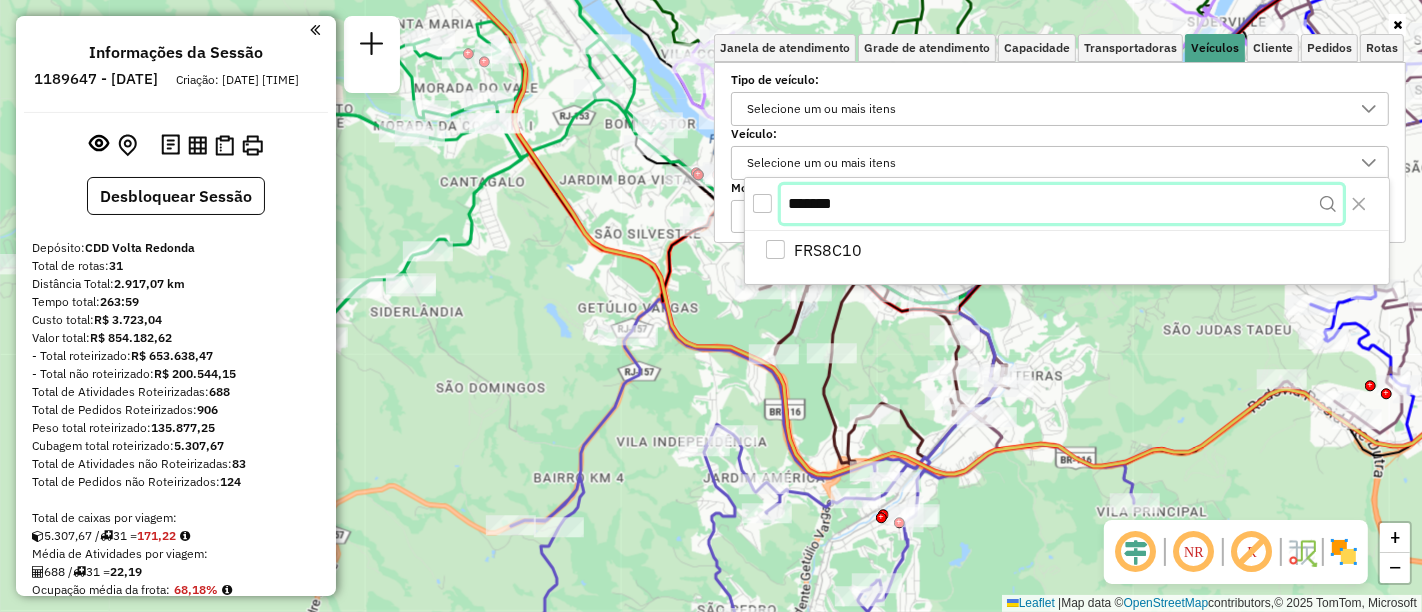 drag, startPoint x: 819, startPoint y: 211, endPoint x: 789, endPoint y: 205, distance: 30.594116 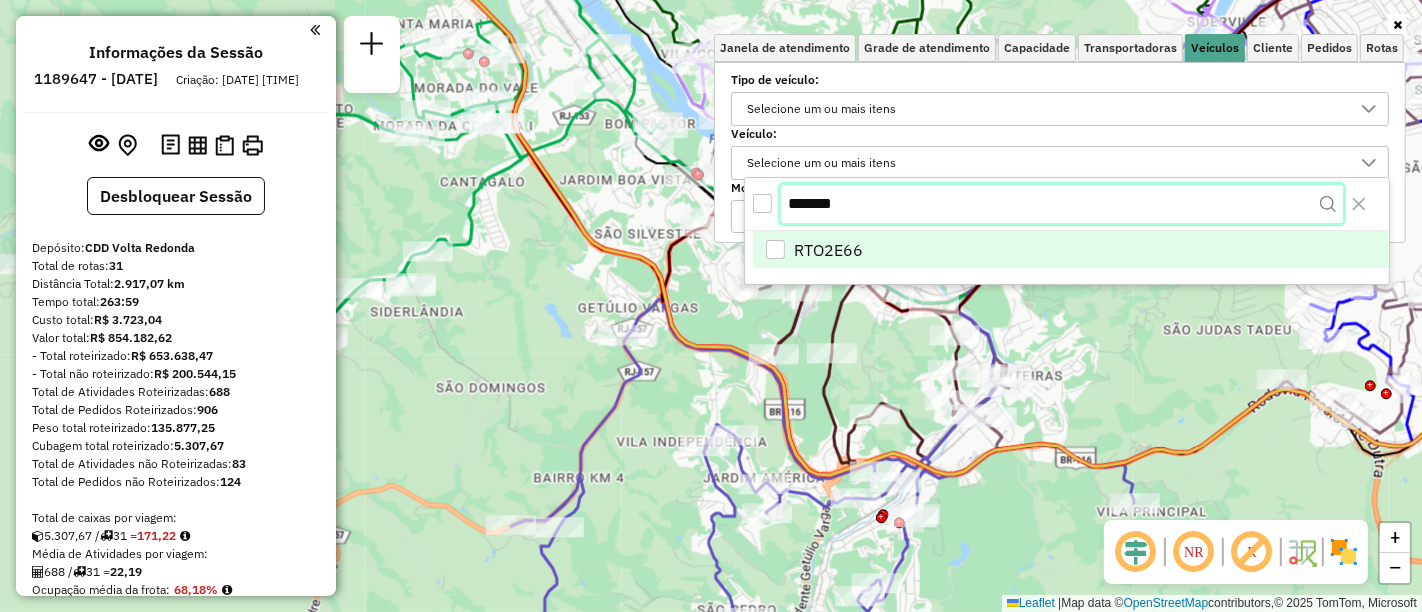 type on "*******" 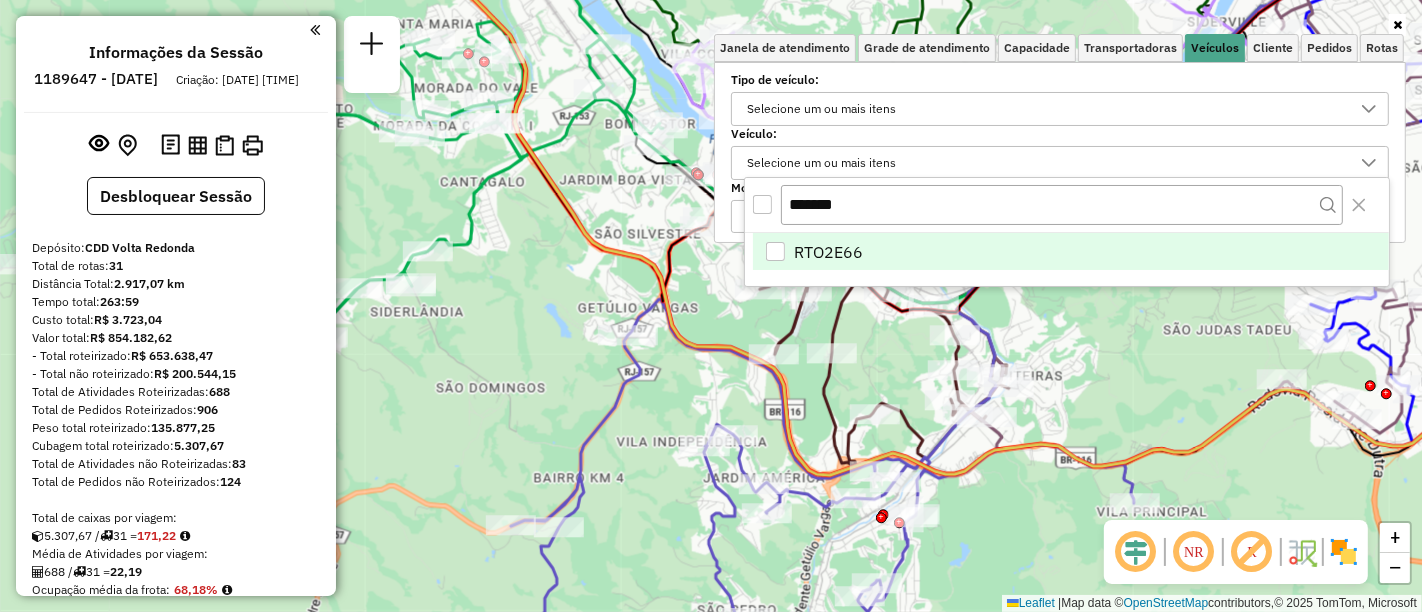 click at bounding box center (775, 251) 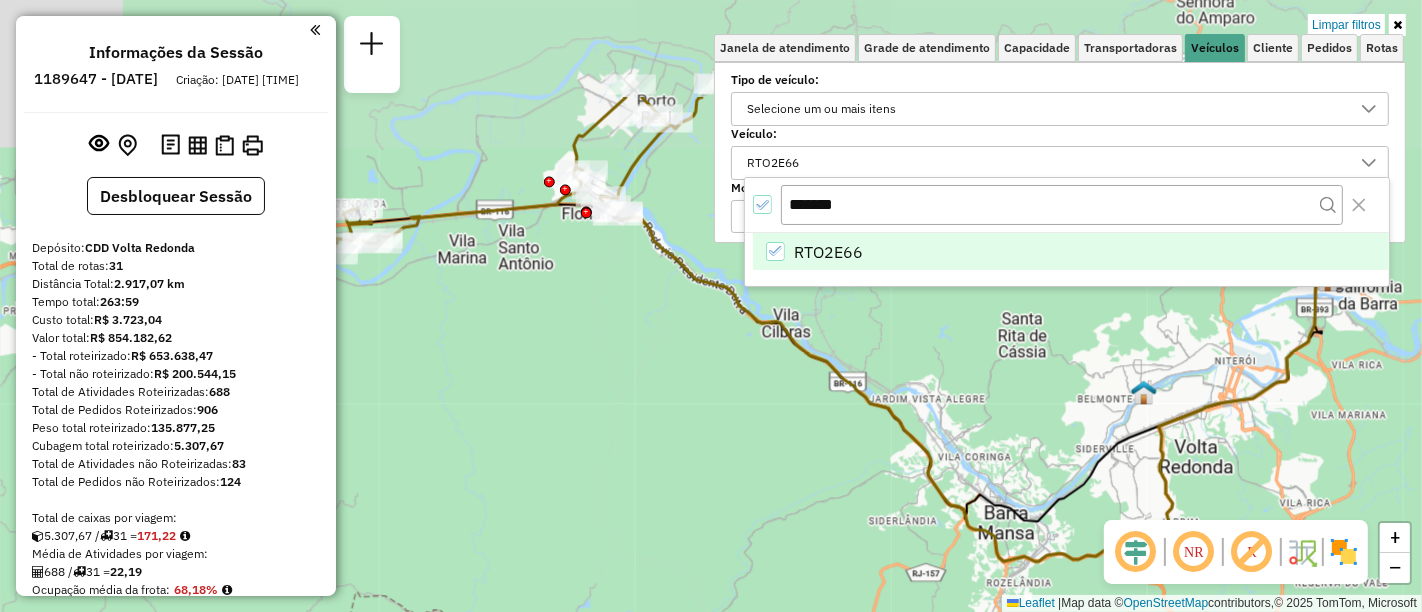 drag, startPoint x: 940, startPoint y: 376, endPoint x: 1073, endPoint y: 562, distance: 228.65913 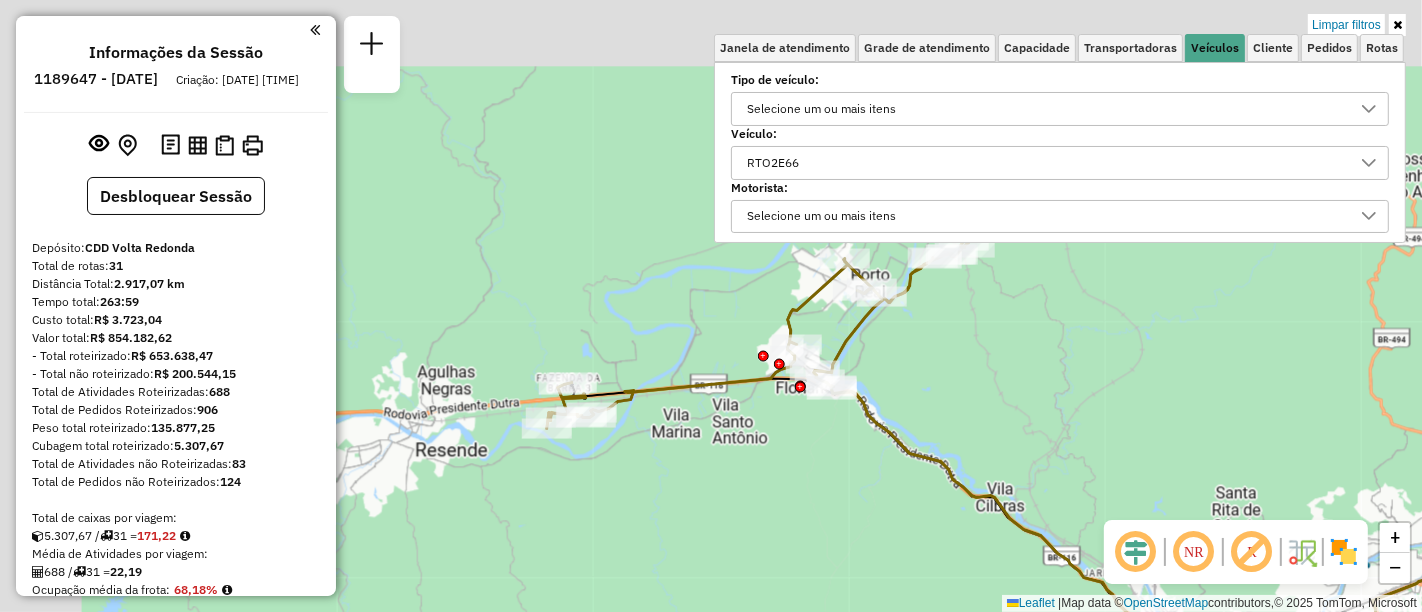 drag, startPoint x: 761, startPoint y: 419, endPoint x: 927, endPoint y: 569, distance: 223.73198 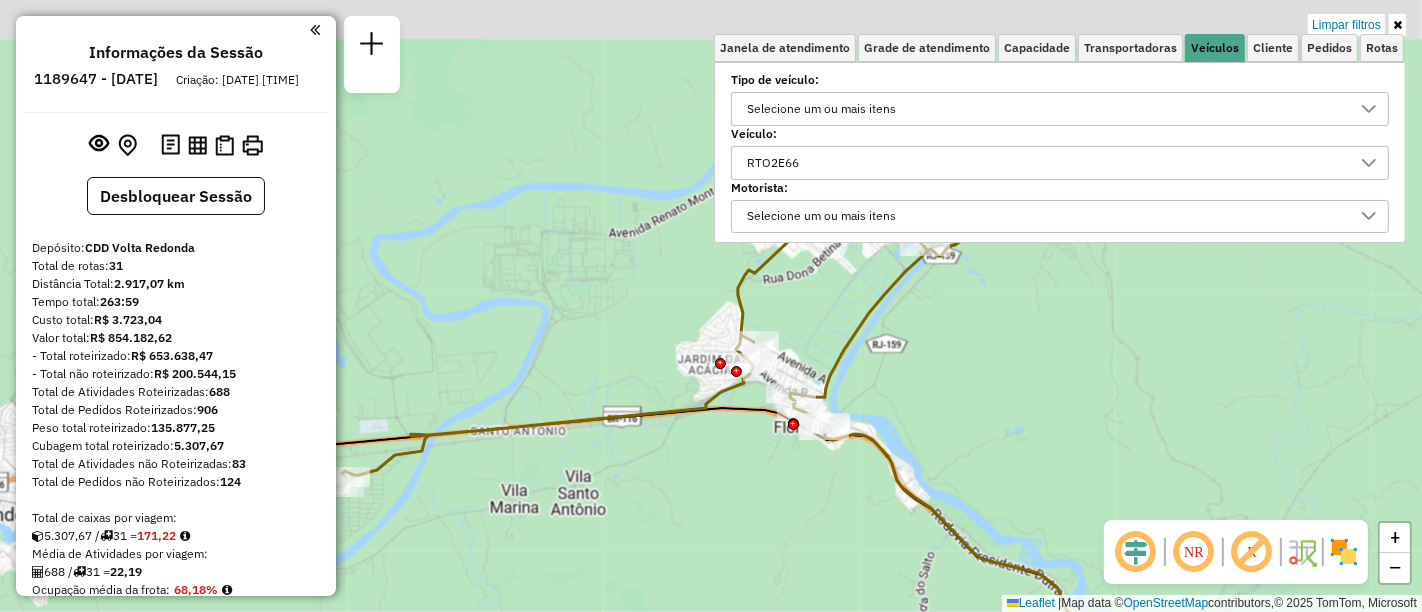 drag, startPoint x: 899, startPoint y: 481, endPoint x: 1003, endPoint y: 664, distance: 210.48753 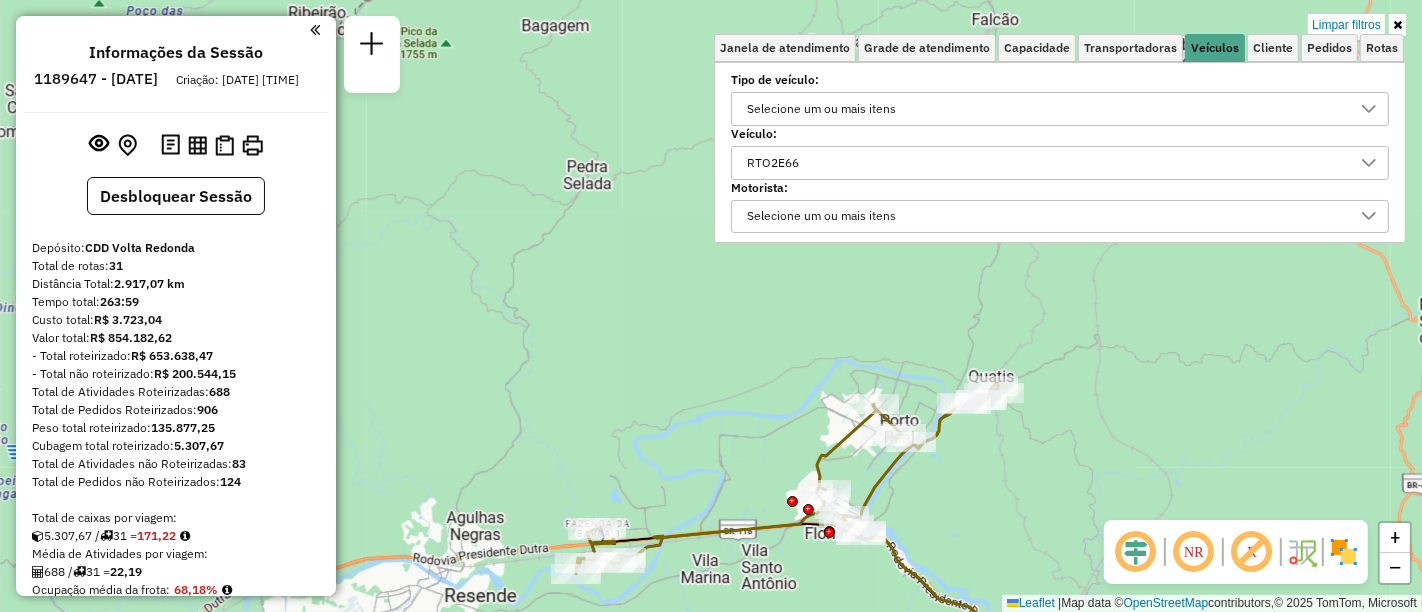 drag, startPoint x: 919, startPoint y: 514, endPoint x: 893, endPoint y: 549, distance: 43.60046 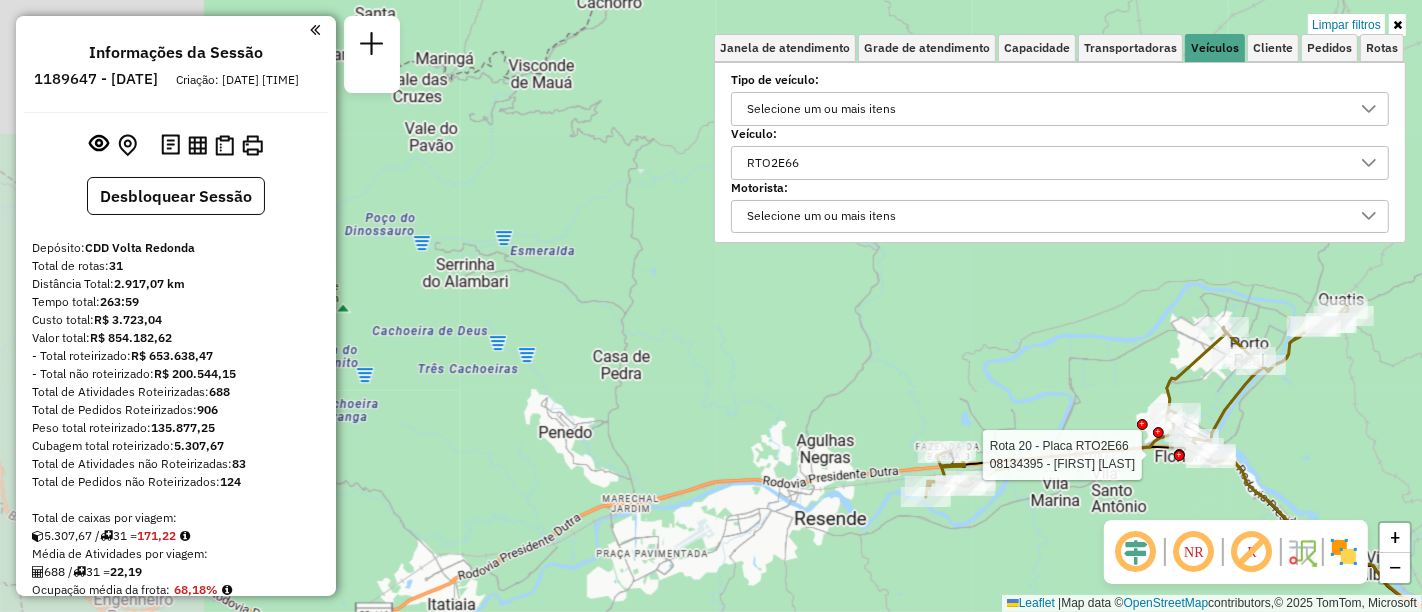 drag, startPoint x: 829, startPoint y: 555, endPoint x: 1180, endPoint y: 477, distance: 359.56223 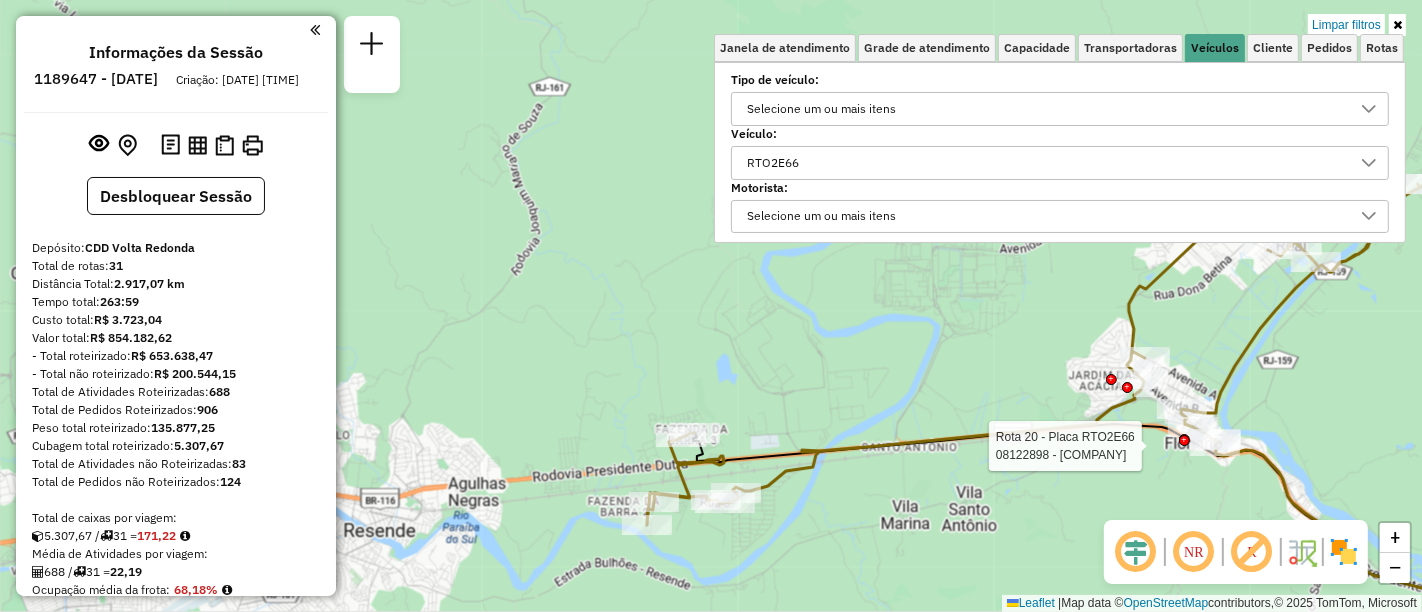 drag, startPoint x: 980, startPoint y: 483, endPoint x: 666, endPoint y: 495, distance: 314.22922 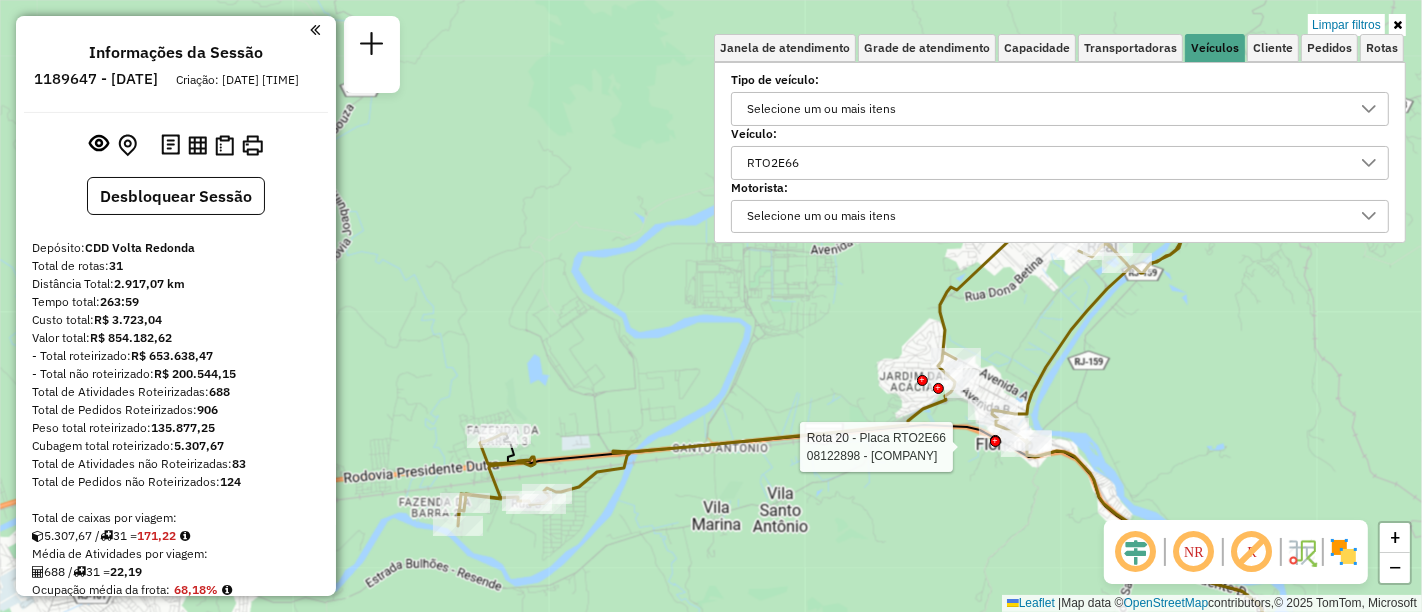 click on "RTO2E66" at bounding box center (1045, 163) 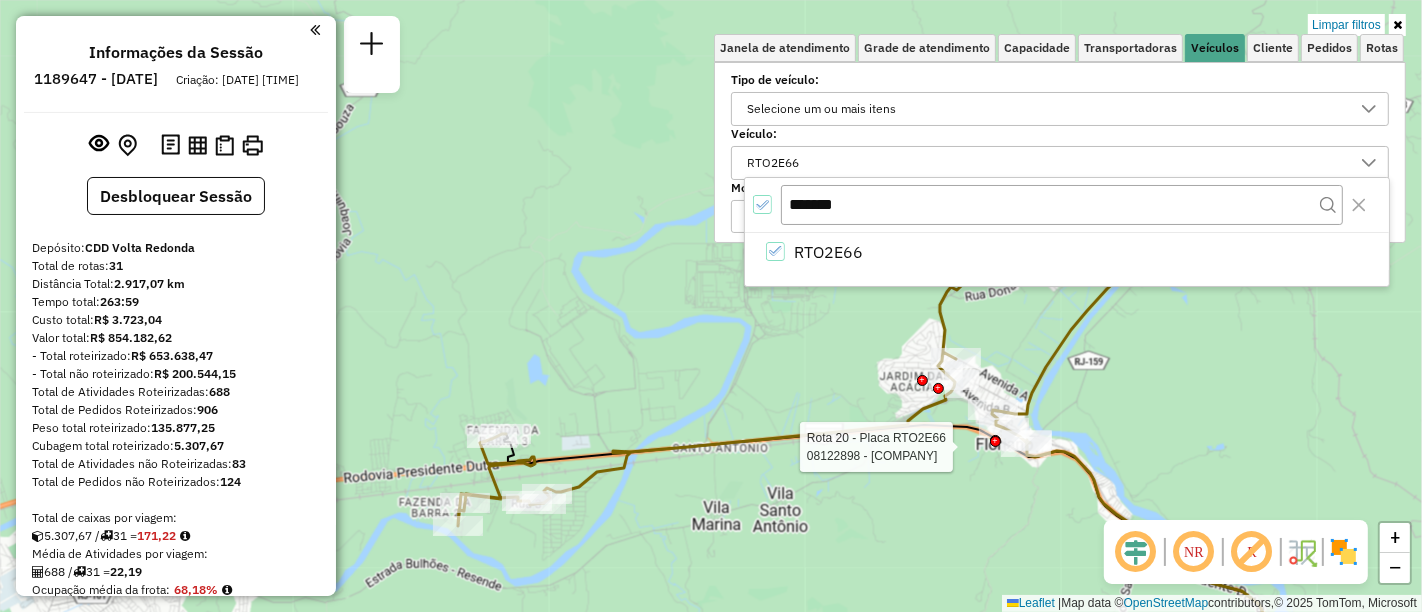 click at bounding box center [762, 204] 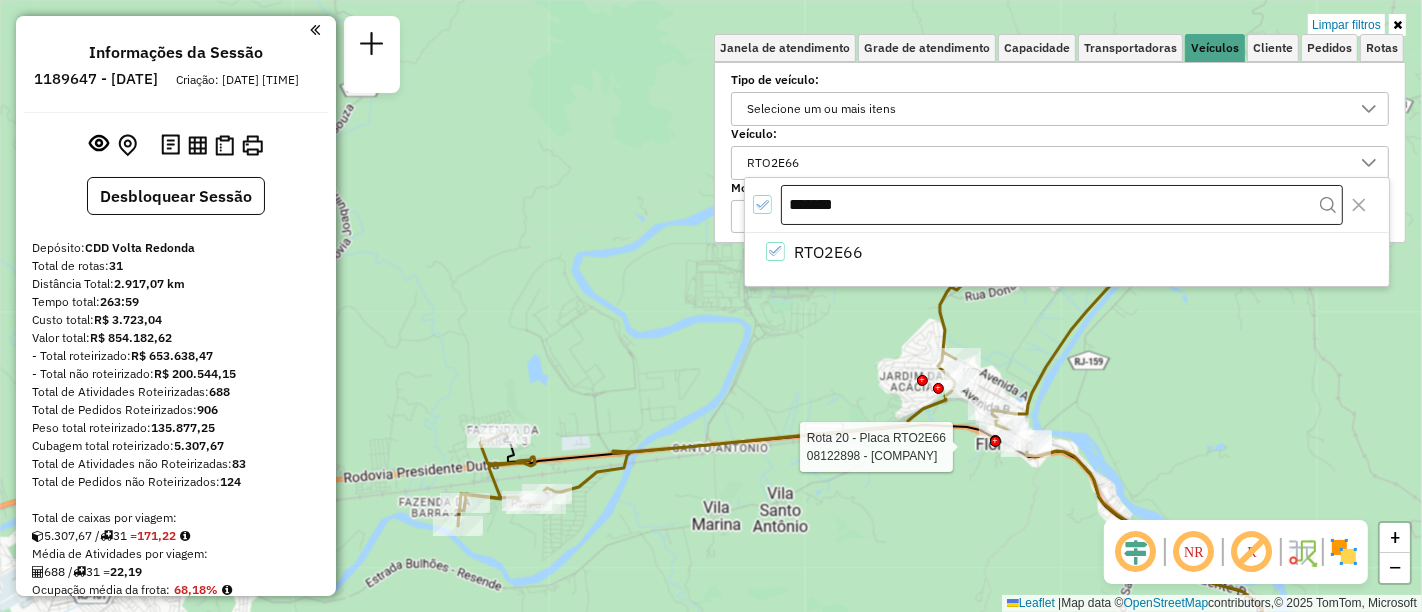 scroll, scrollTop: 11, scrollLeft: 5, axis: both 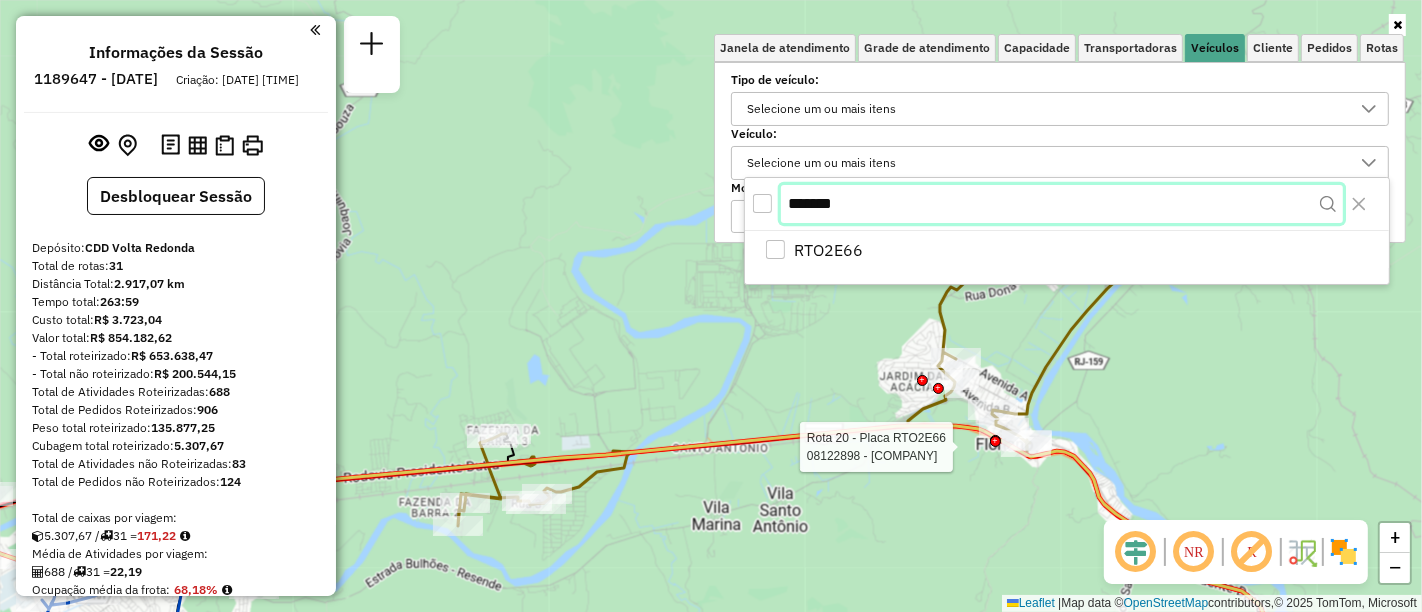 drag, startPoint x: 860, startPoint y: 207, endPoint x: 787, endPoint y: 207, distance: 73 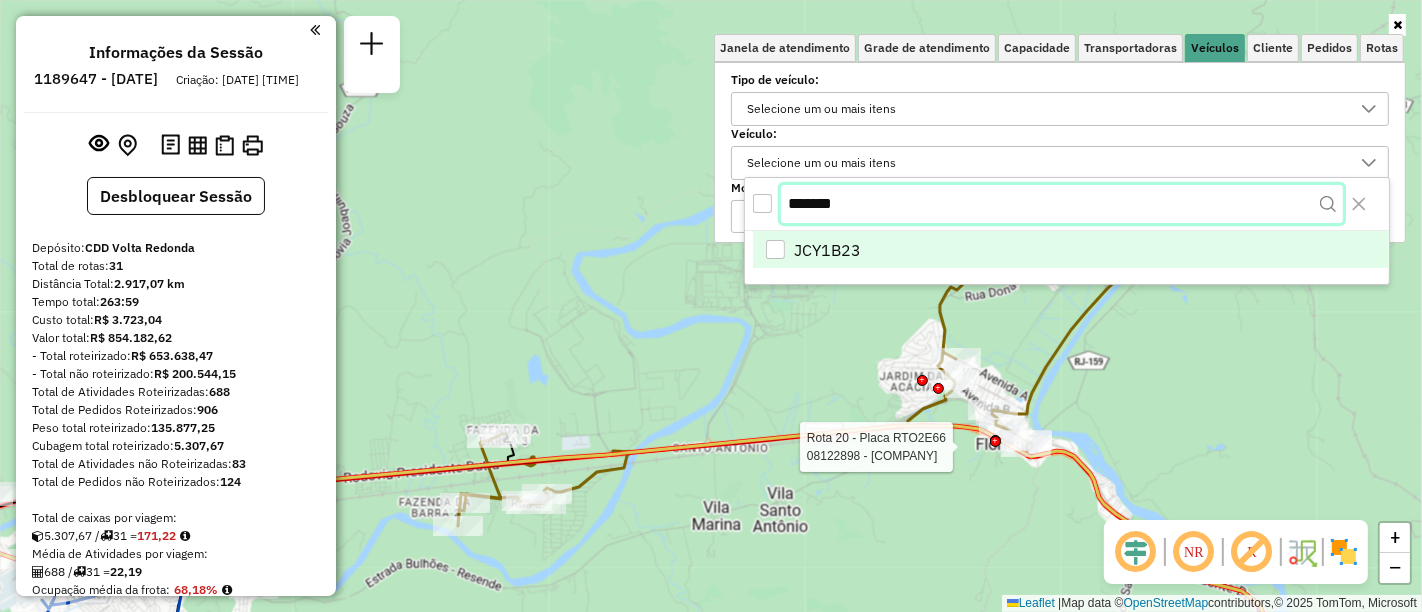 type on "*******" 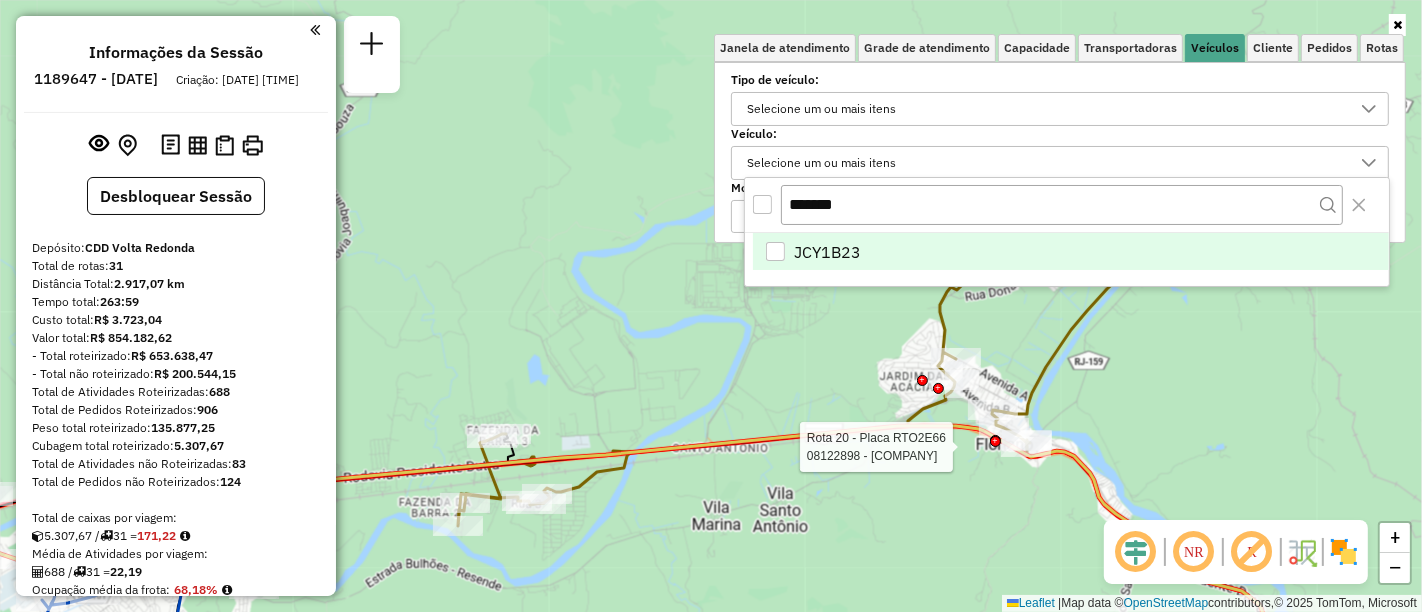 click at bounding box center (775, 251) 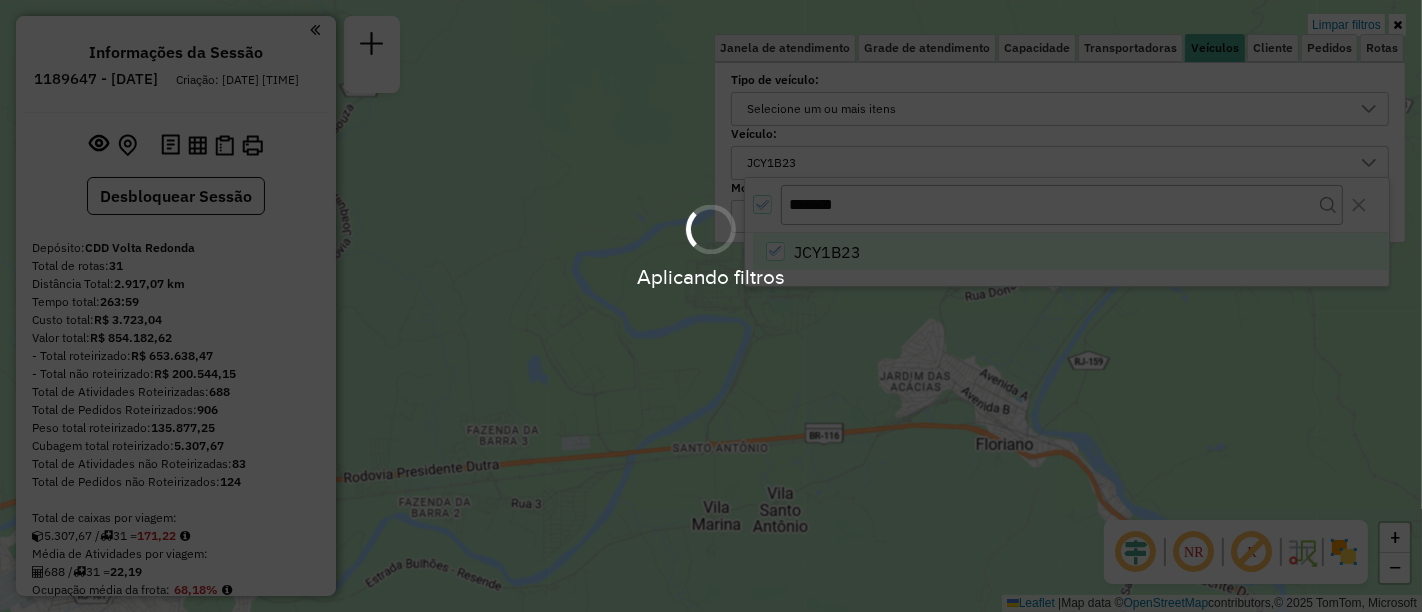 click on "Aplicando filtros" at bounding box center (711, 306) 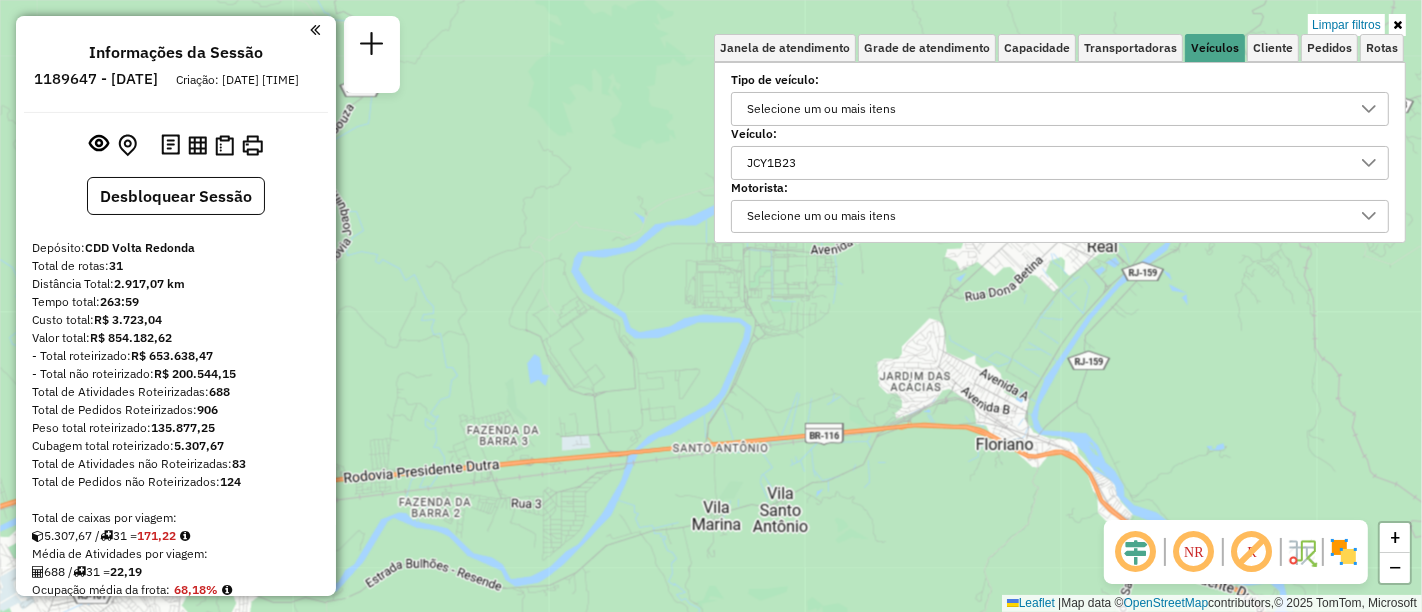 click on "Limpar filtros Janela de atendimento Grade de atendimento Capacidade Transportadoras Veículos Cliente Pedidos  Rotas Selecione os dias de semana para filtrar as janelas de atendimento  Seg   Ter   Qua   Qui   Sex   Sáb   Dom  Informe o período da janela de atendimento: De: Até:  Filtrar exatamente a janela do cliente  Considerar janela de atendimento padrão  Selecione os dias de semana para filtrar as grades de atendimento  Seg   Ter   Qua   Qui   Sex   Sáb   Dom   Considerar clientes sem dia de atendimento cadastrado  Clientes fora do dia de atendimento selecionado Filtrar as atividades entre os valores definidos abaixo:  Peso mínimo:   Peso máximo:   Cubagem mínima:   Cubagem máxima:   De:   Até:  Filtrar as atividades entre o tempo de atendimento definido abaixo:  De:   Até:   Considerar capacidade total dos clientes não roteirizados Transportadora: Selecione um ou mais itens Tipo de veículo: Selecione um ou mais itens Veículo: [PLATE] Motorista: Selecione um ou mais itens Nome: Rótulo: De:" 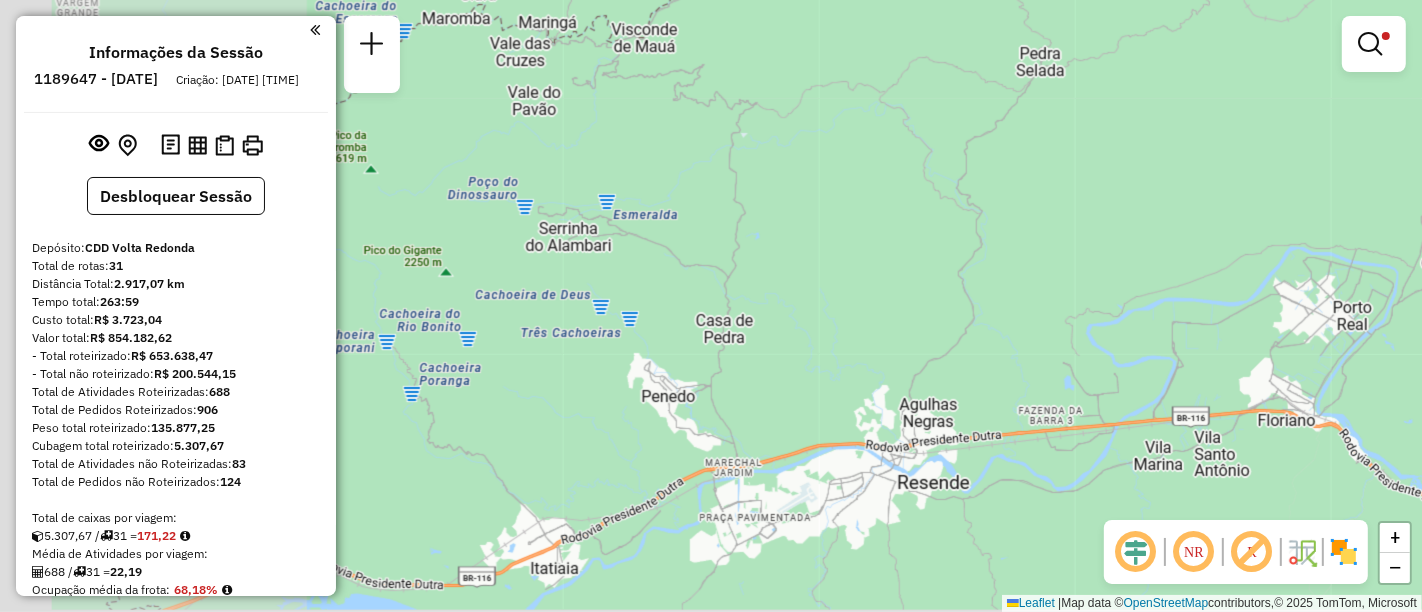 drag, startPoint x: 613, startPoint y: 392, endPoint x: 1182, endPoint y: 374, distance: 569.28467 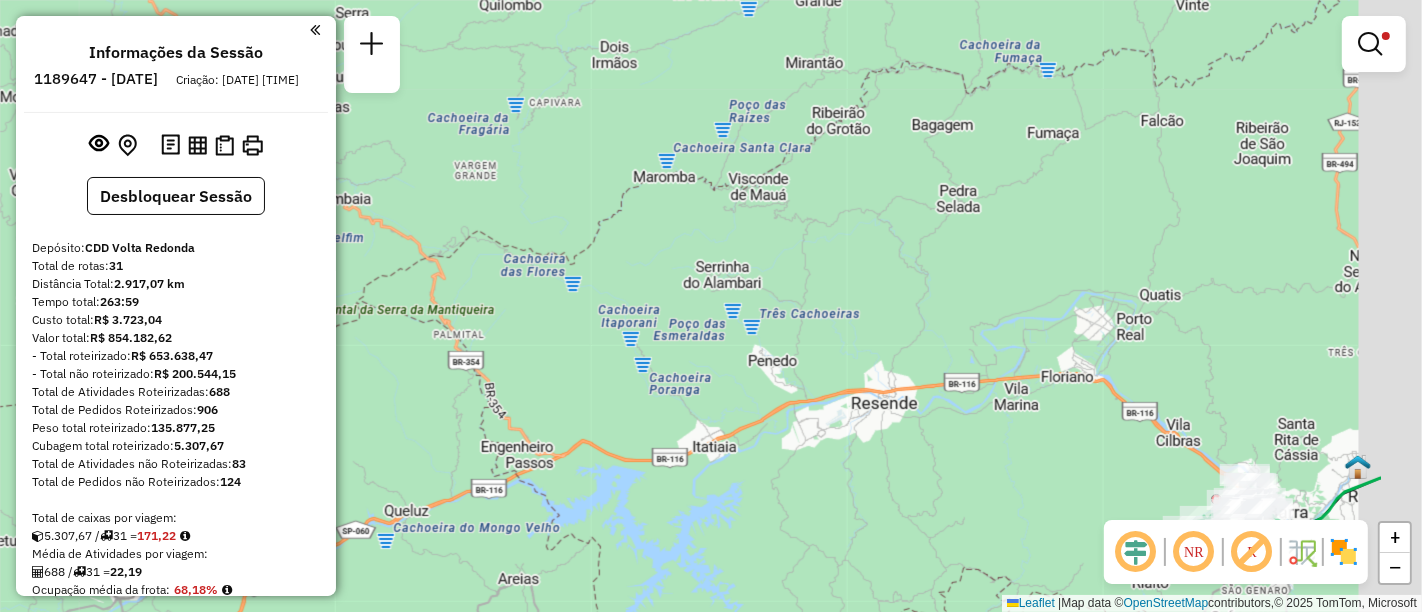 drag, startPoint x: 1094, startPoint y: 368, endPoint x: 582, endPoint y: 355, distance: 512.16504 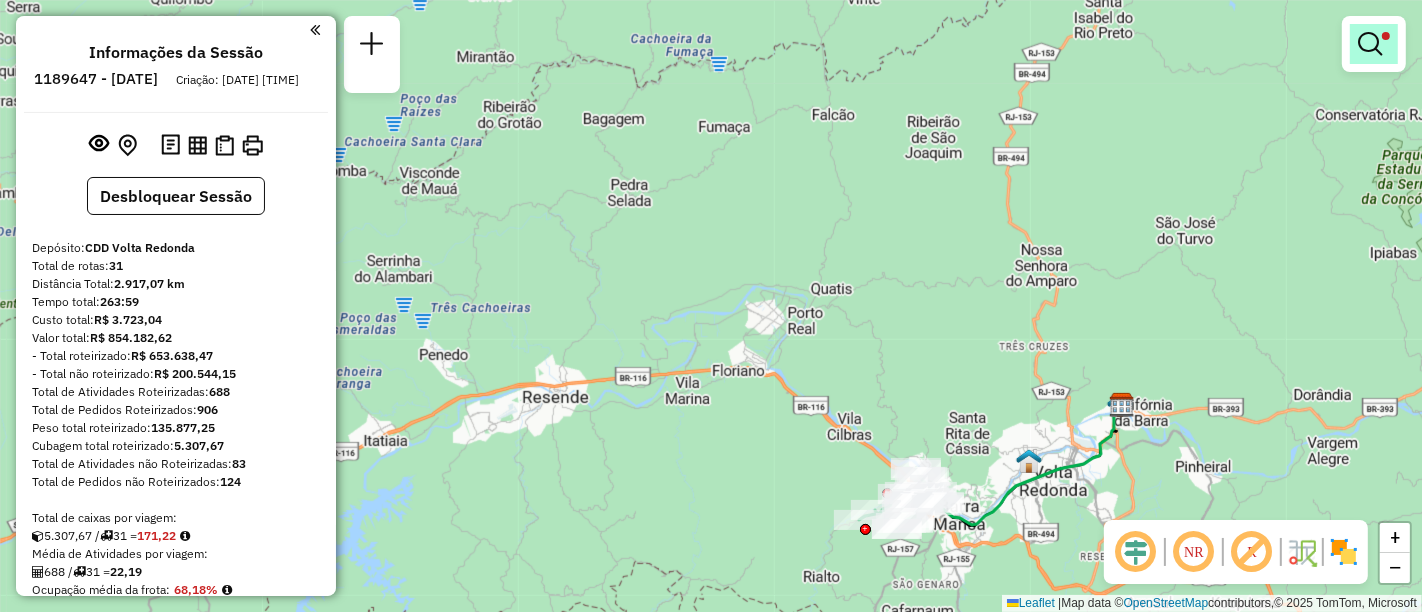 click at bounding box center (1370, 44) 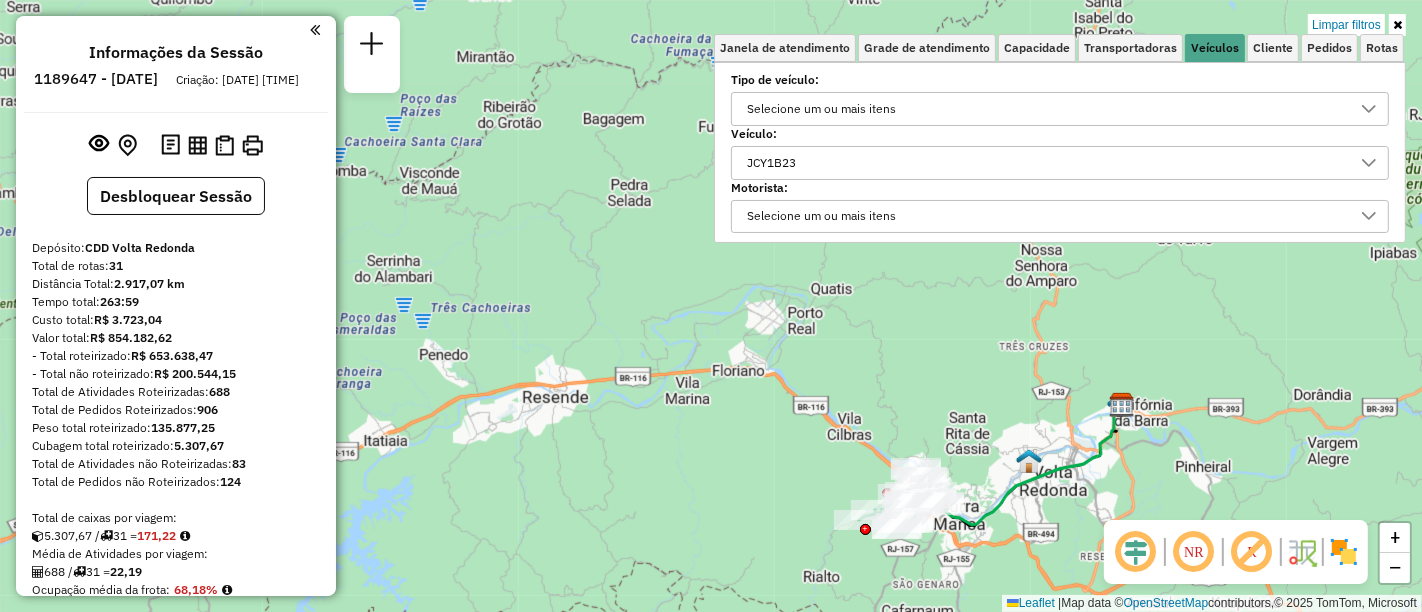 click on "JCY1B23" at bounding box center (771, 163) 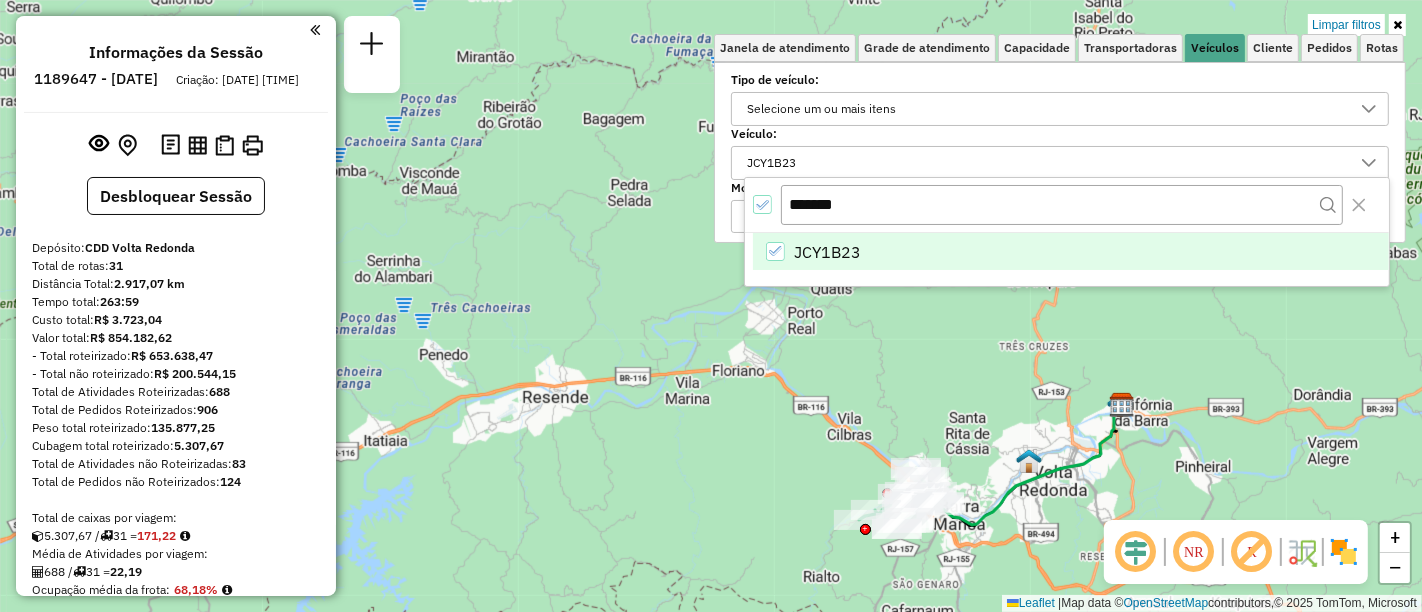 drag, startPoint x: 861, startPoint y: 212, endPoint x: 768, endPoint y: 207, distance: 93.13431 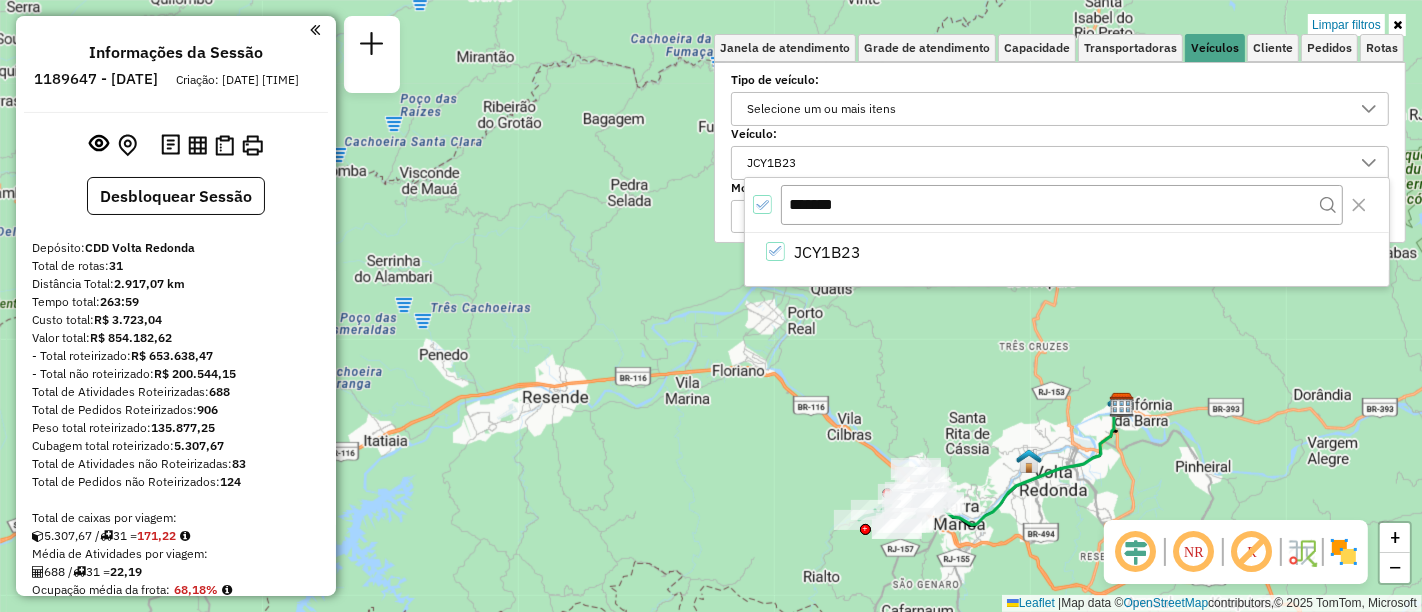 click on "Limpar filtros Janela de atendimento Grade de atendimento Capacidade Transportadoras Veículos Cliente Pedidos  Rotas Selecione os dias de semana para filtrar as janelas de atendimento  Seg   Ter   Qua   Qui   Sex   Sáb   Dom  Informe o período da janela de atendimento: De: Até:  Filtrar exatamente a janela do cliente  Considerar janela de atendimento padrão  Selecione os dias de semana para filtrar as grades de atendimento  Seg   Ter   Qua   Qui   Sex   Sáb   Dom   Considerar clientes sem dia de atendimento cadastrado  Clientes fora do dia de atendimento selecionado Filtrar as atividades entre os valores definidos abaixo:  Peso mínimo:   Peso máximo:   Cubagem mínima:   Cubagem máxima:   De:   Até:  Filtrar as atividades entre o tempo de atendimento definido abaixo:  De:   Até:   Considerar capacidade total dos clientes não roteirizados Transportadora: Selecione um ou mais itens Tipo de veículo: Selecione um ou mais itens Veículo: [PLATE] Motorista: Selecione um ou mais itens Nome: Rótulo: De:" 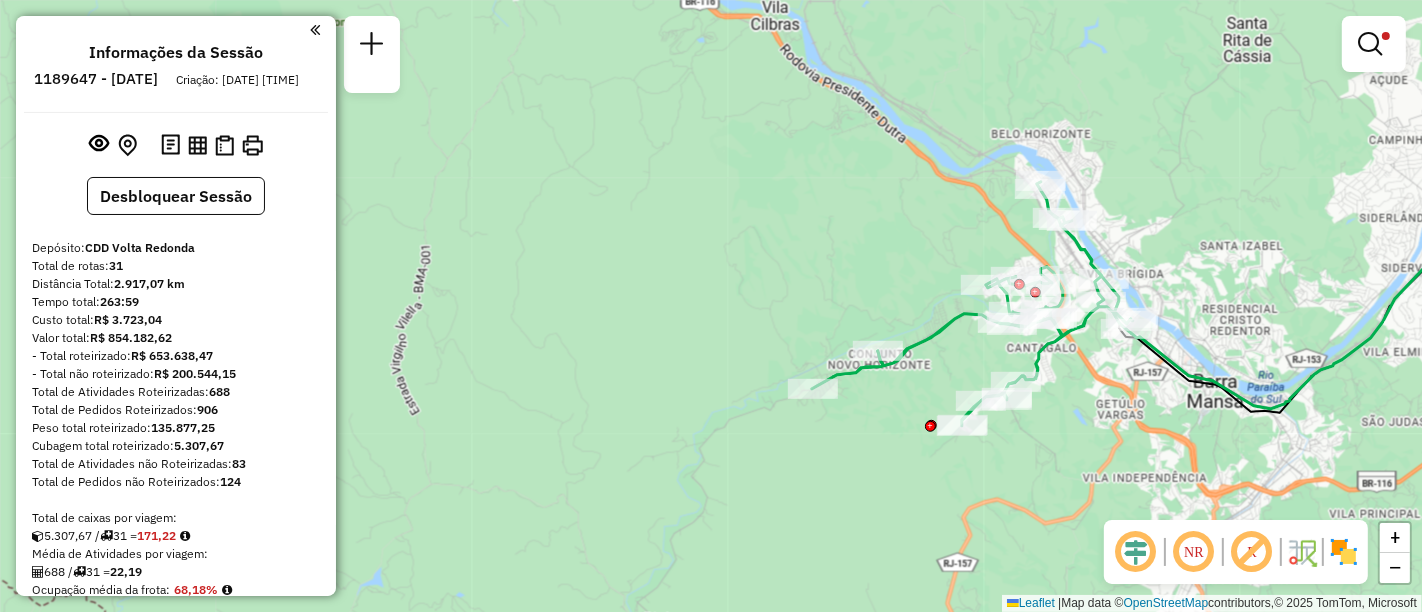 drag, startPoint x: 997, startPoint y: 458, endPoint x: 1286, endPoint y: 284, distance: 337.3381 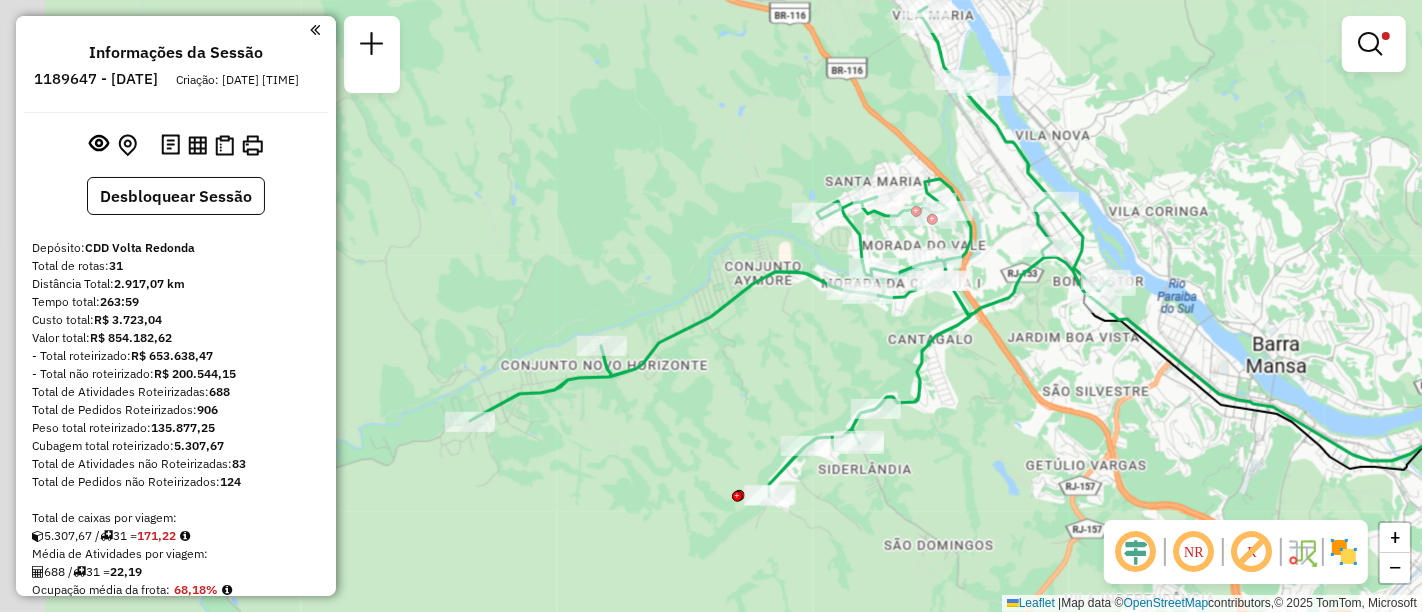 drag, startPoint x: 1165, startPoint y: 335, endPoint x: 1228, endPoint y: 340, distance: 63.1981 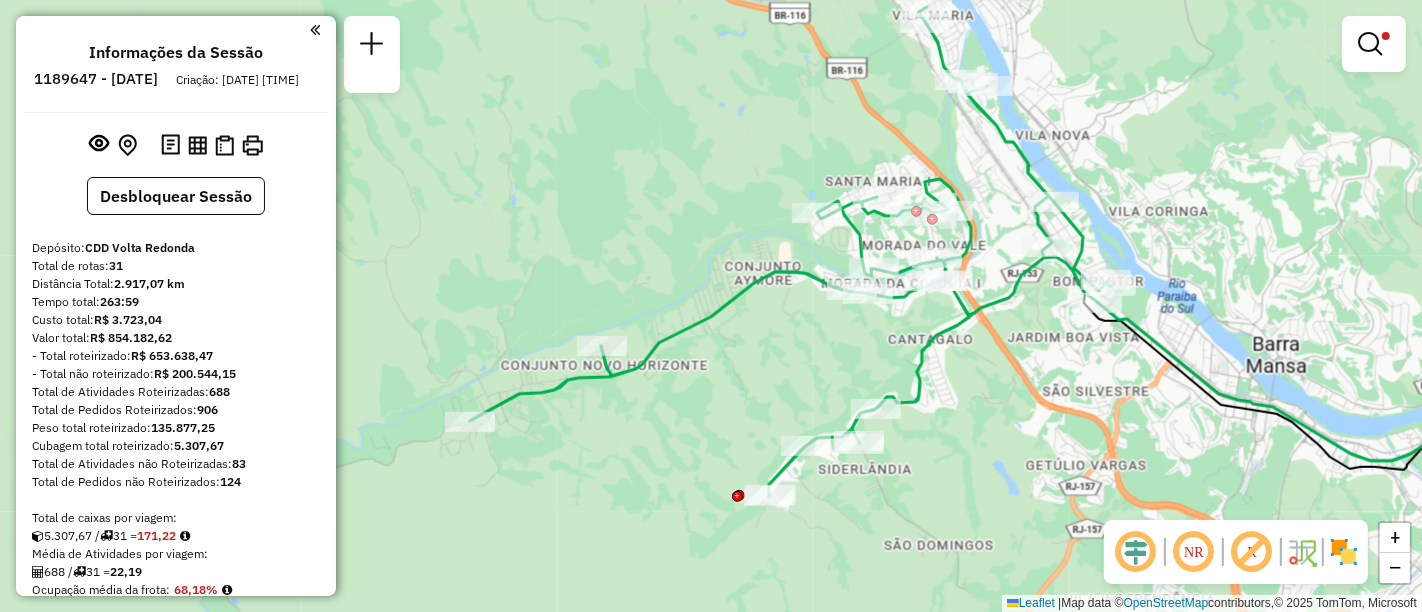 drag, startPoint x: 1366, startPoint y: 45, endPoint x: 1360, endPoint y: 60, distance: 16.155495 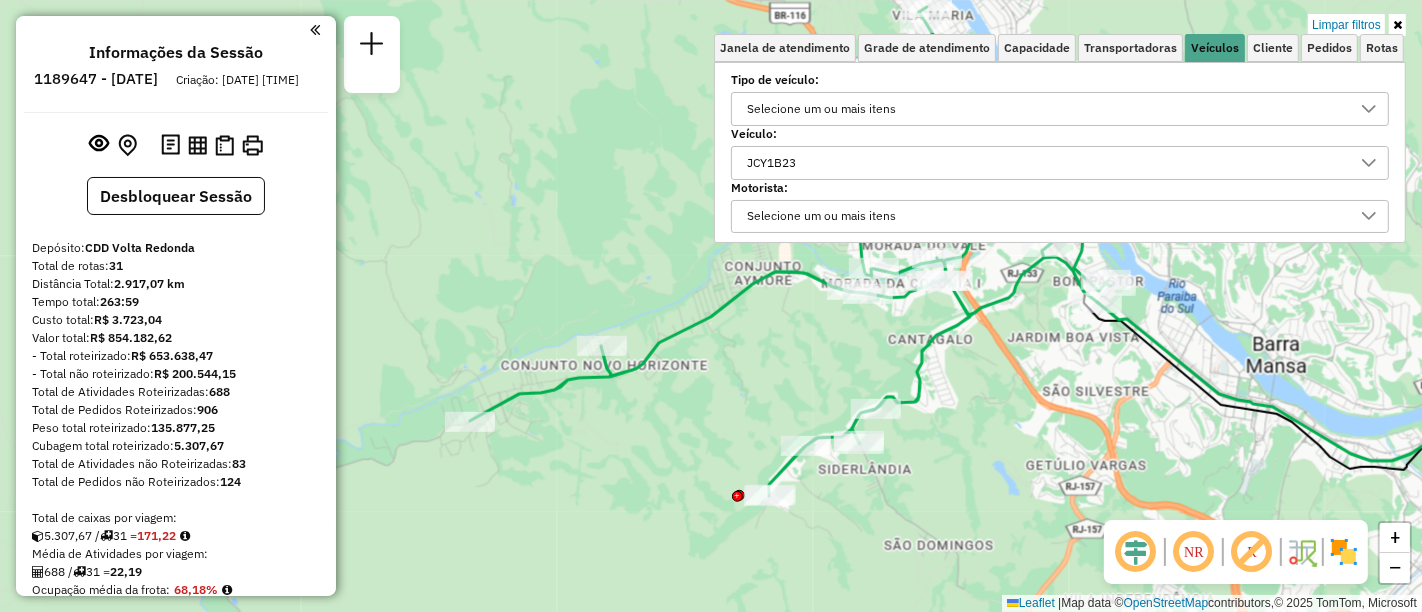 click on "JCY1B23" at bounding box center [1045, 163] 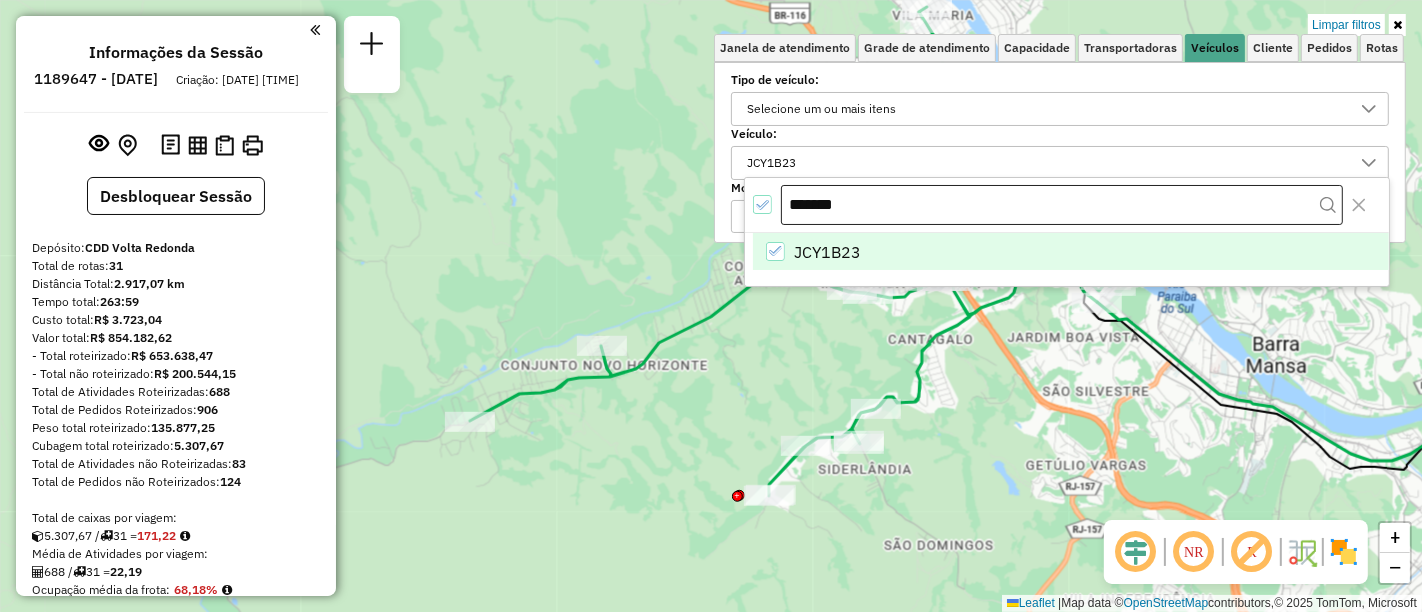 drag, startPoint x: 862, startPoint y: 196, endPoint x: 784, endPoint y: 199, distance: 78.05767 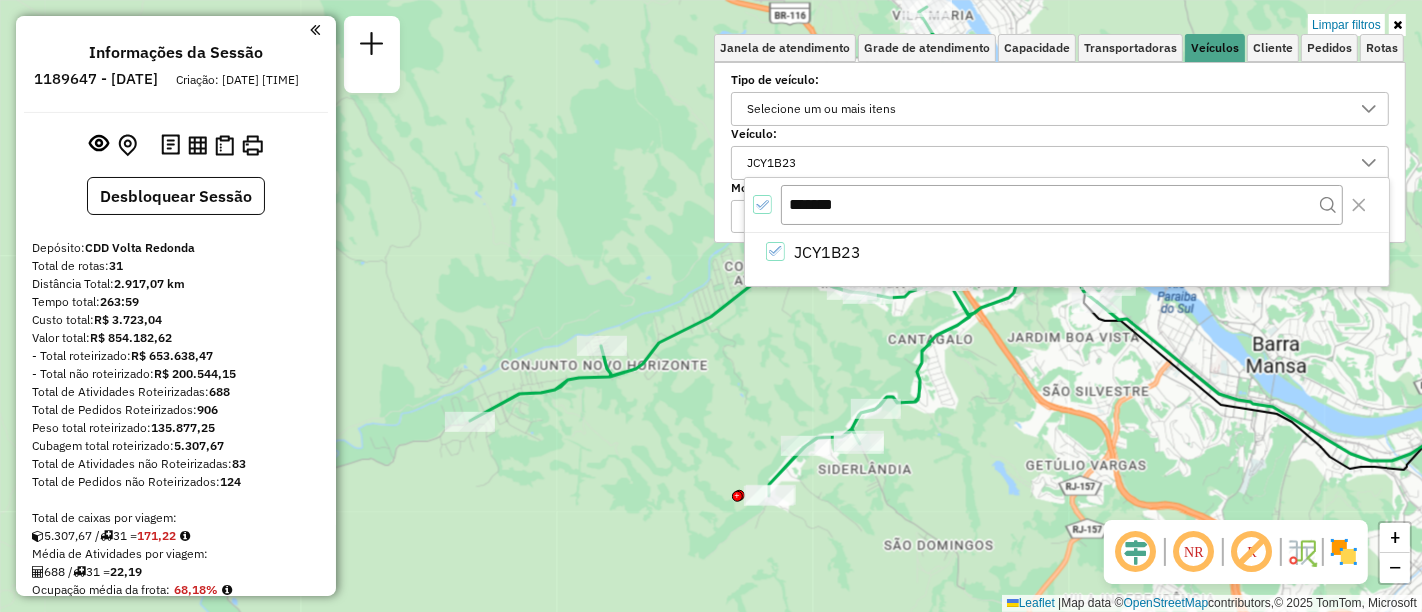 click 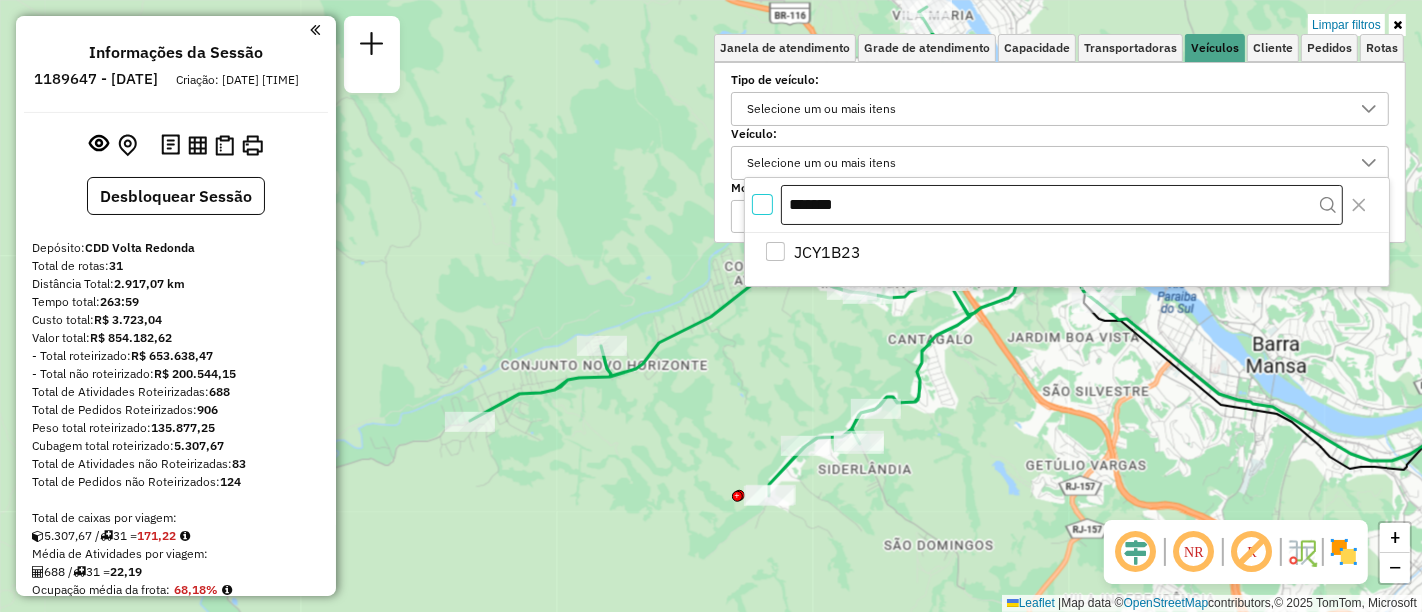 scroll, scrollTop: 11, scrollLeft: 5, axis: both 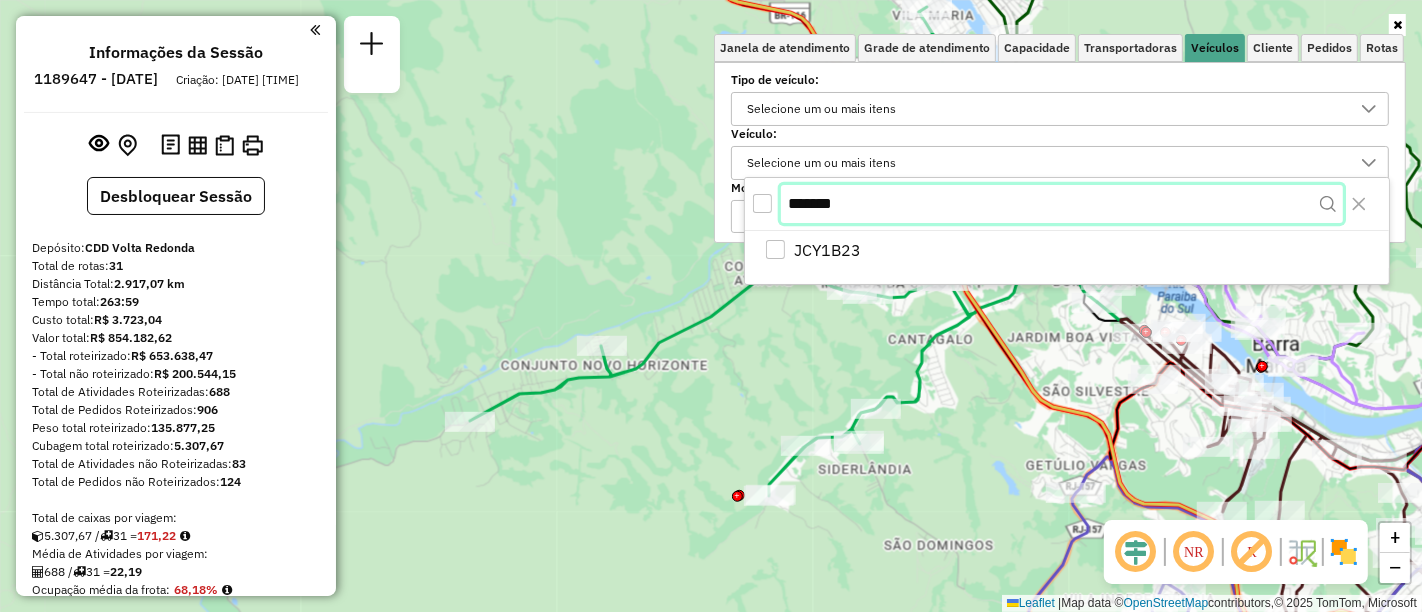 paste 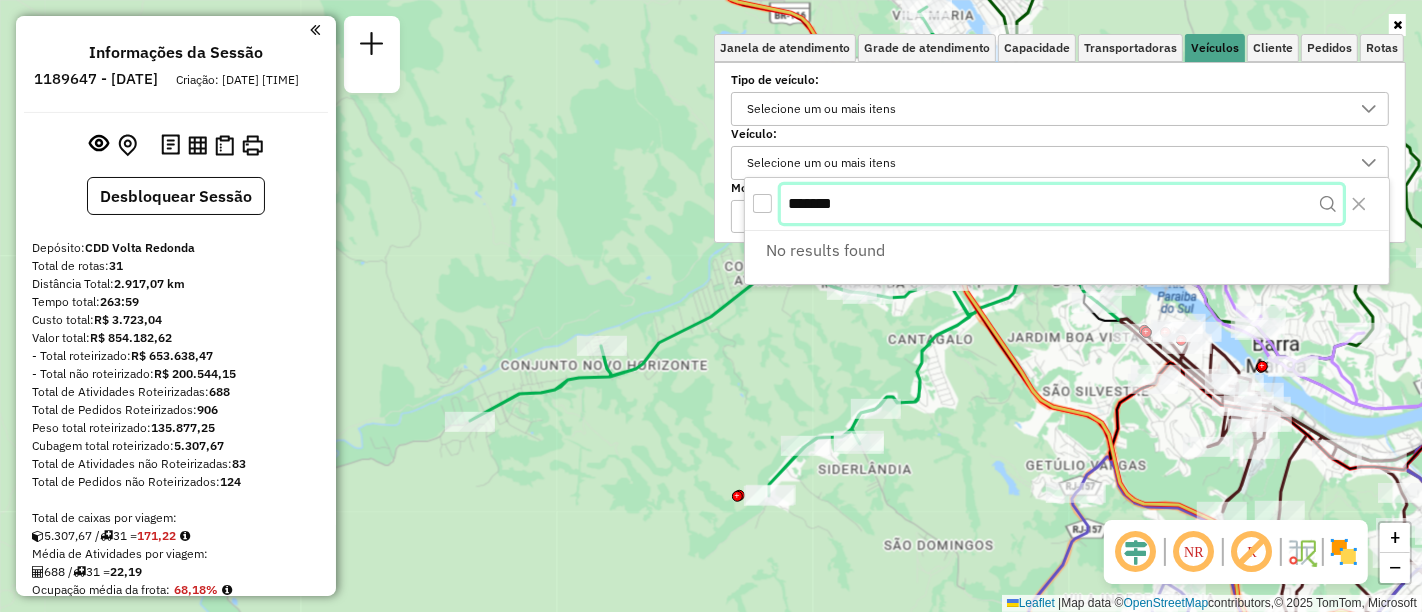type on "*******" 